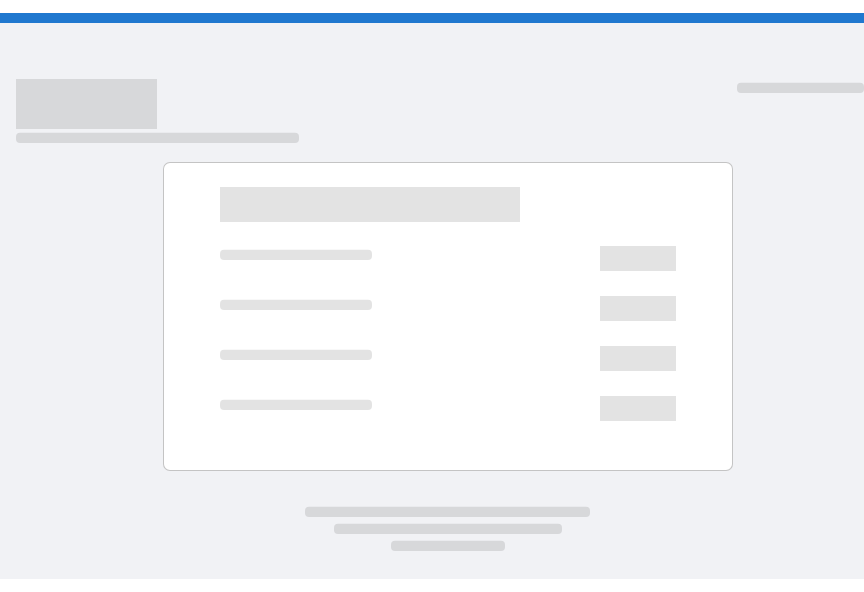 scroll, scrollTop: 0, scrollLeft: 0, axis: both 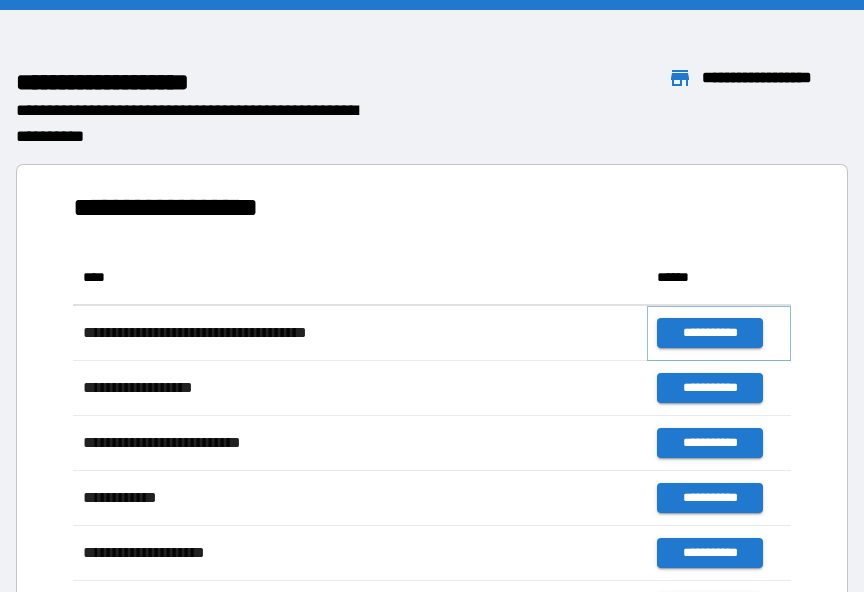 click on "**********" at bounding box center (709, 333) 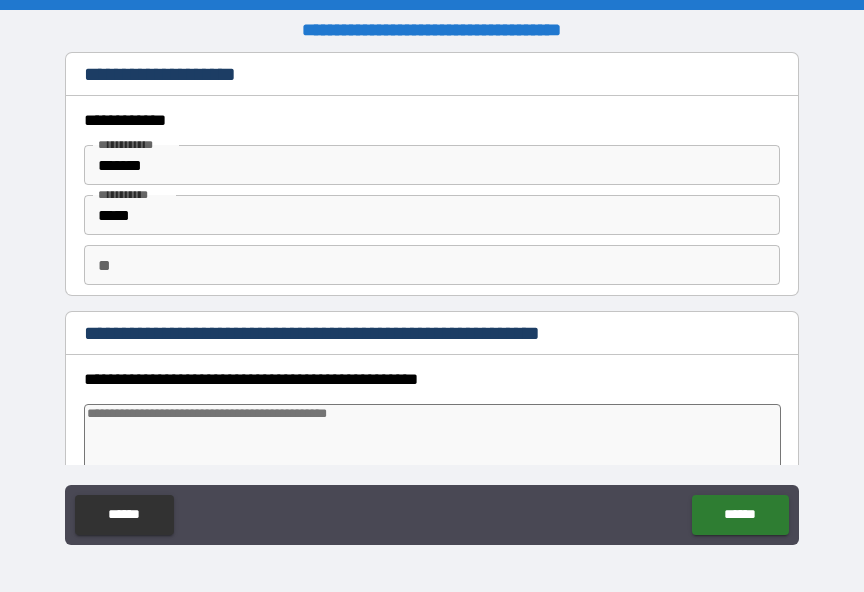 type on "*" 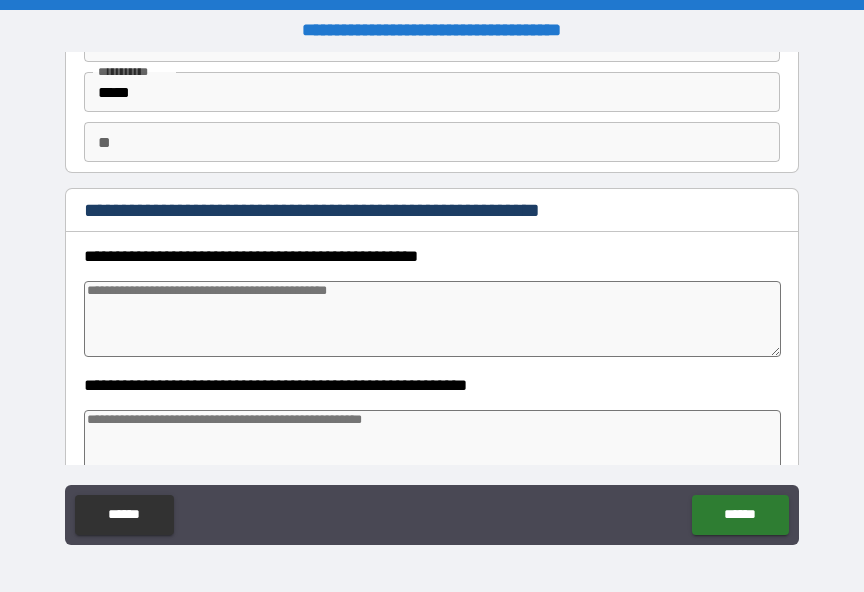 scroll, scrollTop: 124, scrollLeft: 0, axis: vertical 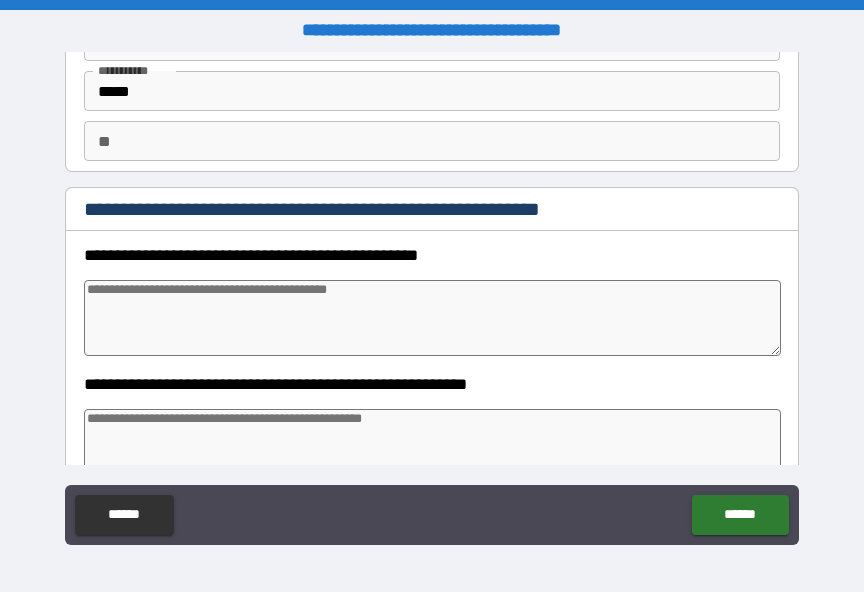 click at bounding box center [432, 318] 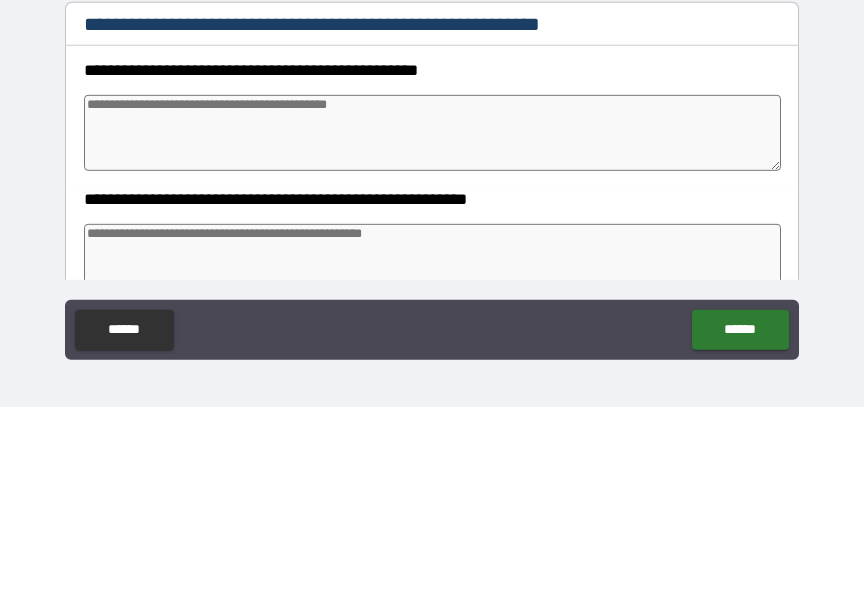 type on "*" 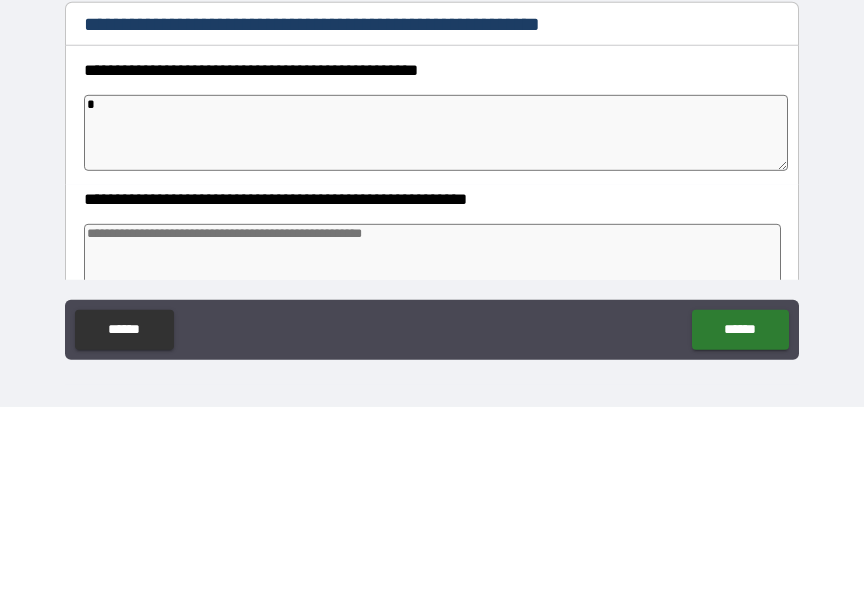 type on "*" 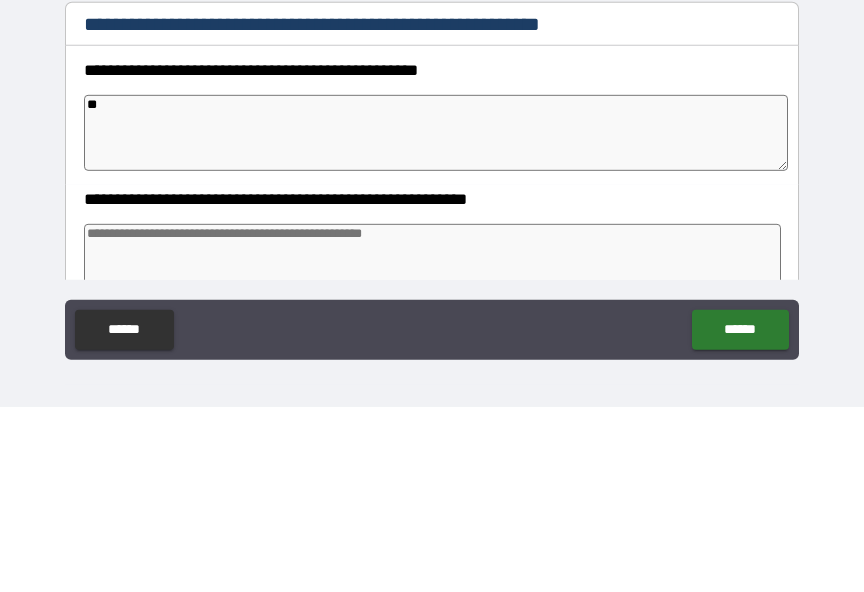 type on "*" 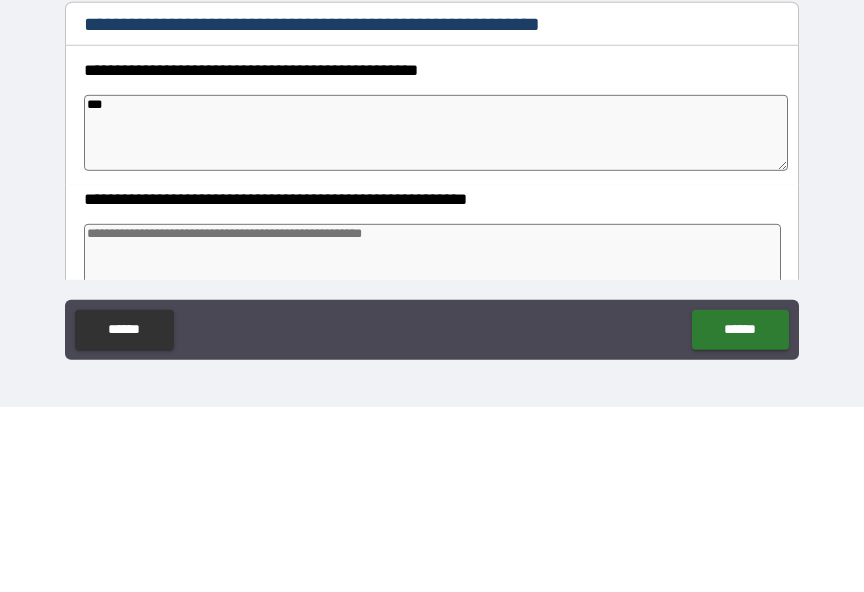 type on "*" 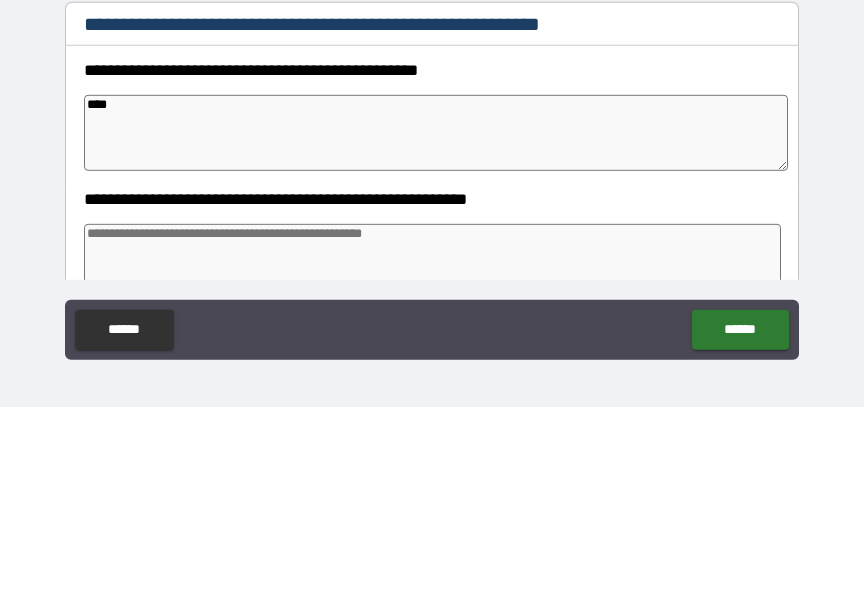 type on "*" 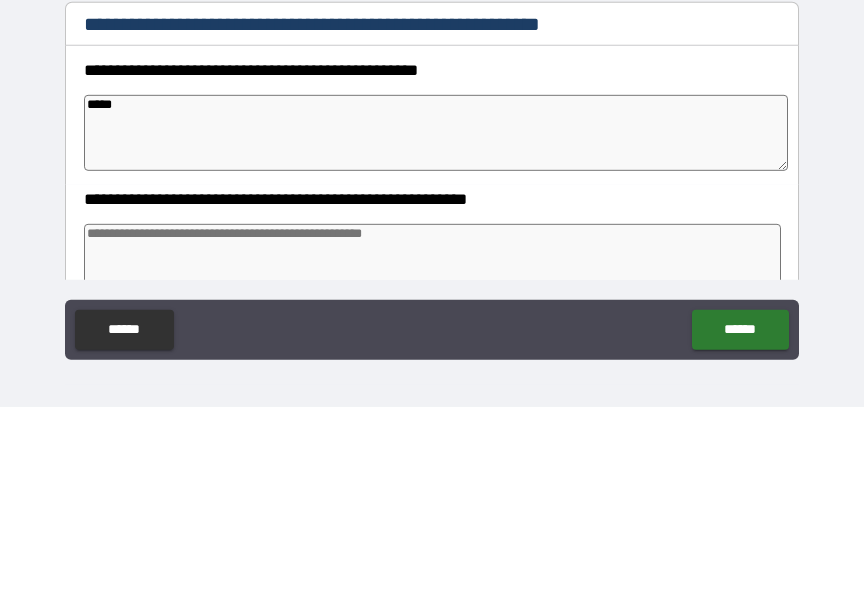 type on "*" 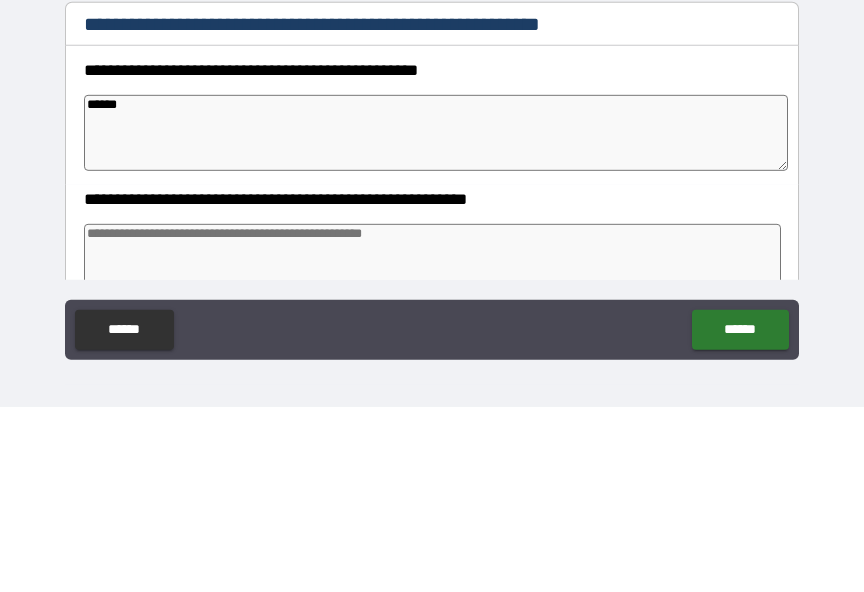 type on "*" 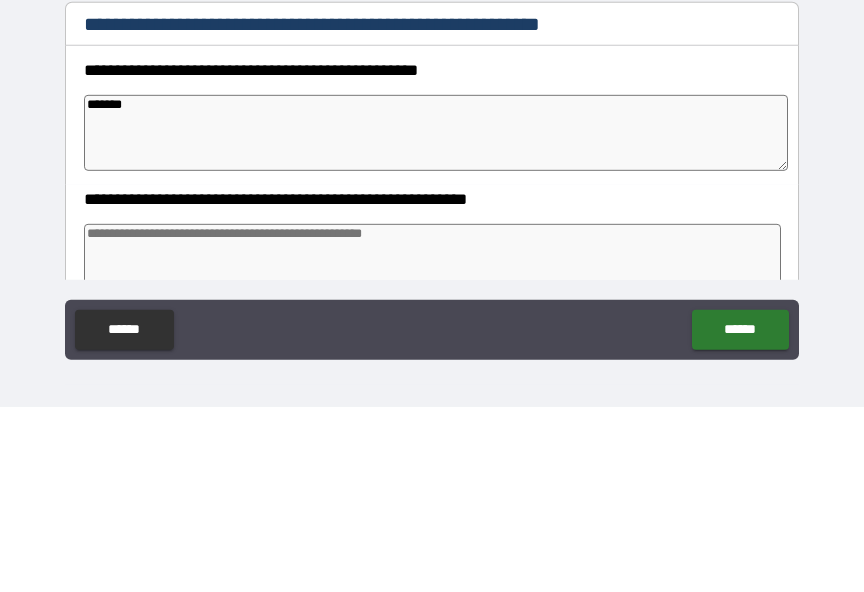 type on "*" 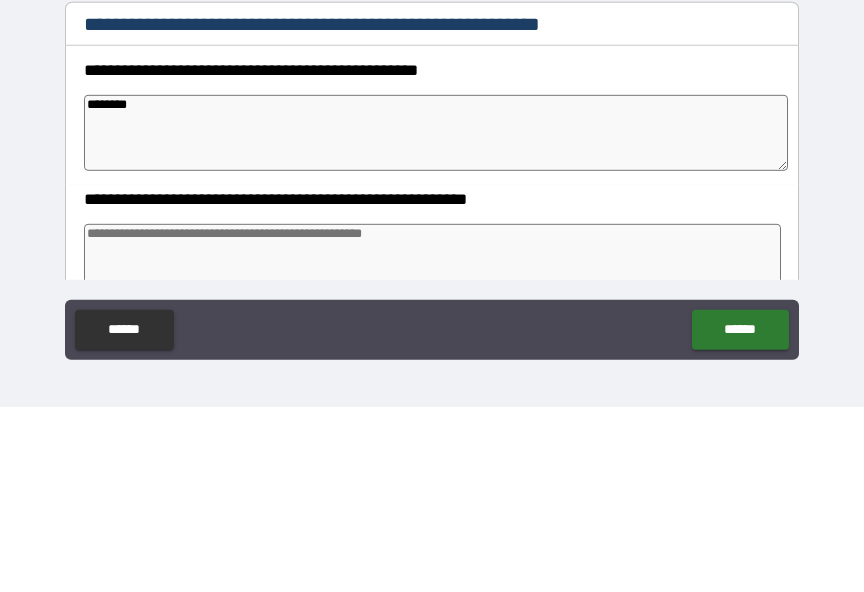 type on "*" 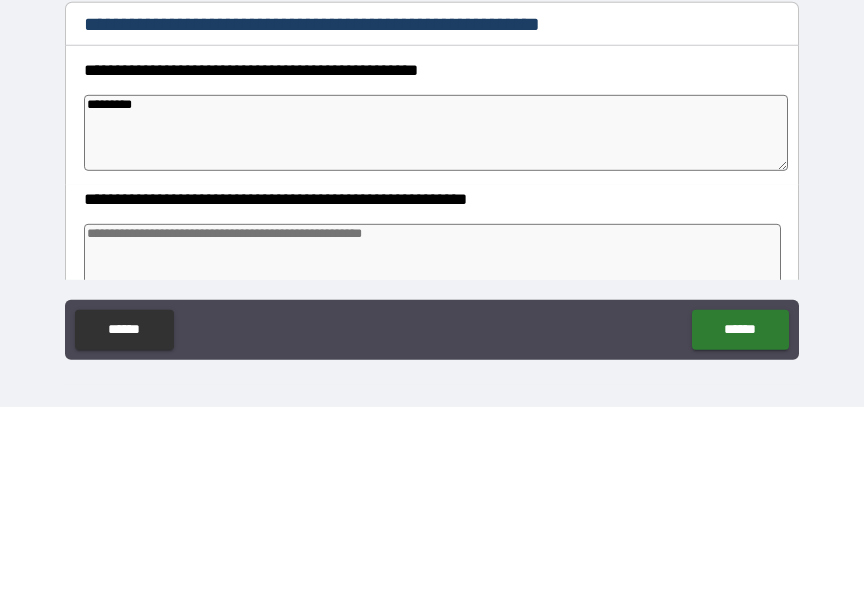 type on "**********" 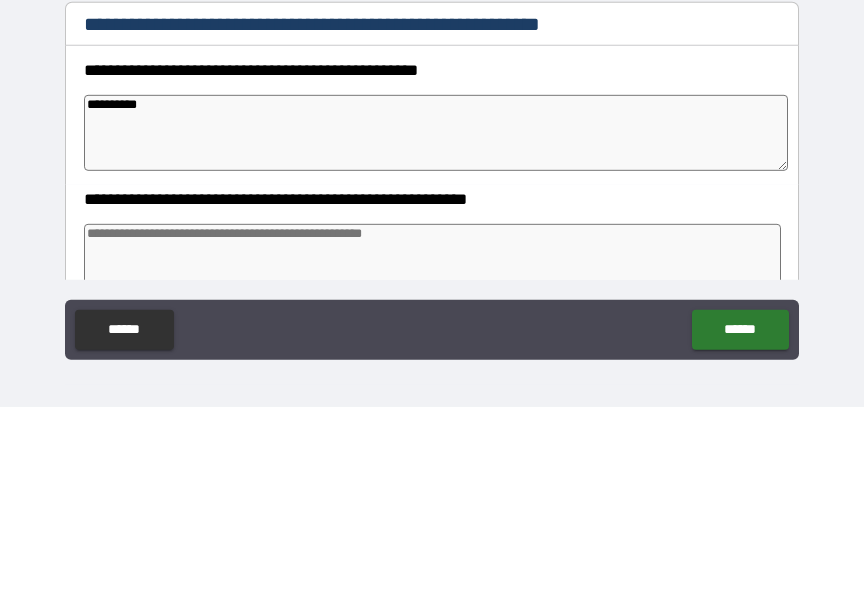type on "*" 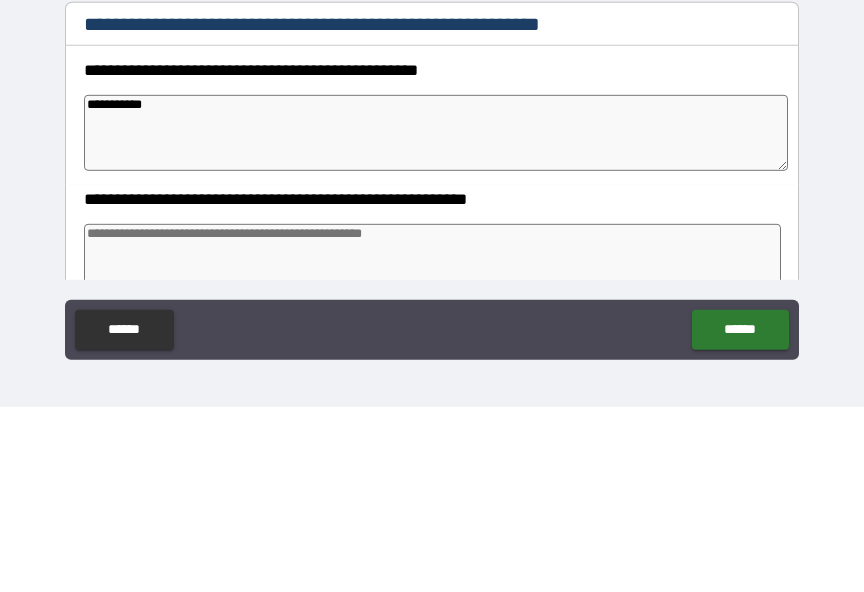 type on "*" 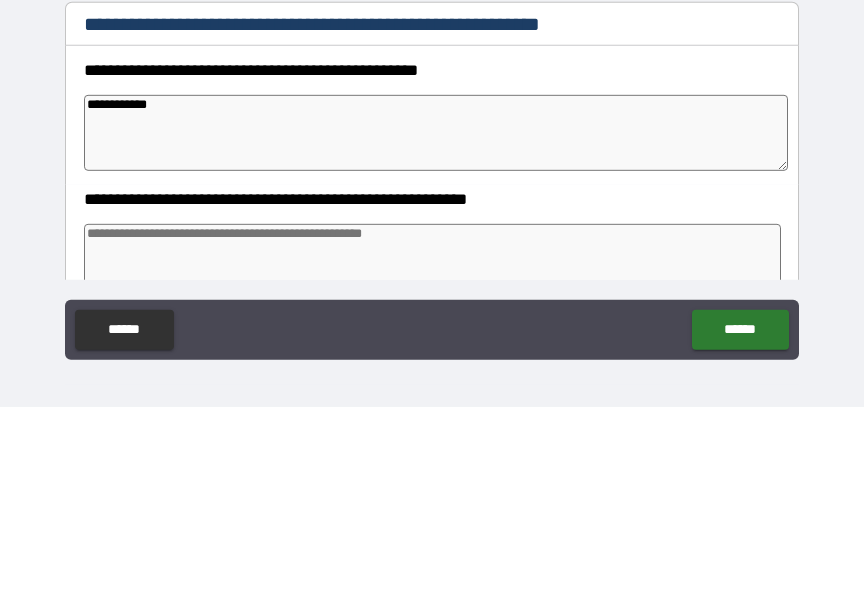 type on "*" 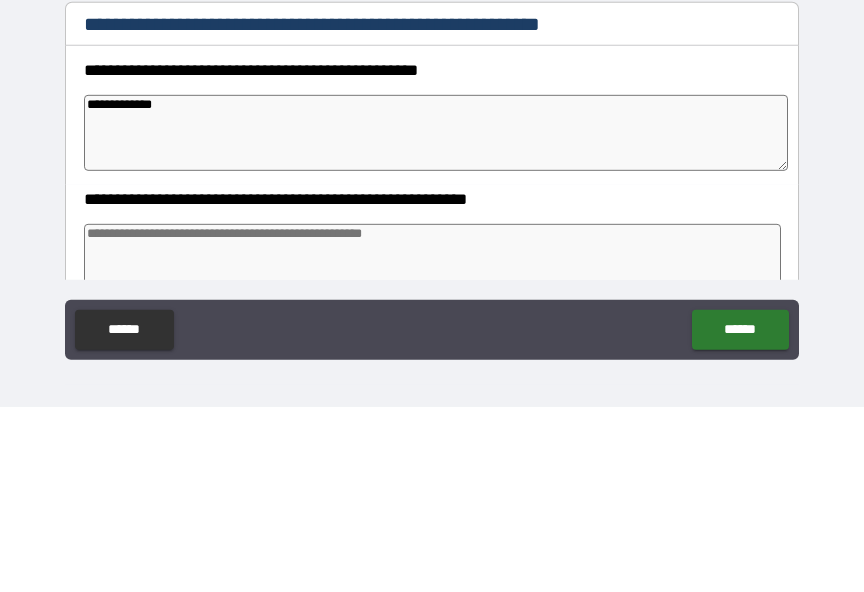 type on "*" 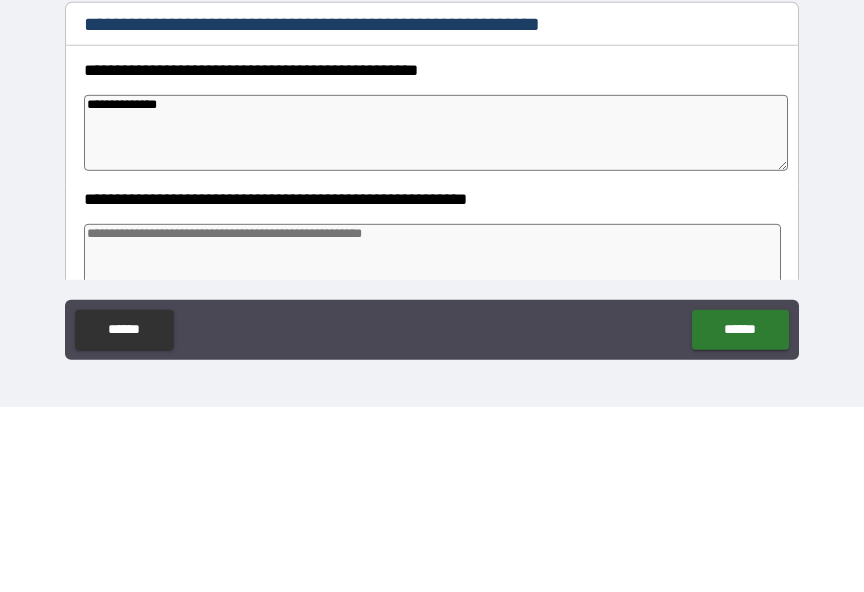 type on "*" 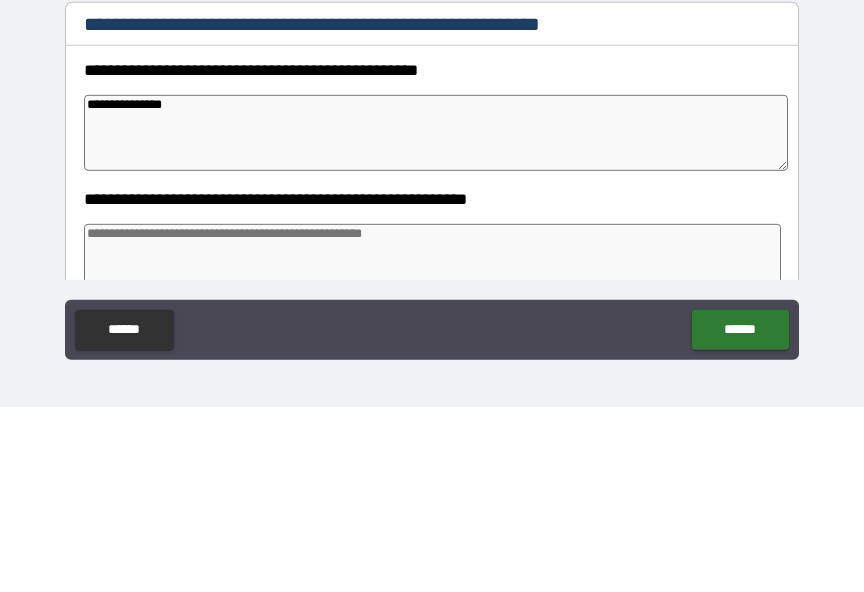 type on "*" 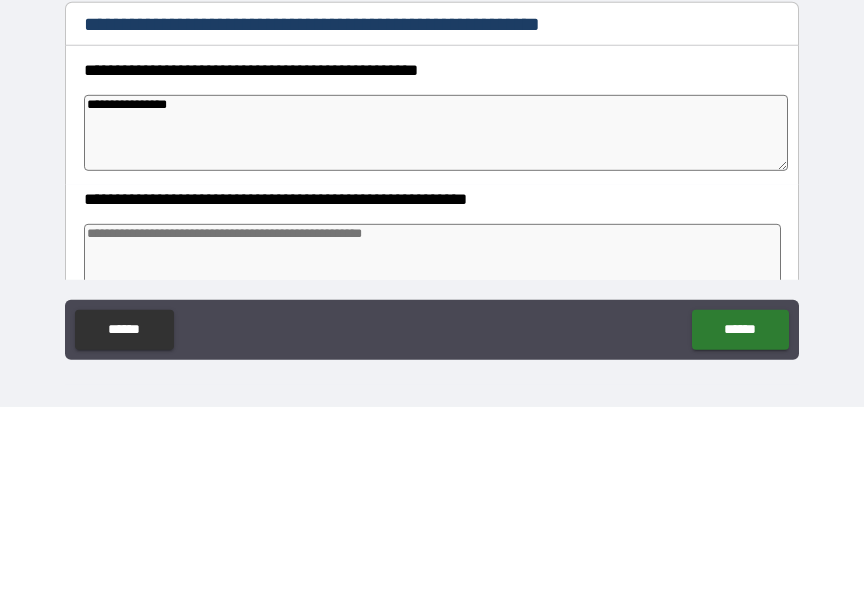 type on "*" 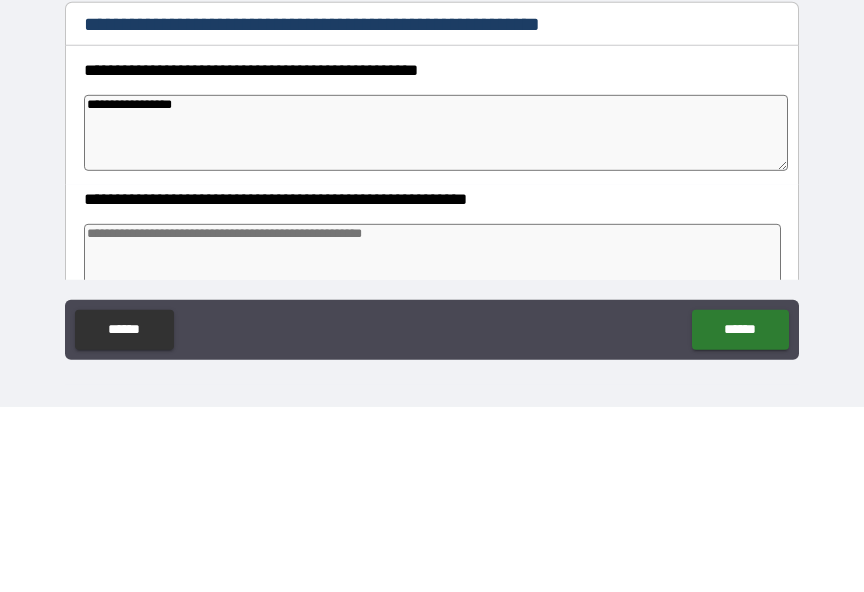 type on "*" 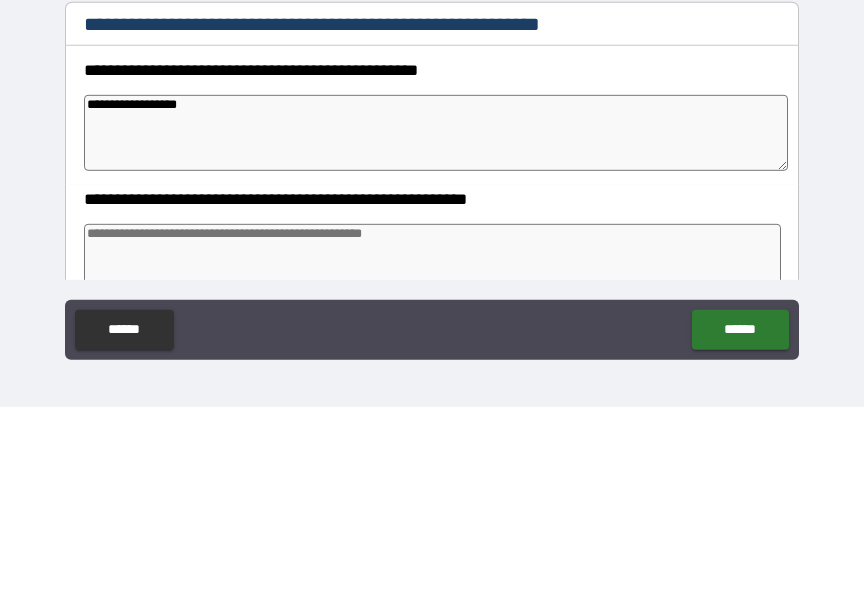 type on "*" 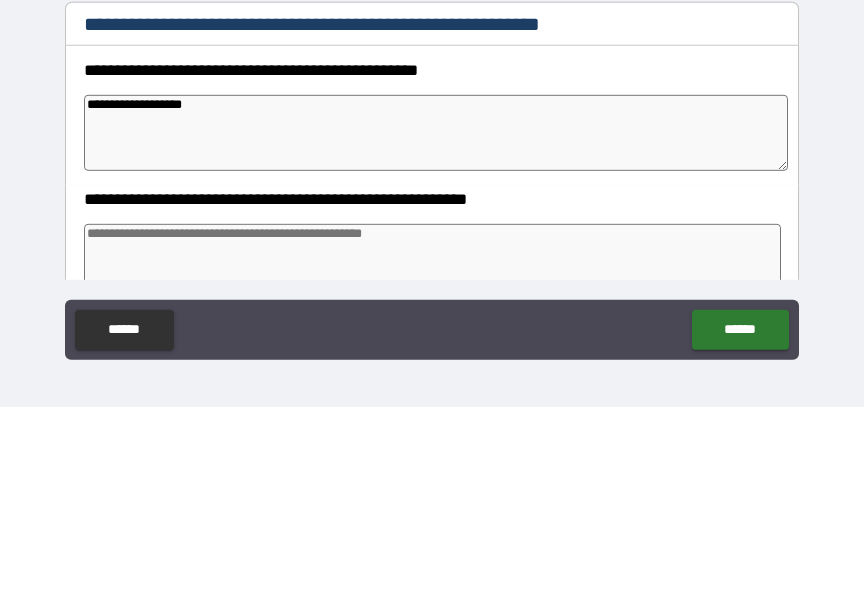 type on "*" 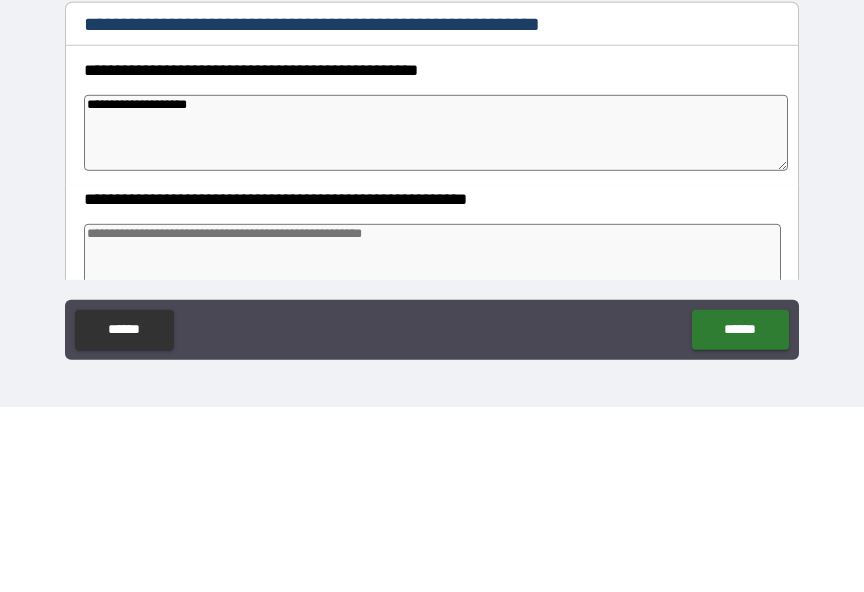 type on "*" 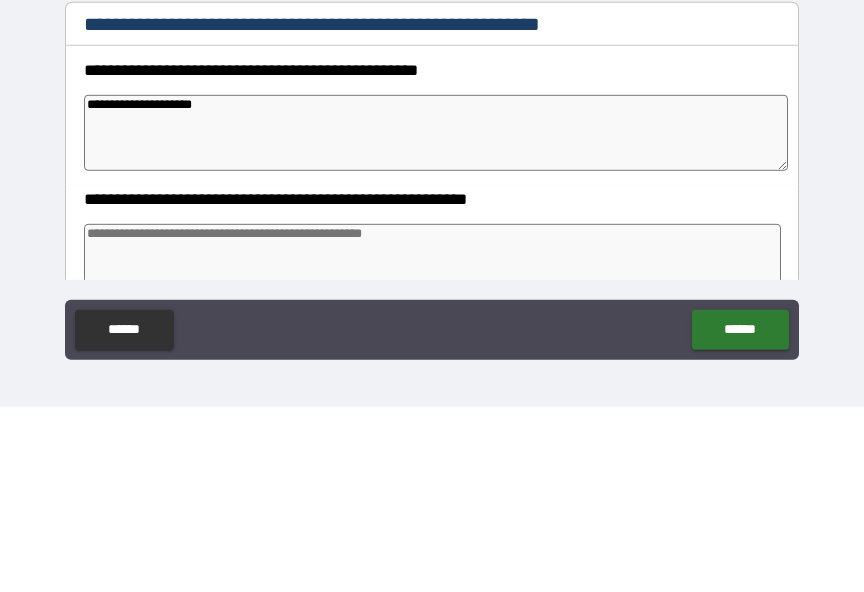 type on "*" 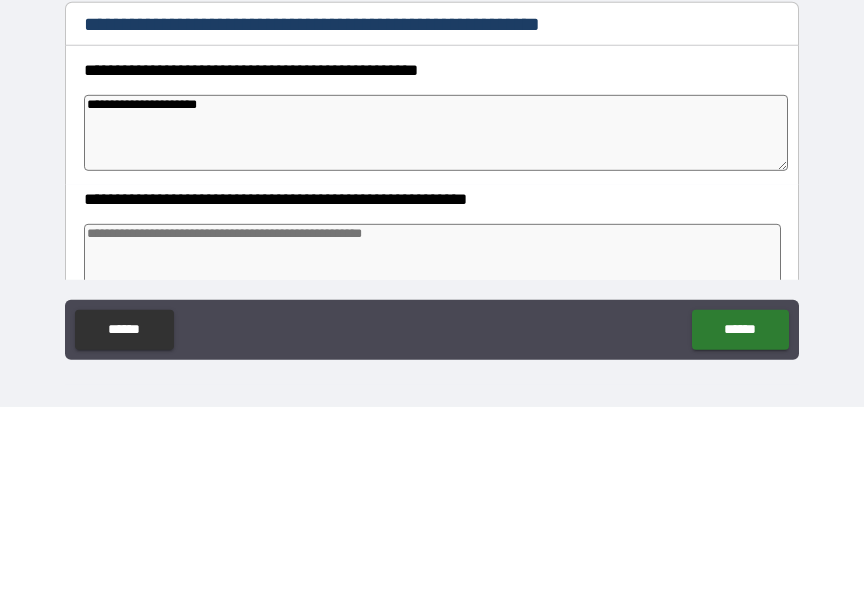 type on "*" 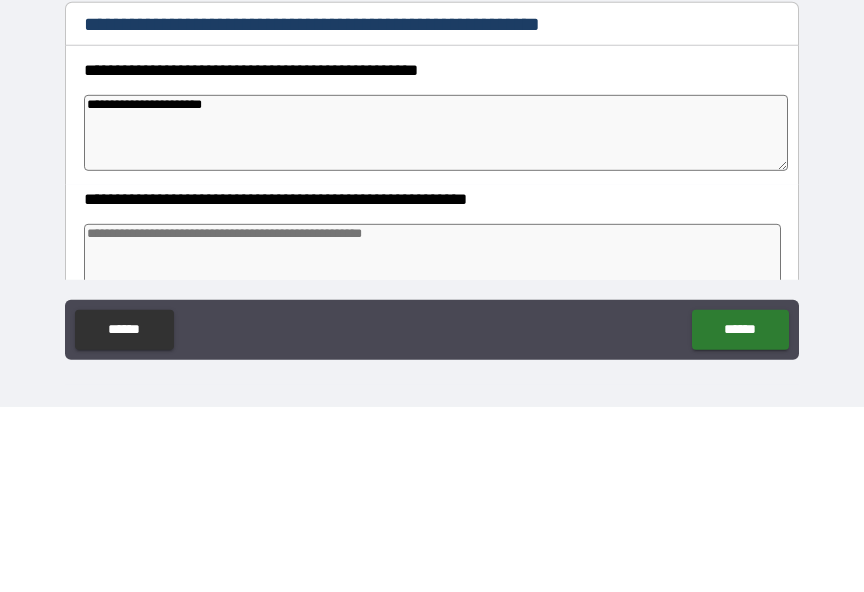 type on "*" 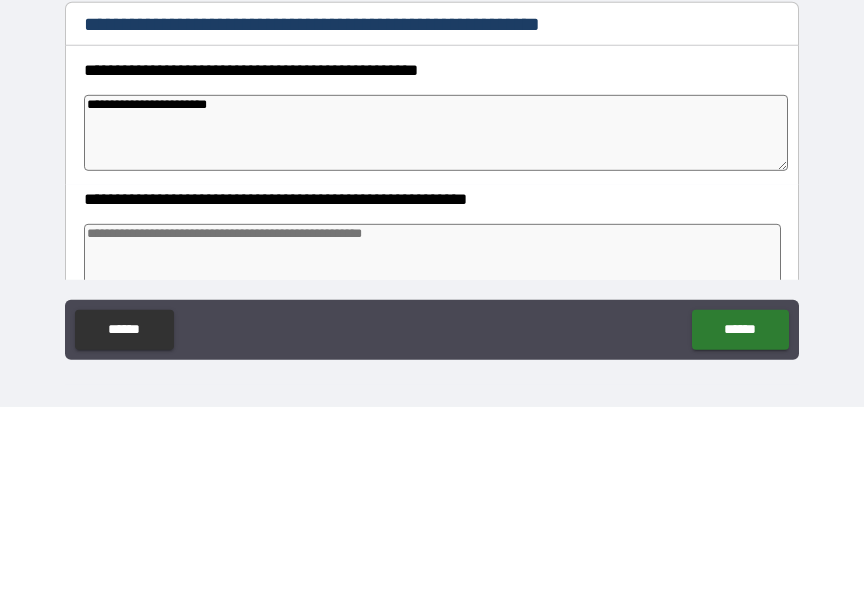 type on "*" 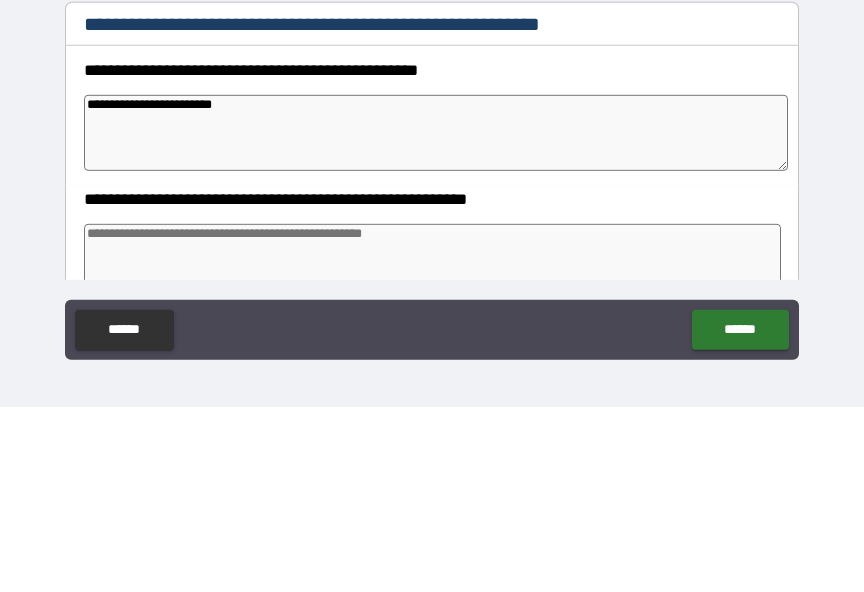type on "**********" 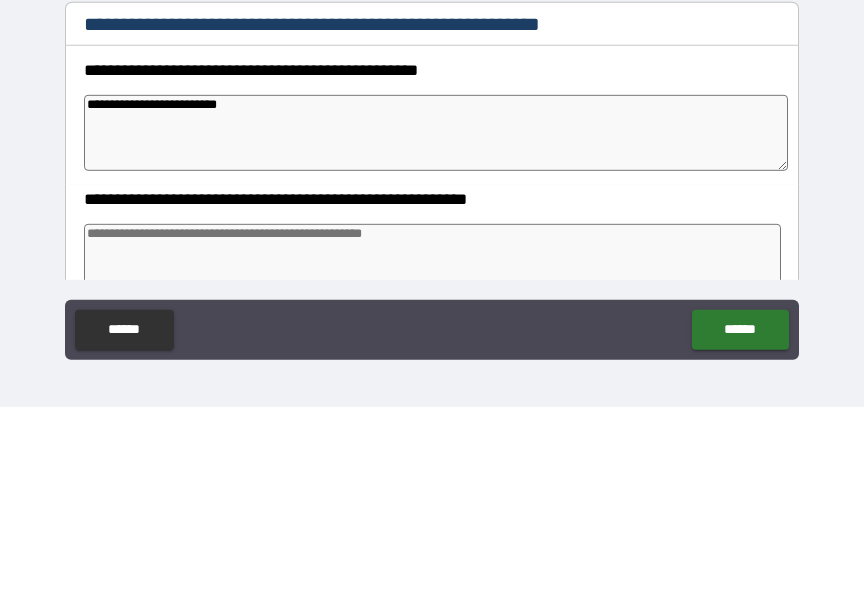 type on "*" 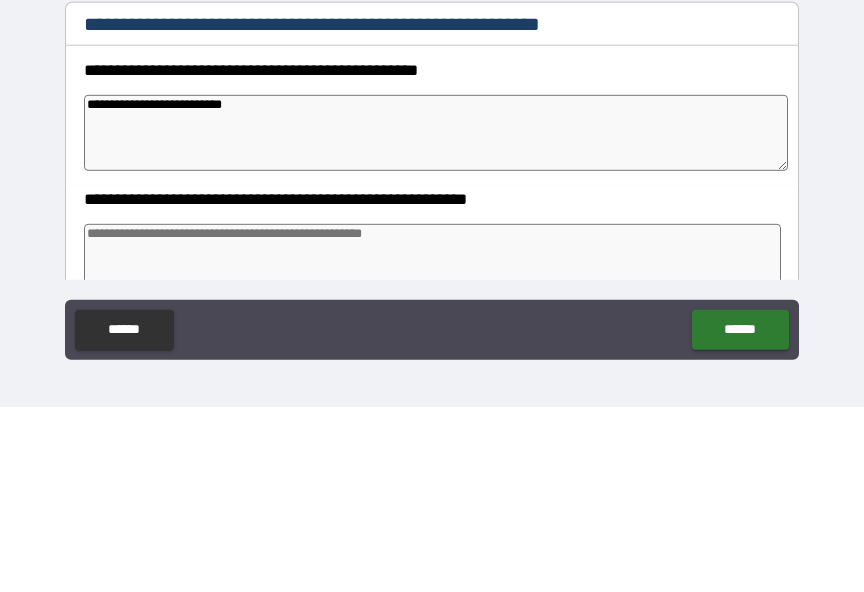 type on "*" 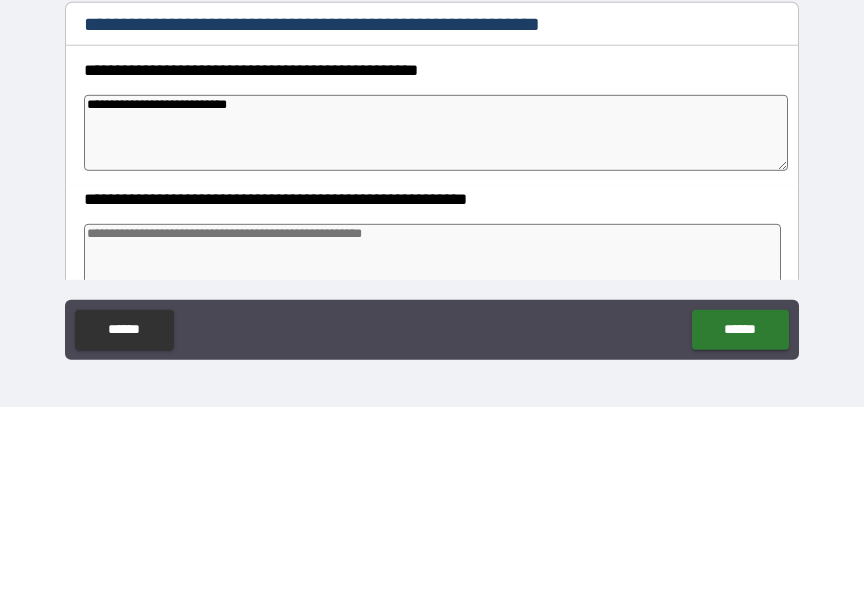 type on "*" 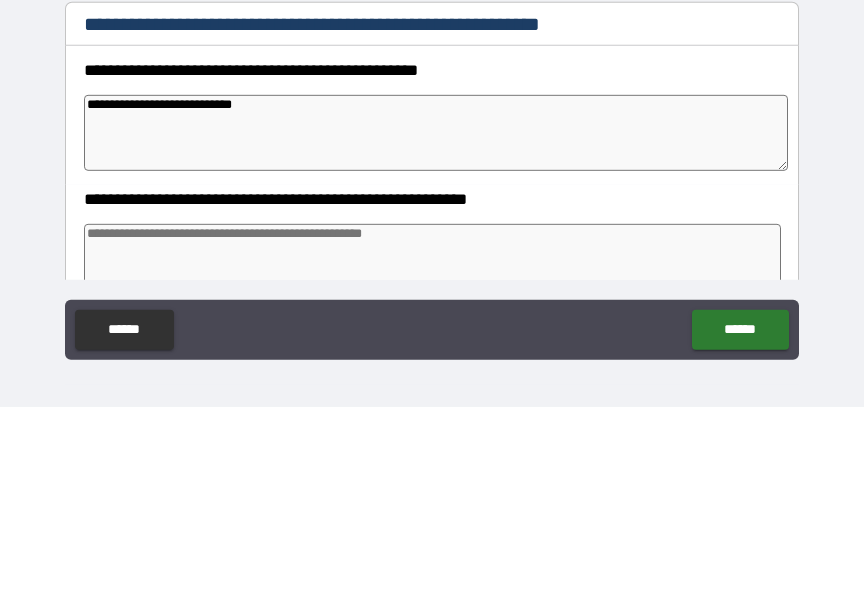 type on "*" 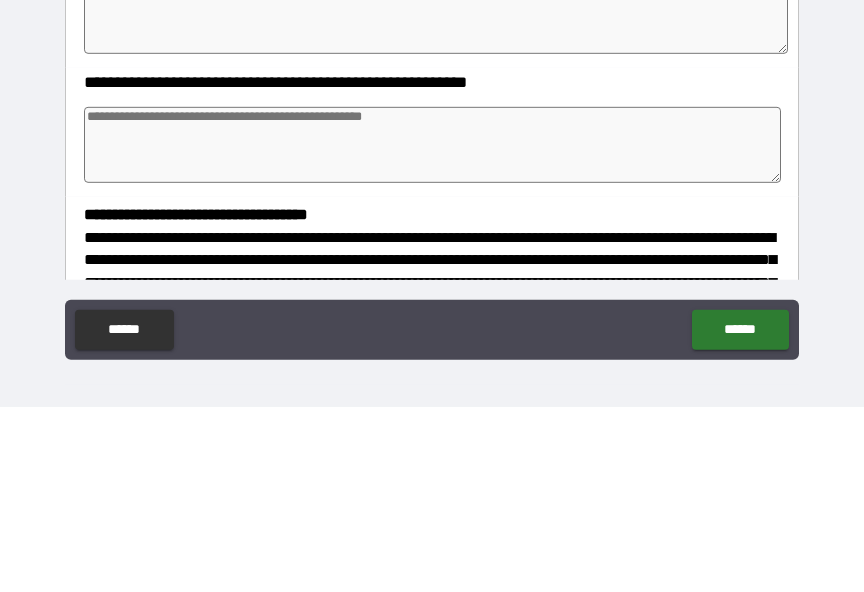 scroll, scrollTop: 243, scrollLeft: 0, axis: vertical 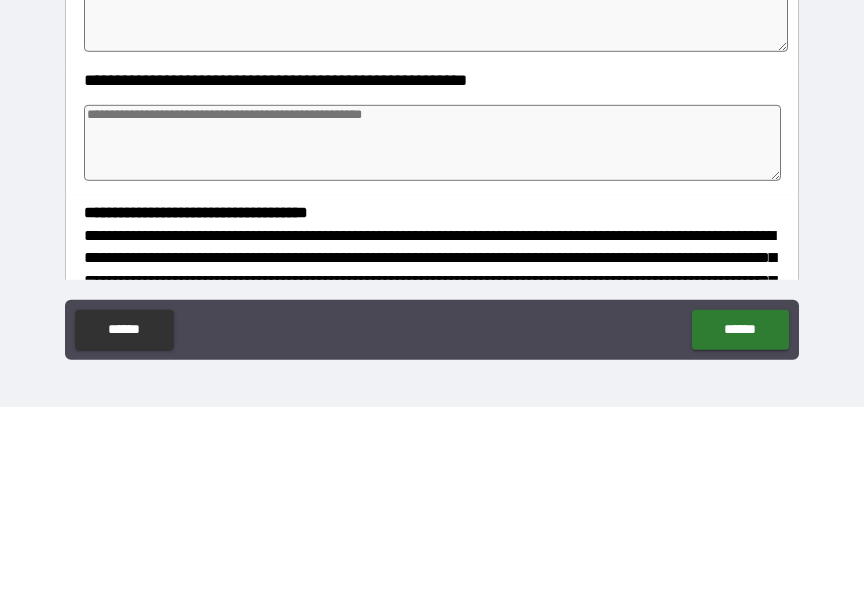 type on "**********" 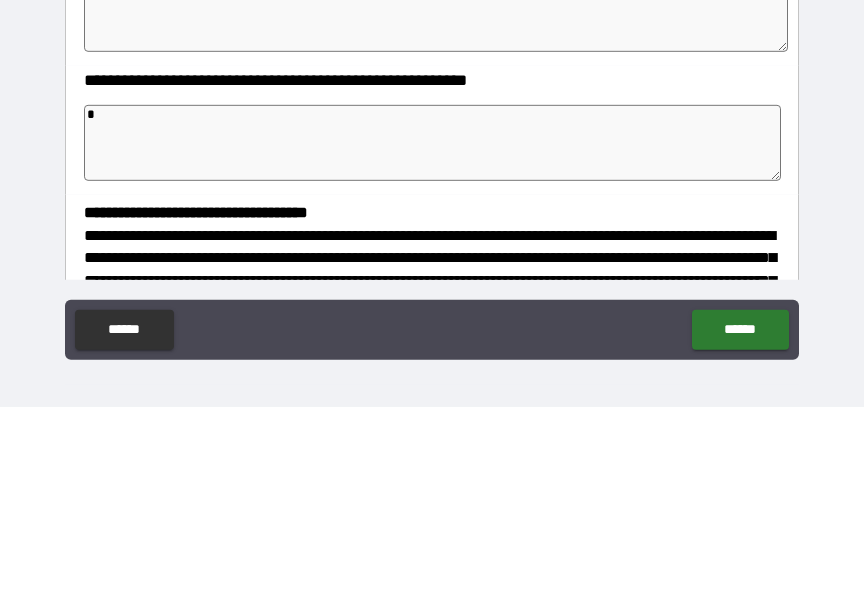 type on "*" 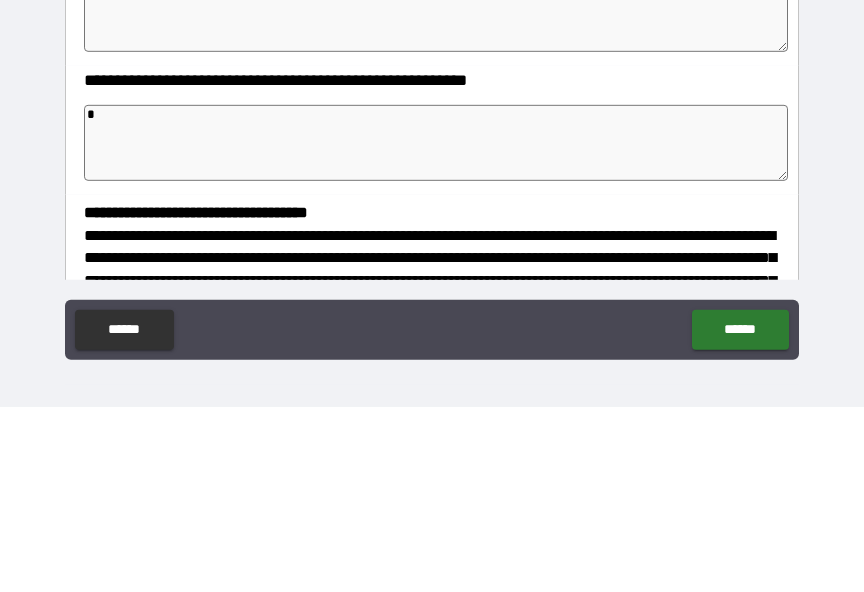 type on "**" 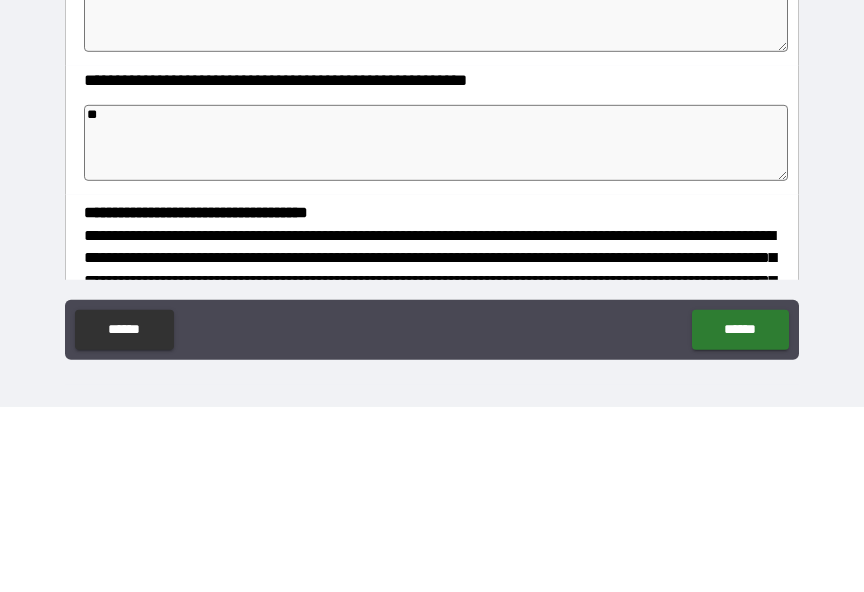 type on "*" 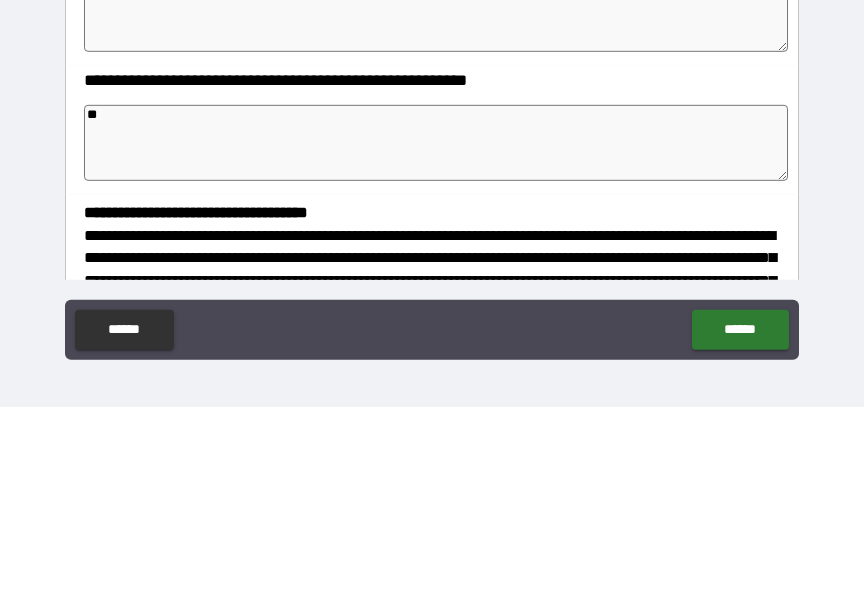 type on "*" 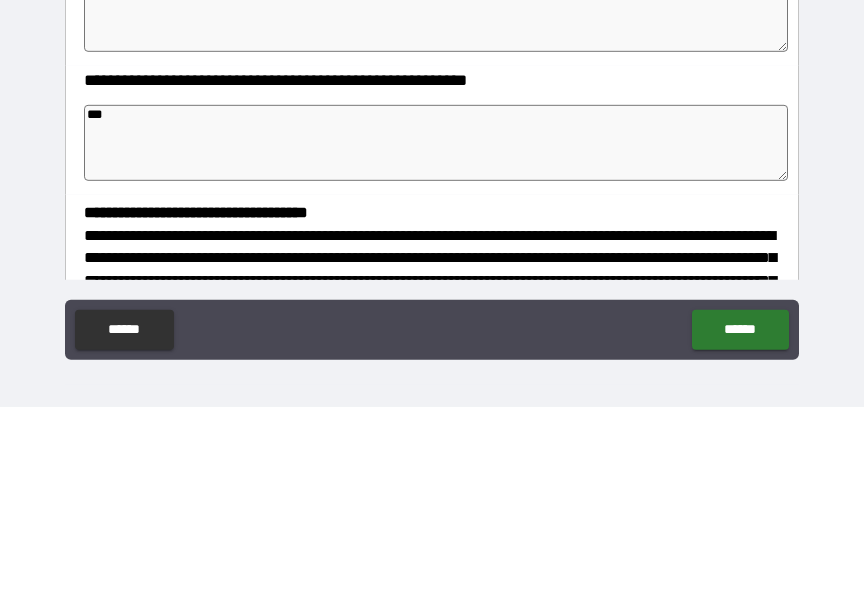 type on "*" 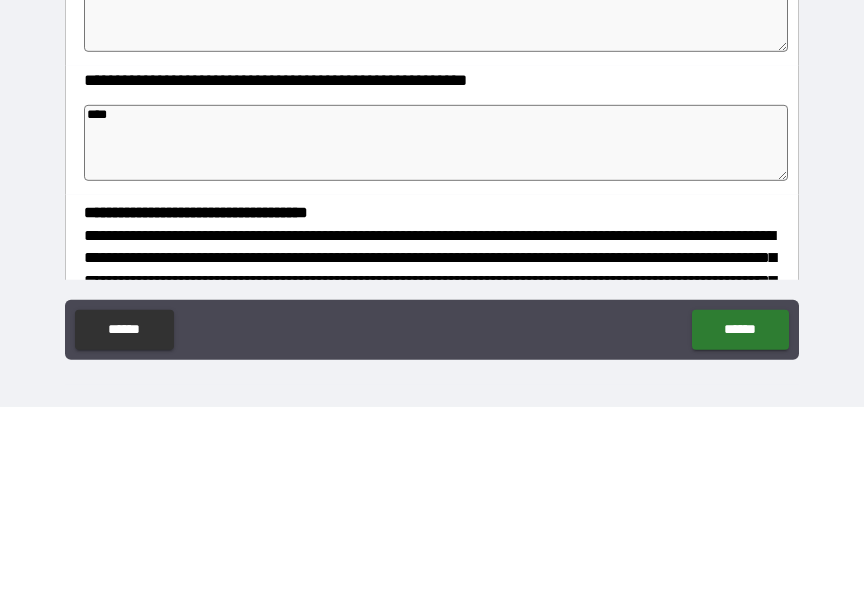 type on "*" 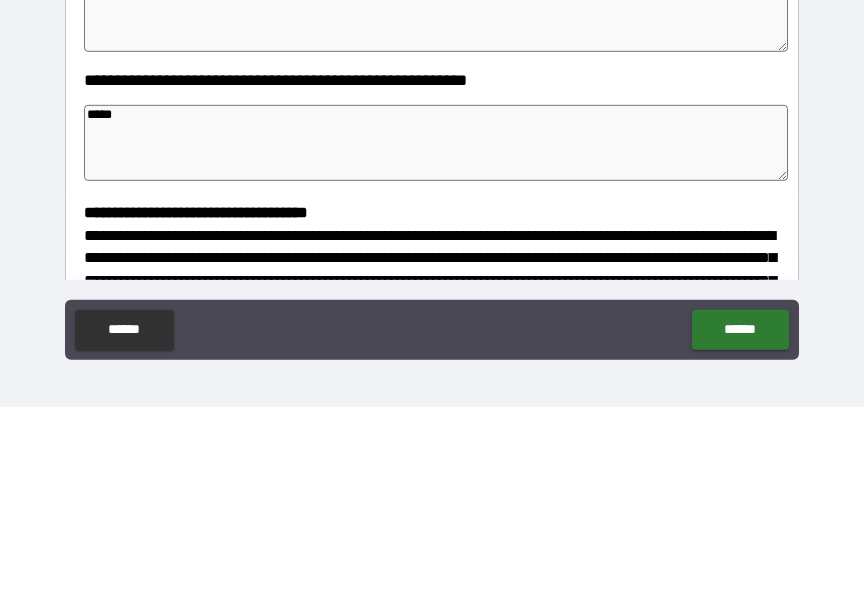 type on "*" 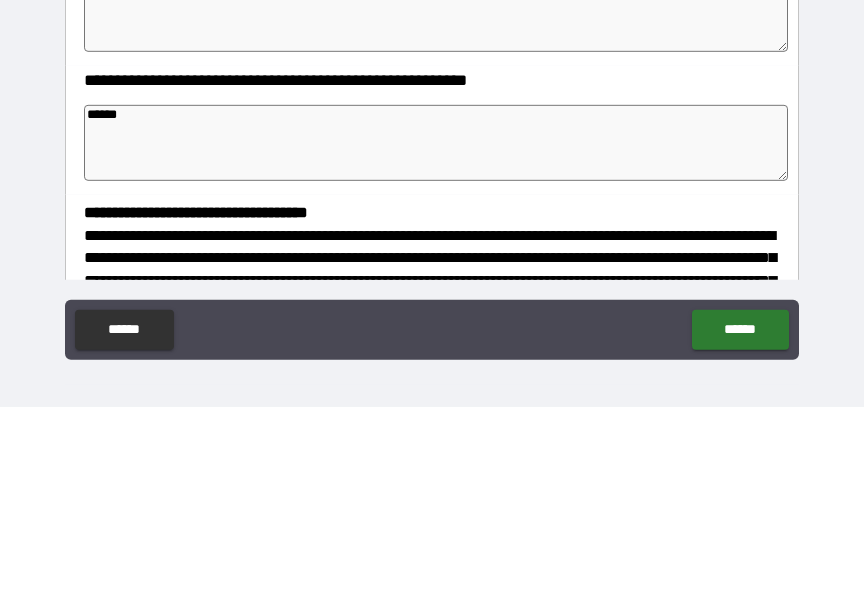 type on "*" 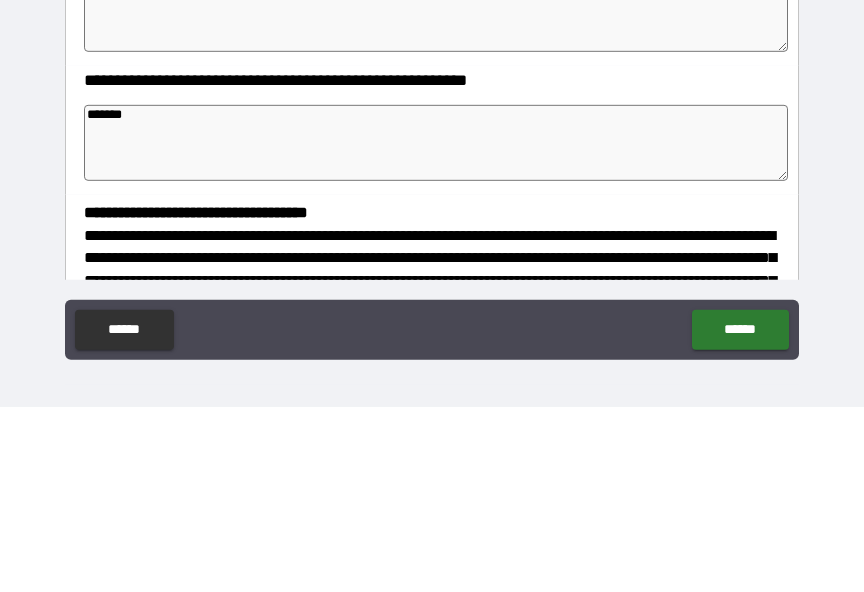 type on "*" 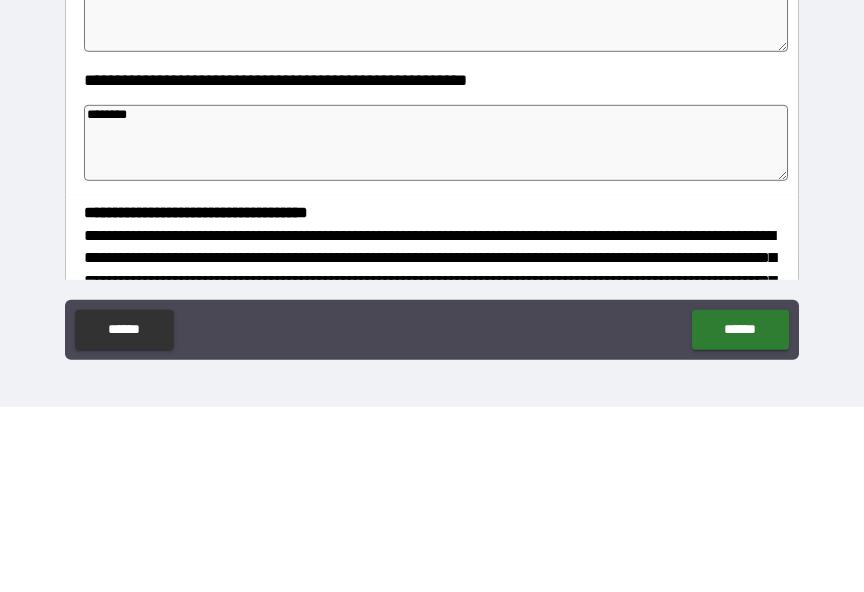 type on "*" 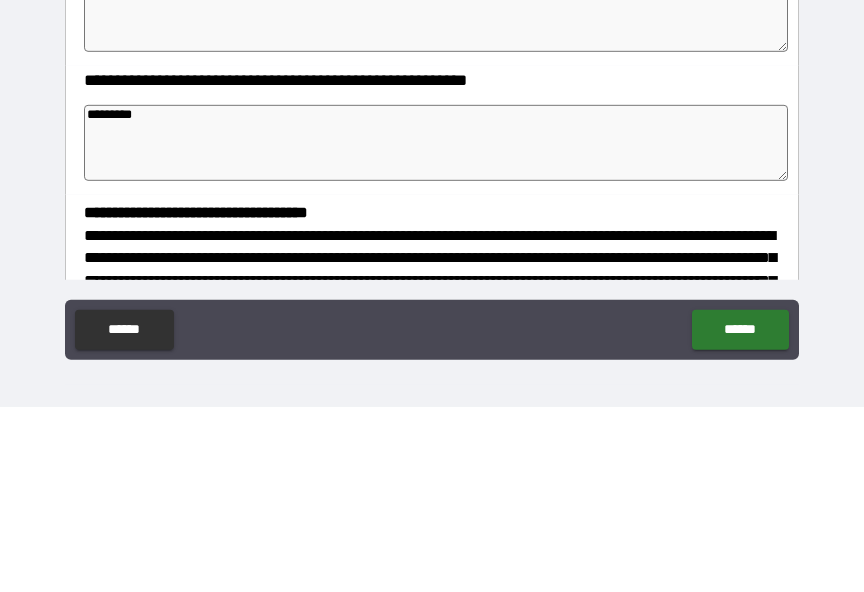 type on "*" 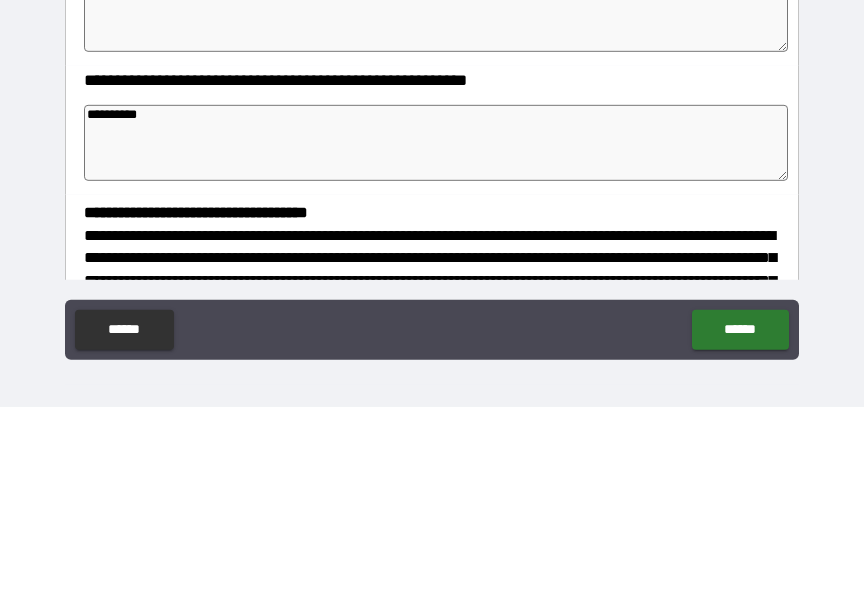 type on "*" 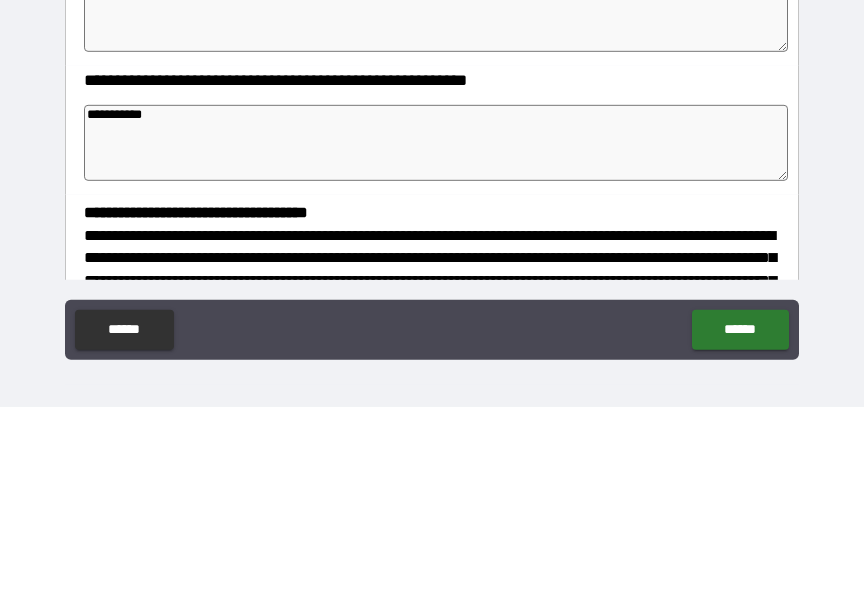 type on "*" 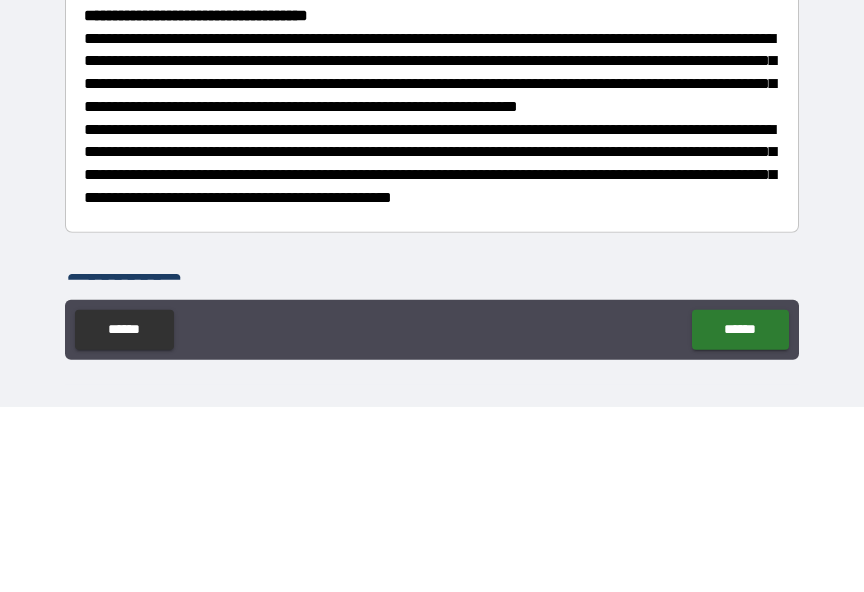 scroll, scrollTop: 436, scrollLeft: 0, axis: vertical 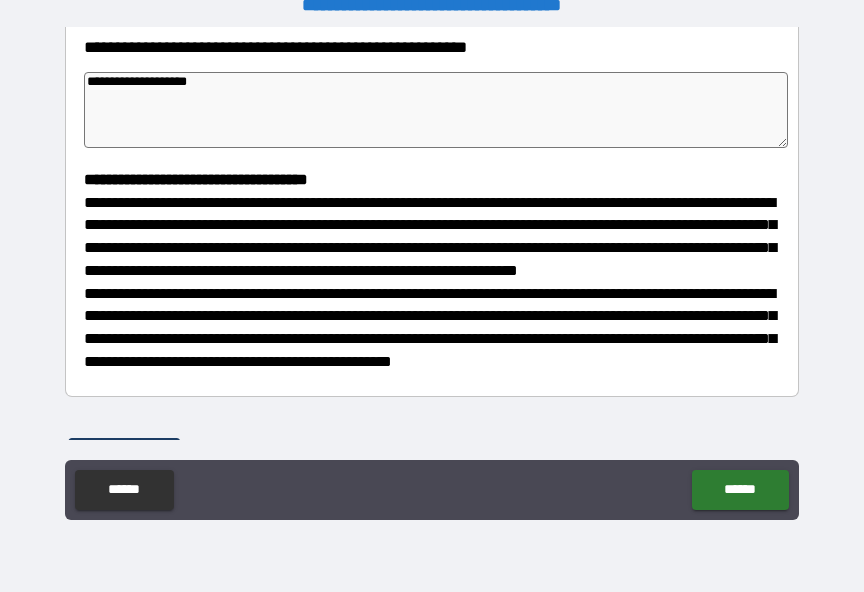 click on "******" at bounding box center (740, 490) 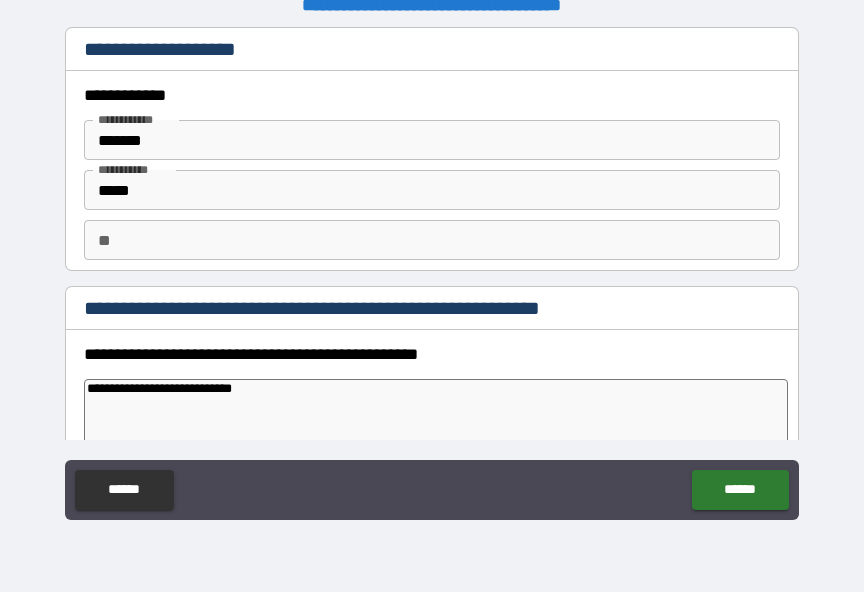 scroll, scrollTop: 0, scrollLeft: 0, axis: both 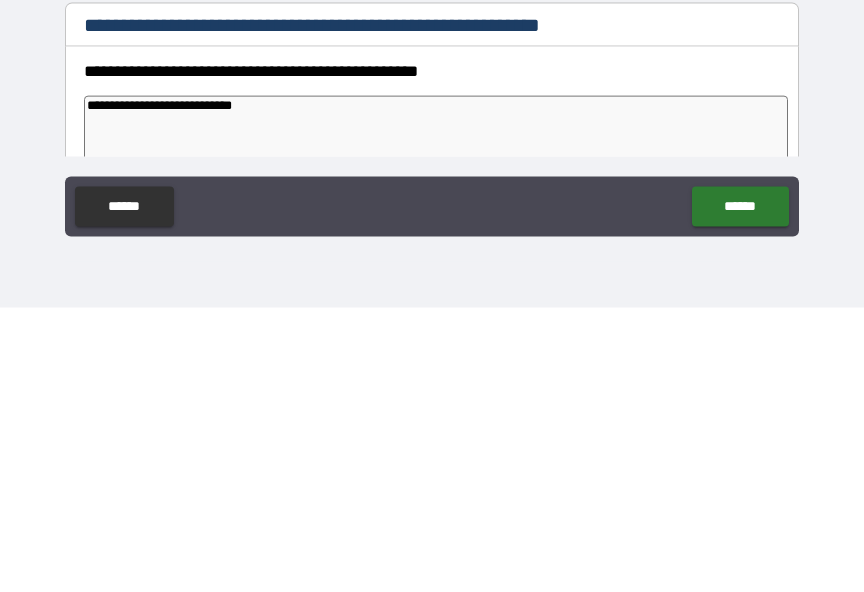 click on "******" at bounding box center (740, 491) 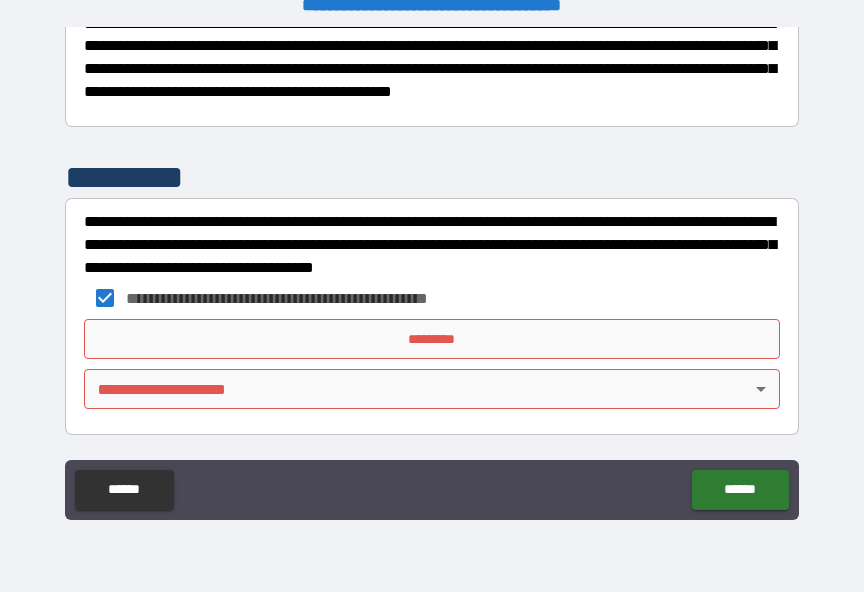 scroll, scrollTop: 743, scrollLeft: 0, axis: vertical 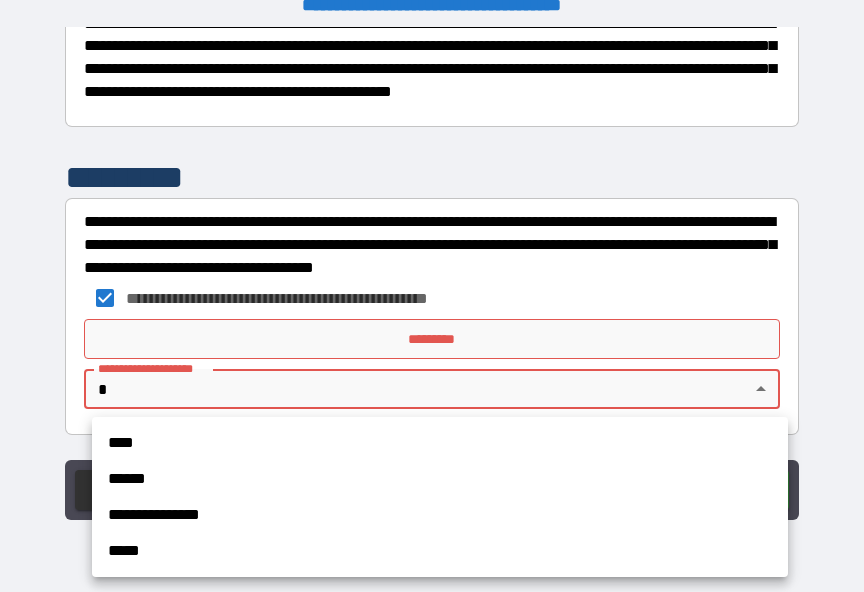 click on "****" at bounding box center [440, 443] 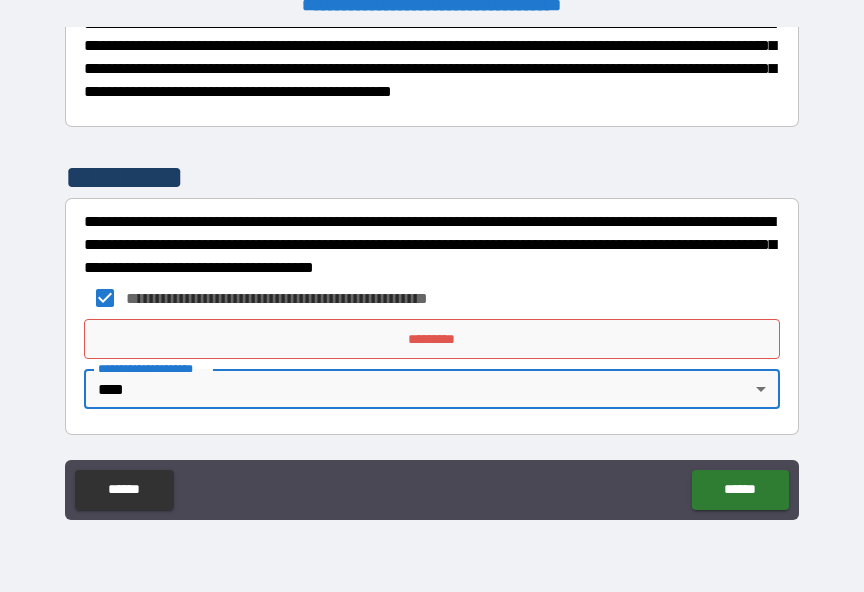 click on "******" at bounding box center (740, 490) 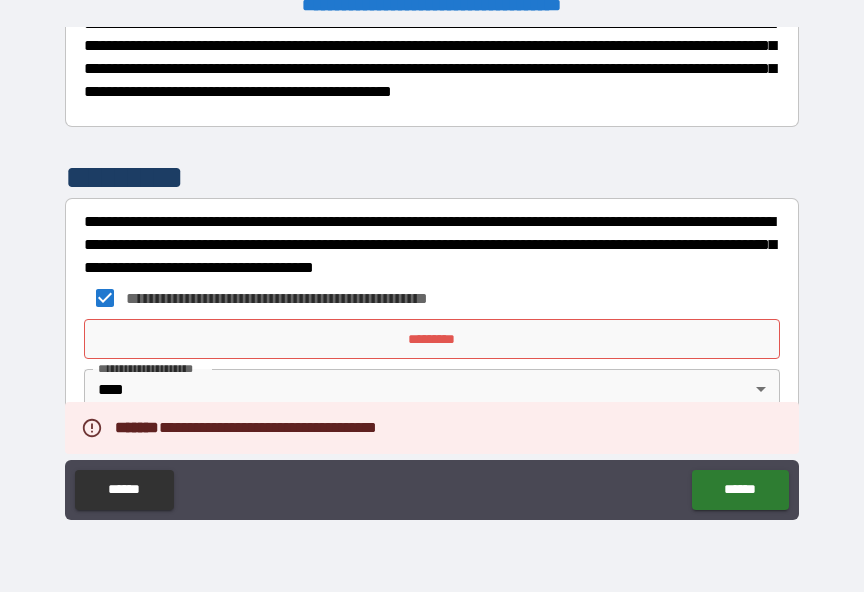 click on "*********" at bounding box center (432, 339) 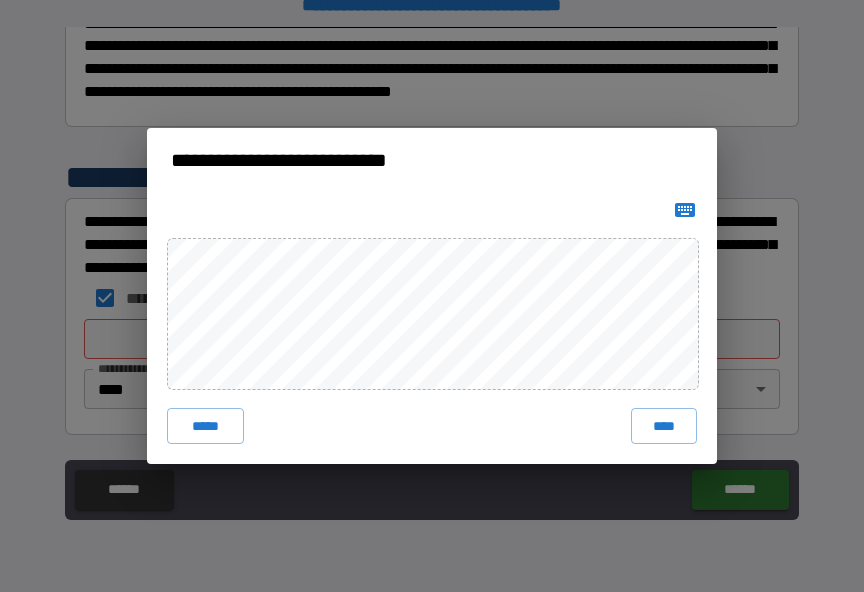 click on "****" at bounding box center [664, 426] 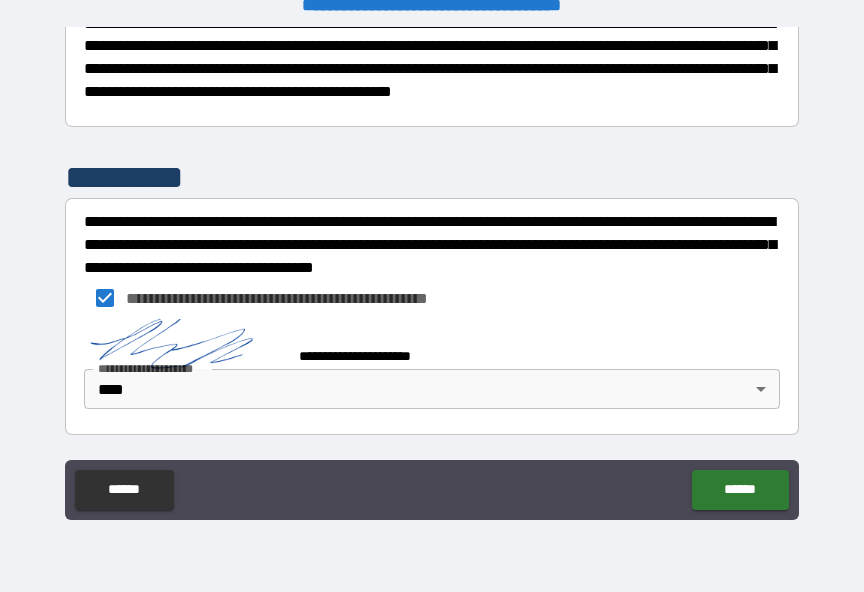 scroll, scrollTop: 733, scrollLeft: 0, axis: vertical 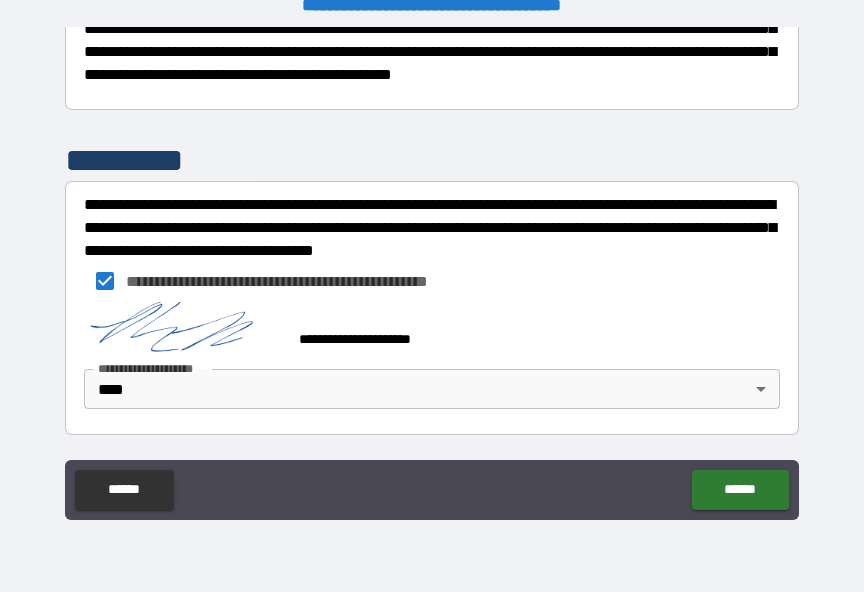 click on "******" at bounding box center [740, 490] 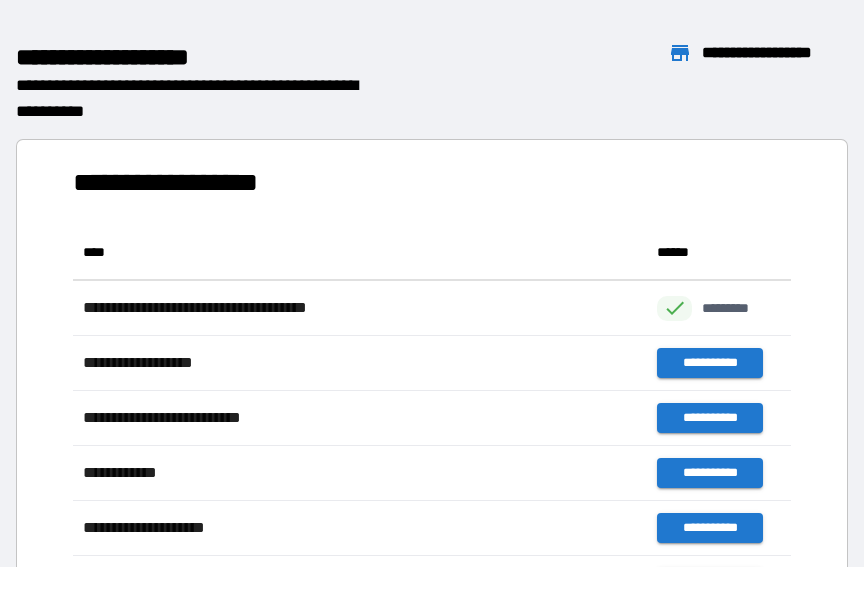scroll, scrollTop: 386, scrollLeft: 718, axis: both 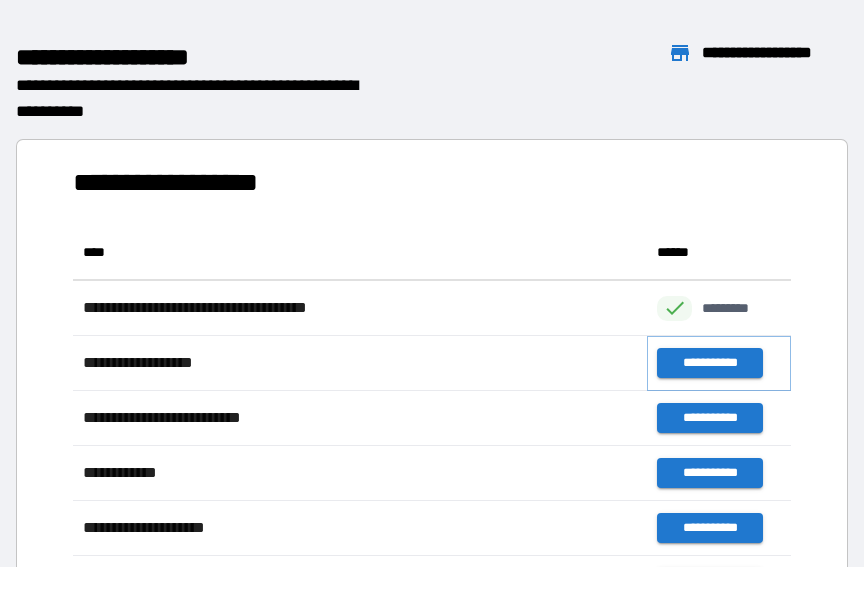 click on "**********" at bounding box center [709, 363] 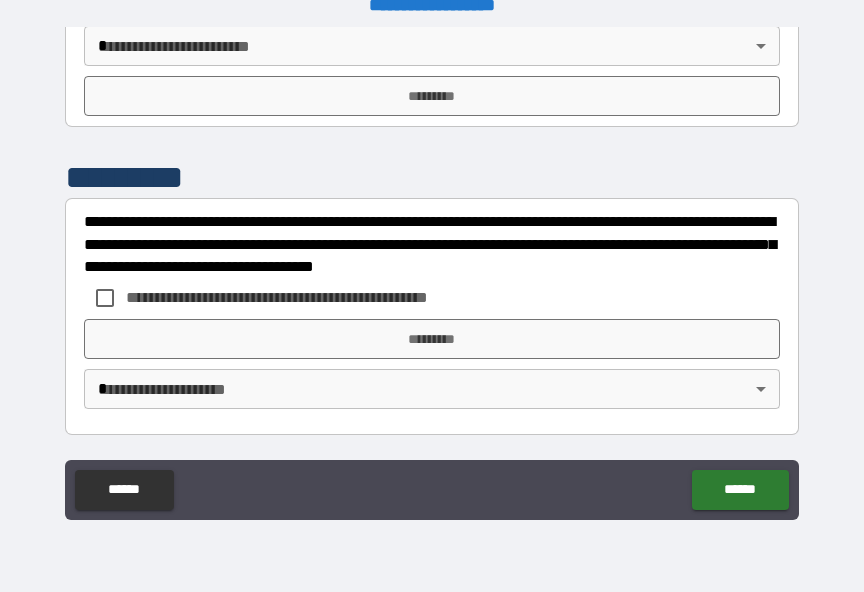 scroll, scrollTop: 2595, scrollLeft: 0, axis: vertical 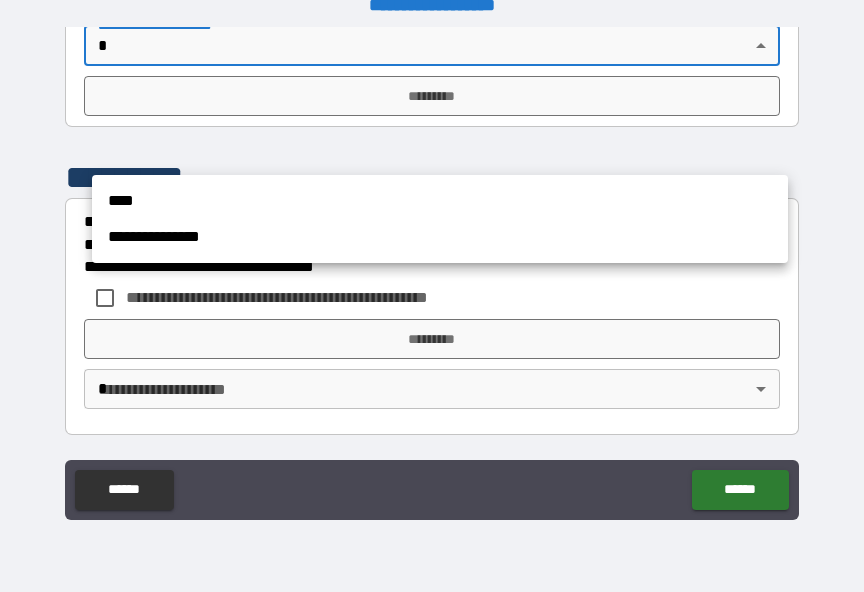 click on "****" at bounding box center [440, 201] 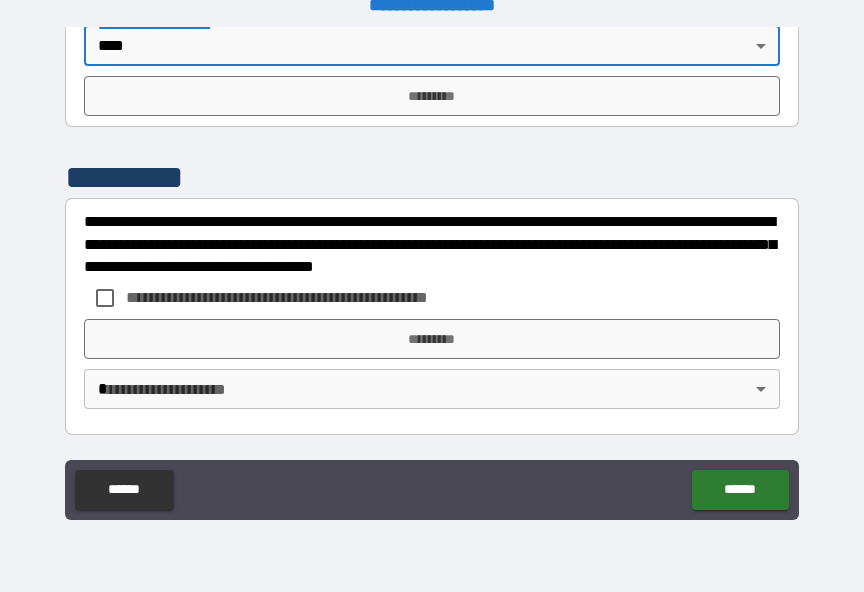click on "*********" at bounding box center [432, 96] 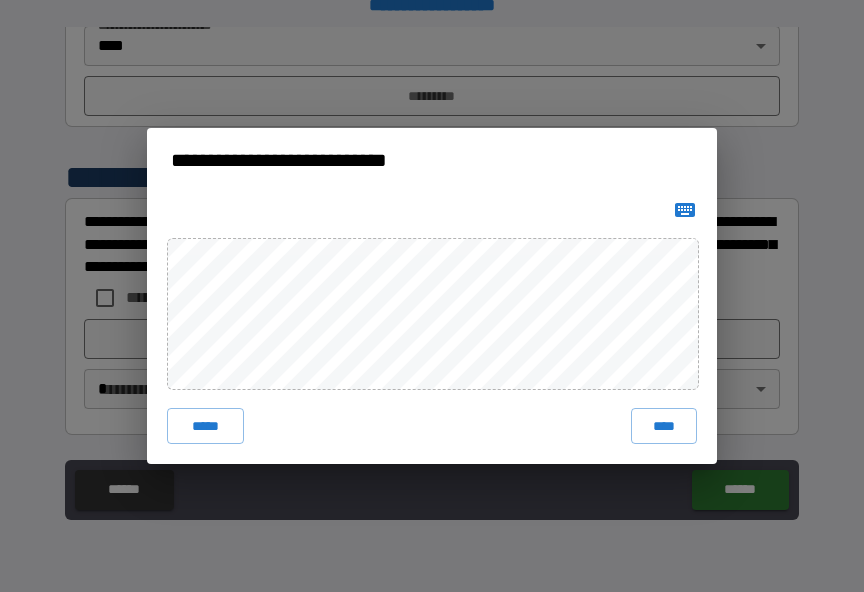 click on "****" at bounding box center (664, 426) 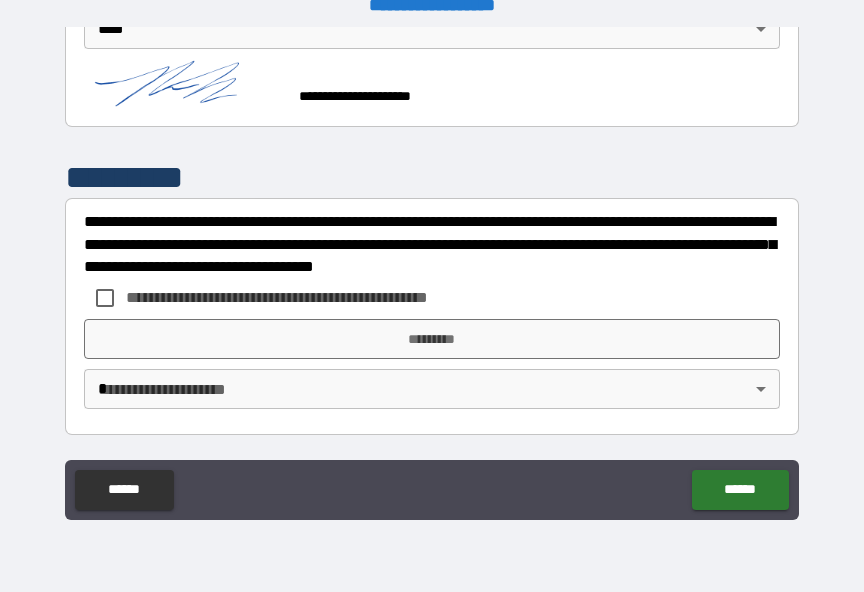scroll, scrollTop: 2679, scrollLeft: 0, axis: vertical 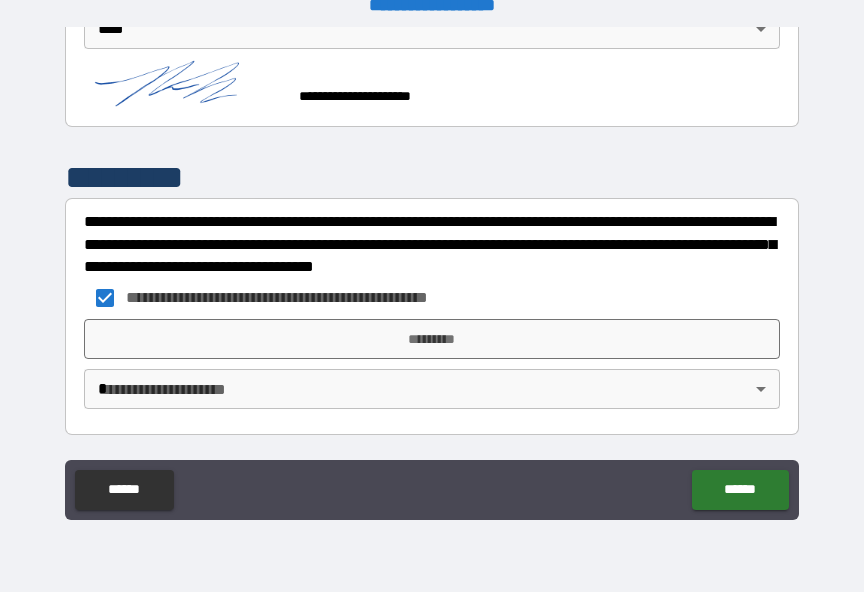 click on "*********" at bounding box center [432, 339] 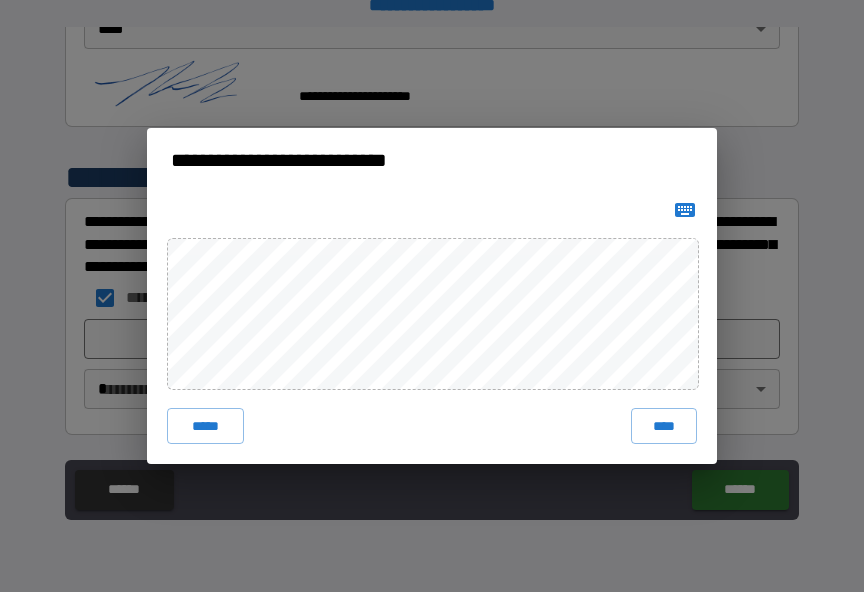 click on "****" at bounding box center (664, 426) 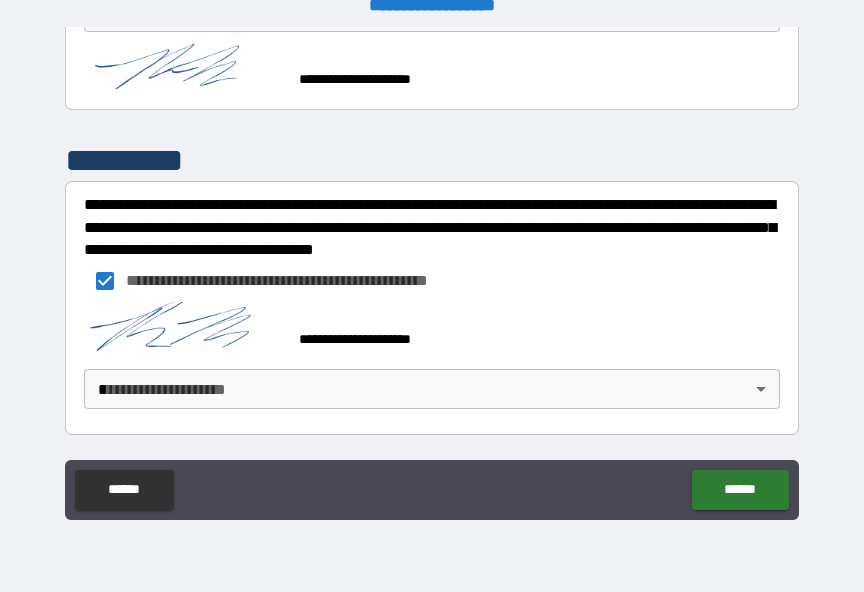 scroll, scrollTop: 2730, scrollLeft: 0, axis: vertical 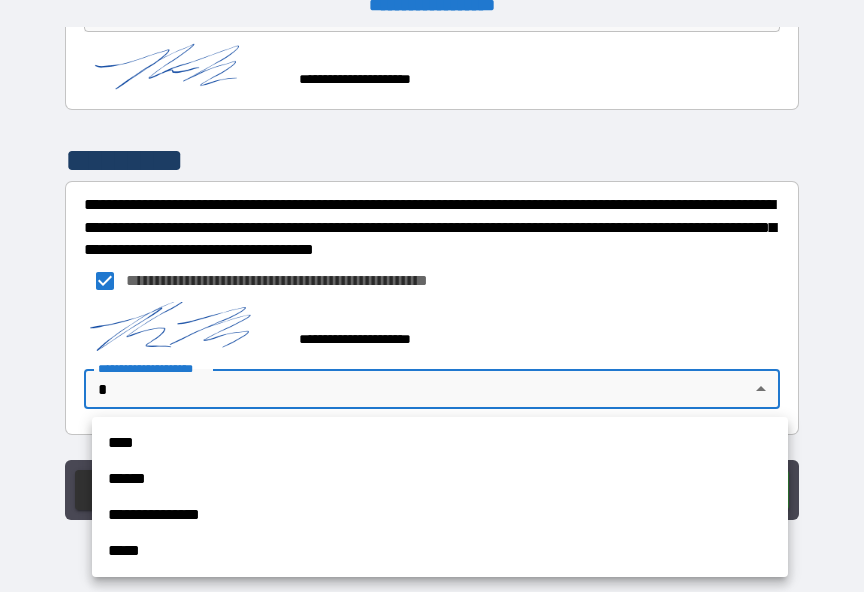 click on "****" at bounding box center (440, 443) 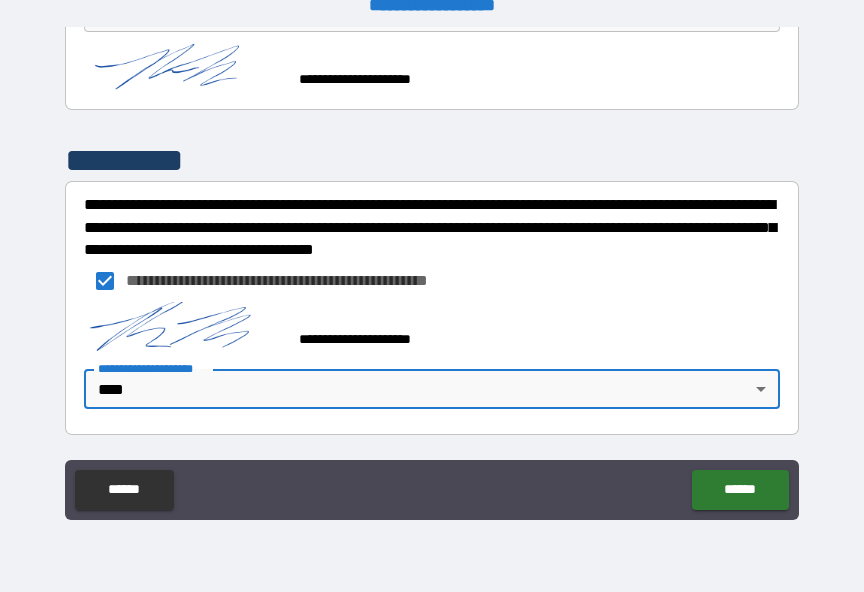 click on "******" at bounding box center [740, 490] 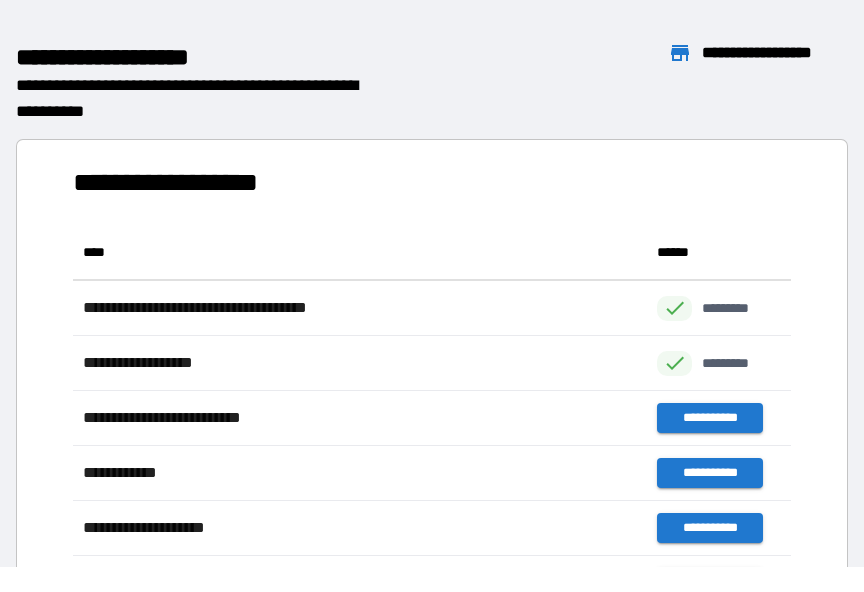 scroll, scrollTop: 1, scrollLeft: 1, axis: both 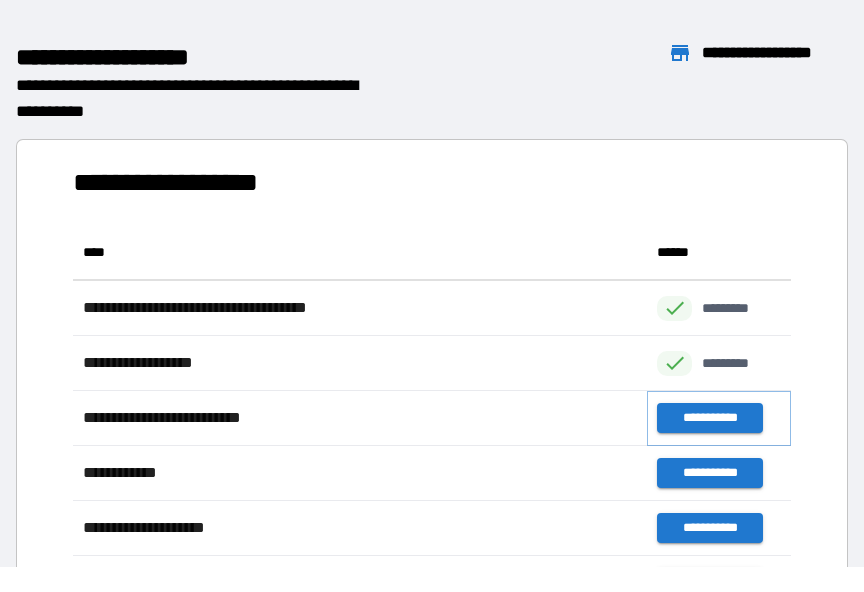 click on "**********" at bounding box center [709, 418] 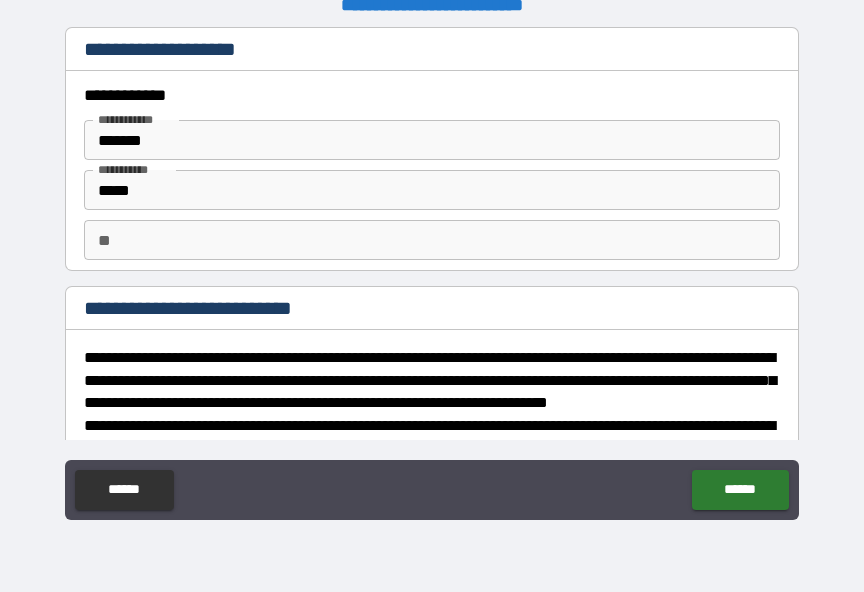 click on "**" at bounding box center (432, 240) 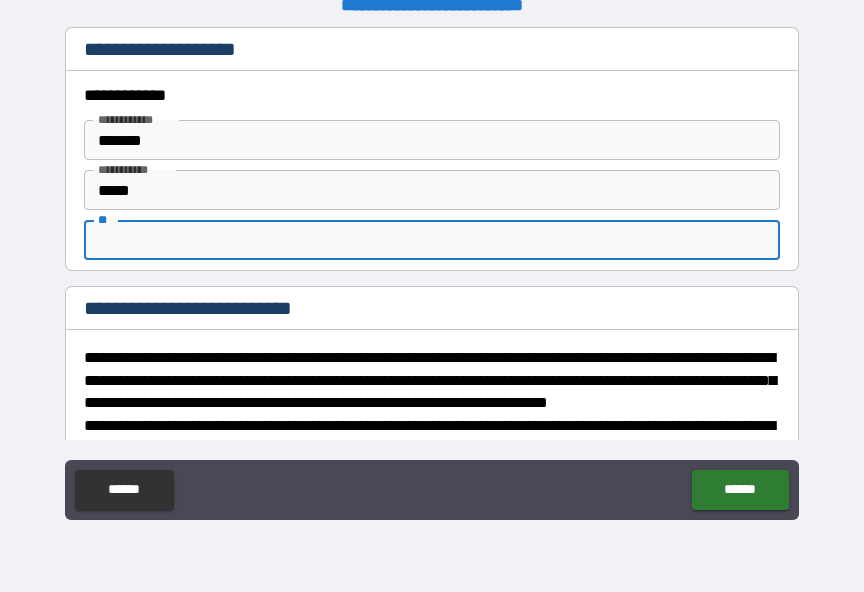 scroll, scrollTop: 24, scrollLeft: 0, axis: vertical 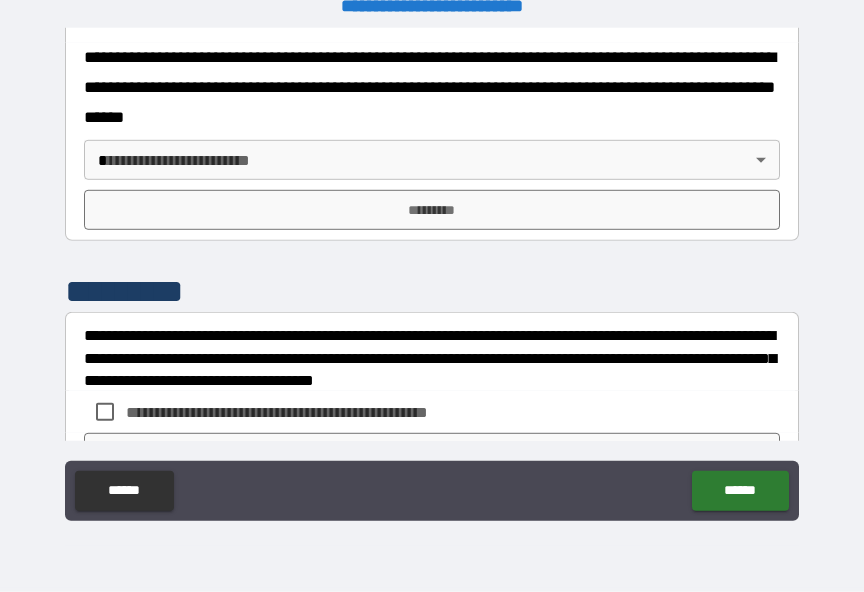 click on "**********" at bounding box center [432, 284] 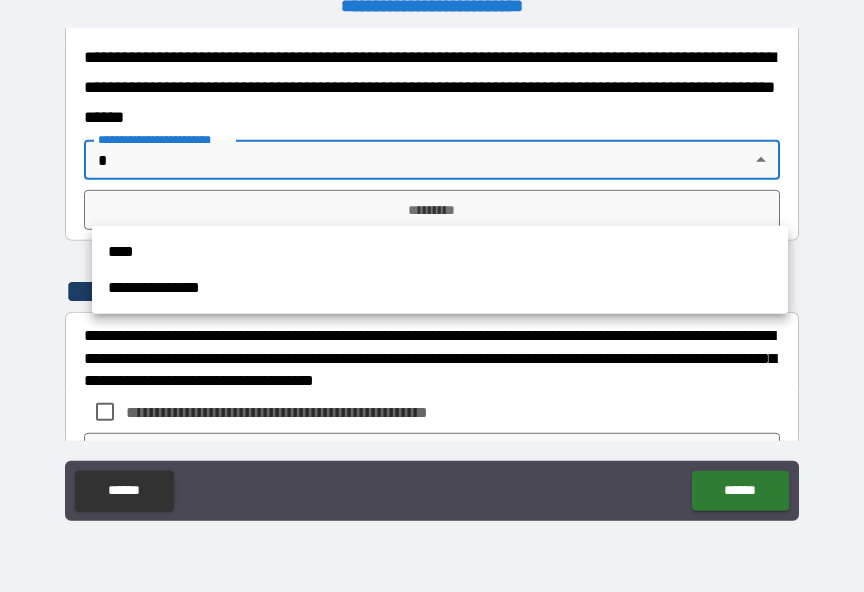 scroll, scrollTop: 25, scrollLeft: 0, axis: vertical 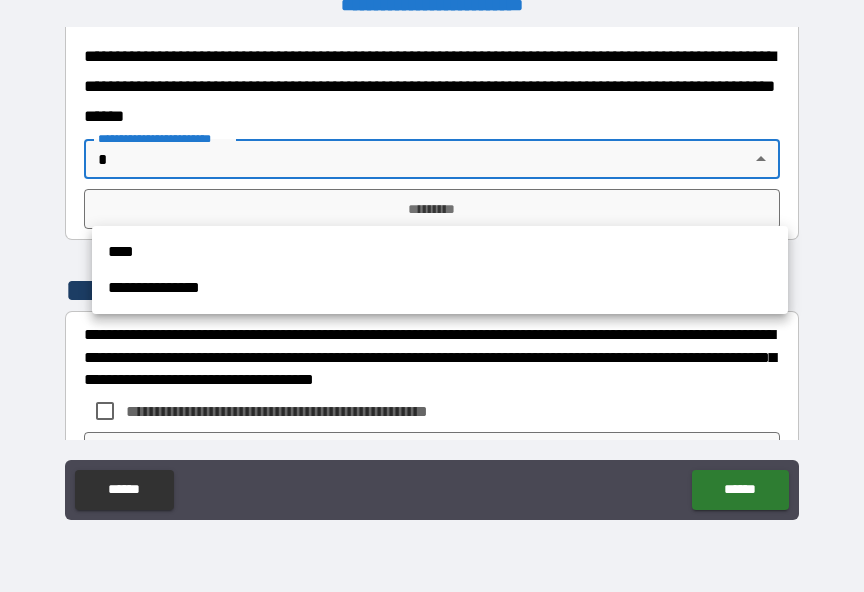 click on "****" at bounding box center [440, 252] 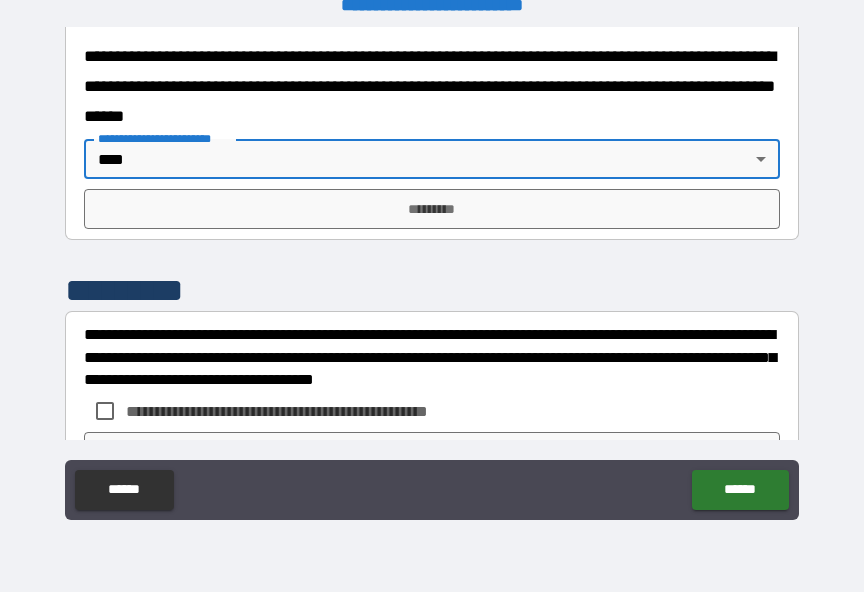 click on "*********" at bounding box center (432, 209) 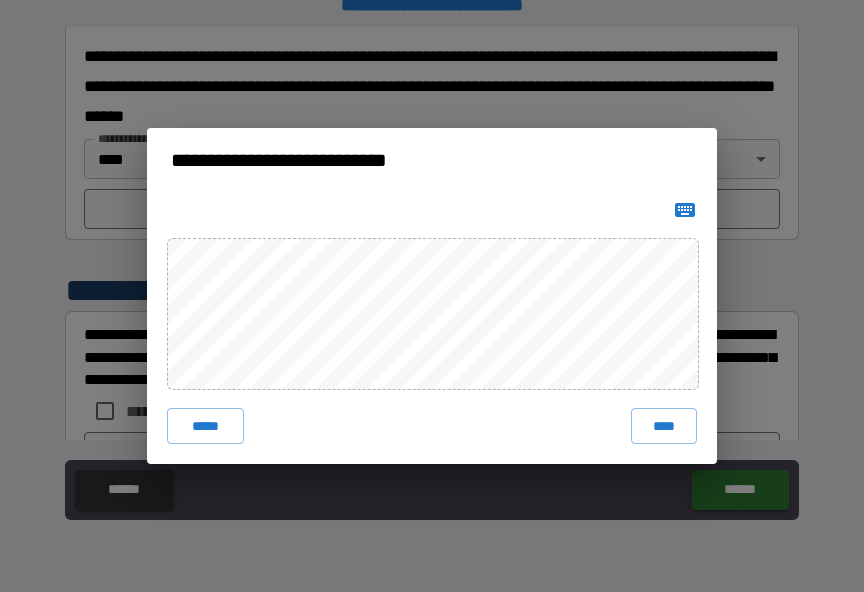 click on "****" at bounding box center [664, 426] 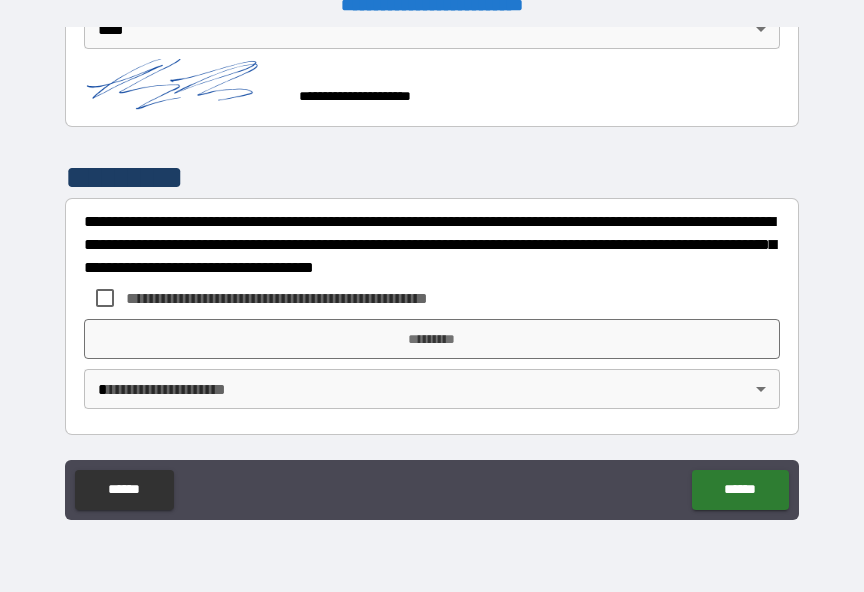 scroll, scrollTop: 1050, scrollLeft: 0, axis: vertical 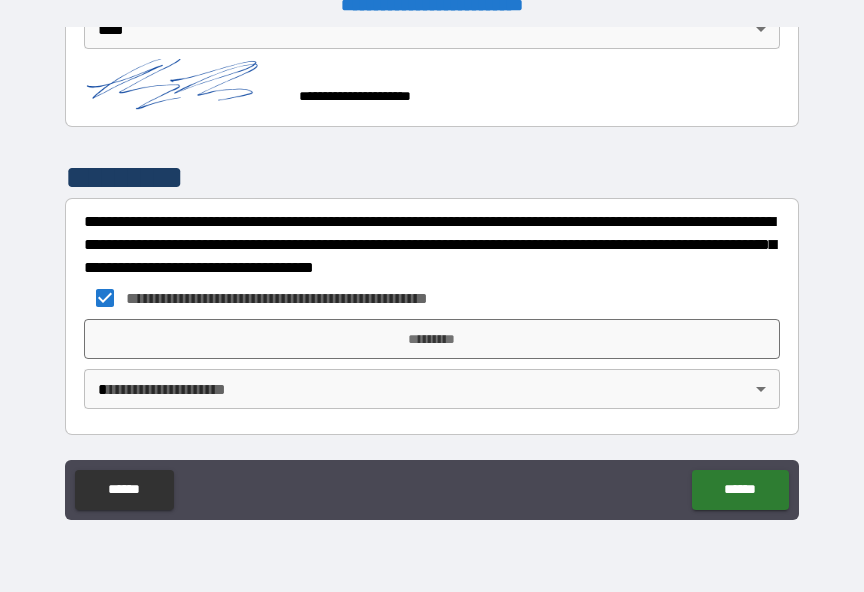 click on "*********" at bounding box center [432, 339] 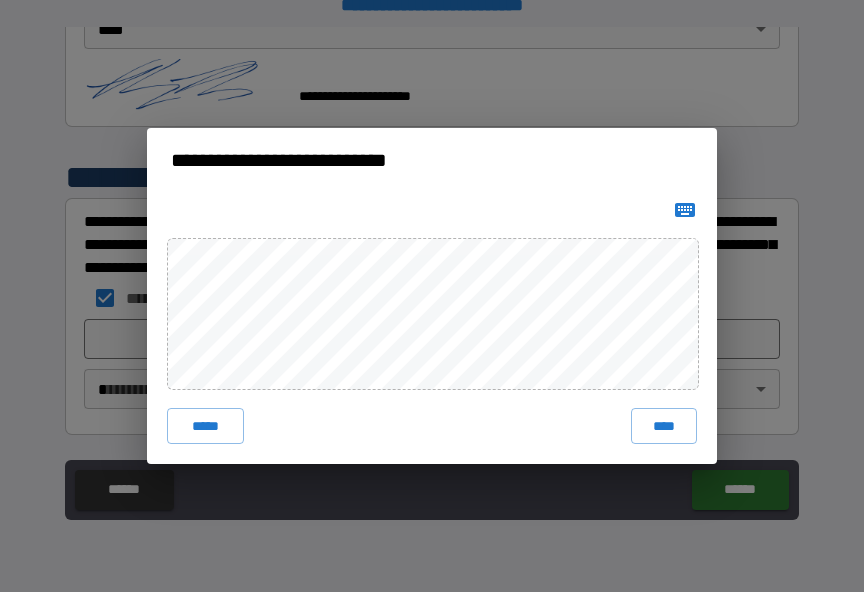 click on "****" at bounding box center [664, 426] 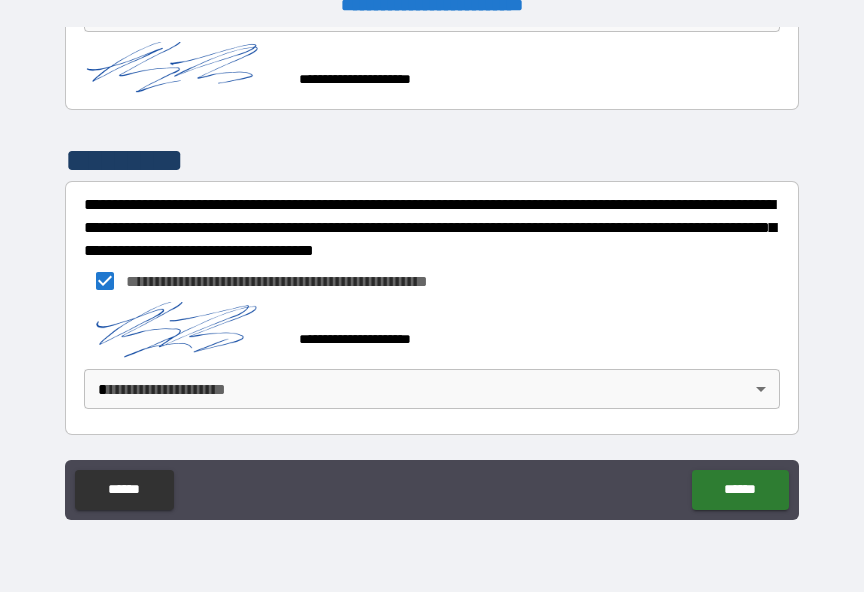 click on "**********" at bounding box center (432, 283) 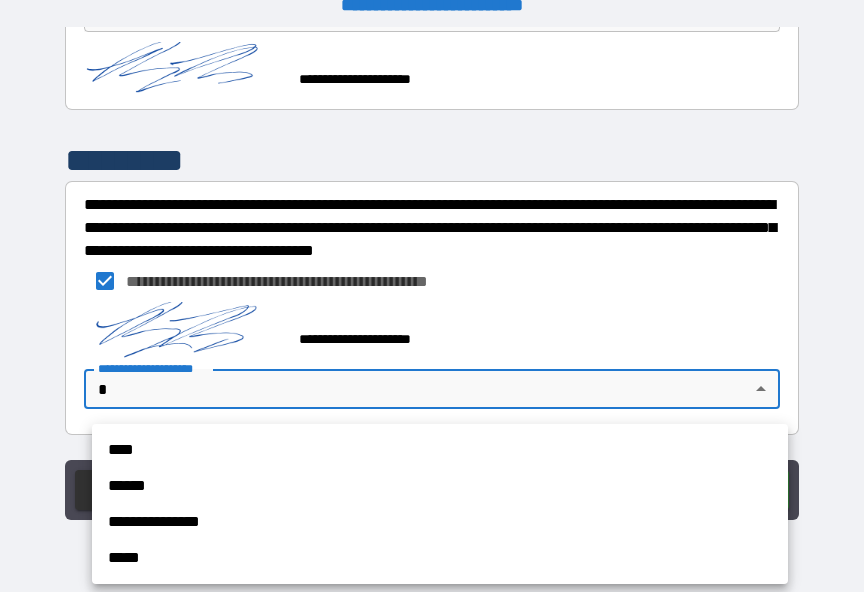 click on "****" at bounding box center (440, 450) 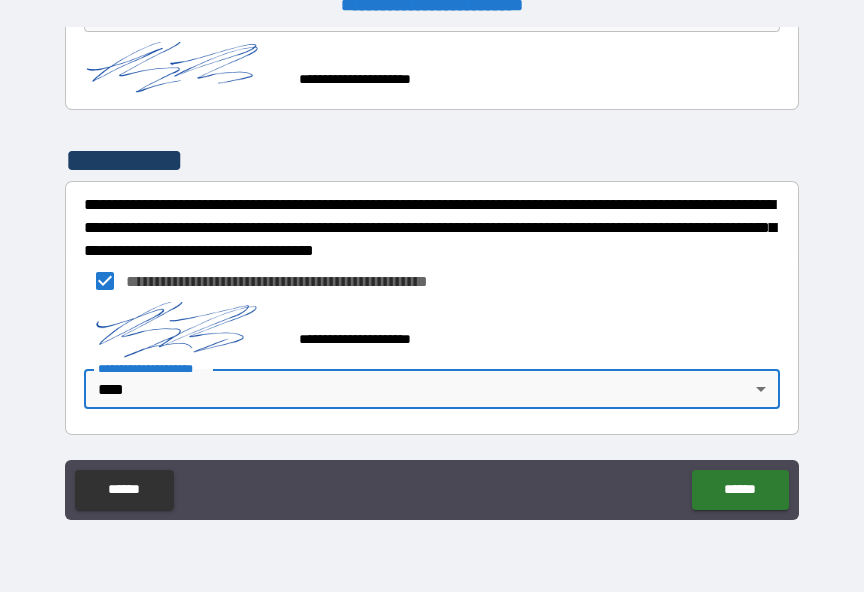 scroll, scrollTop: 1067, scrollLeft: 0, axis: vertical 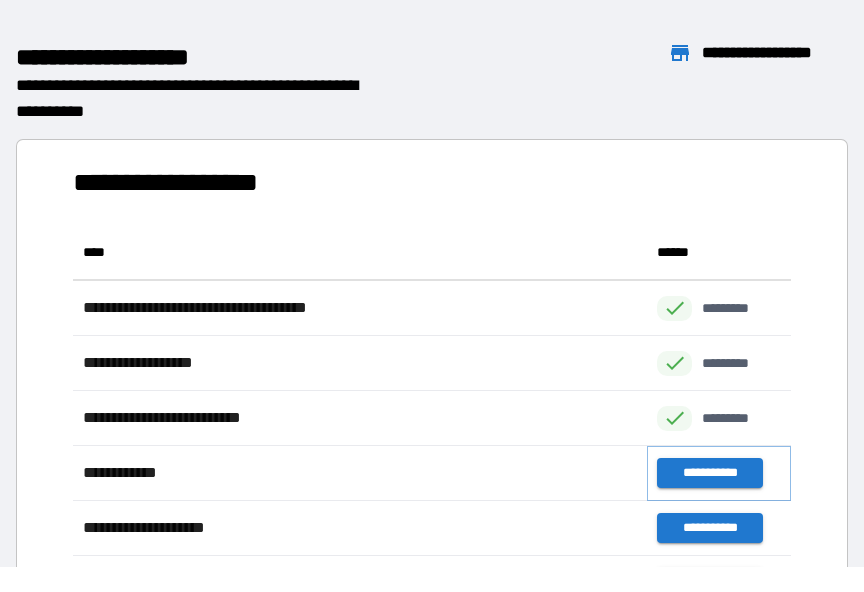 click on "**********" at bounding box center [709, 473] 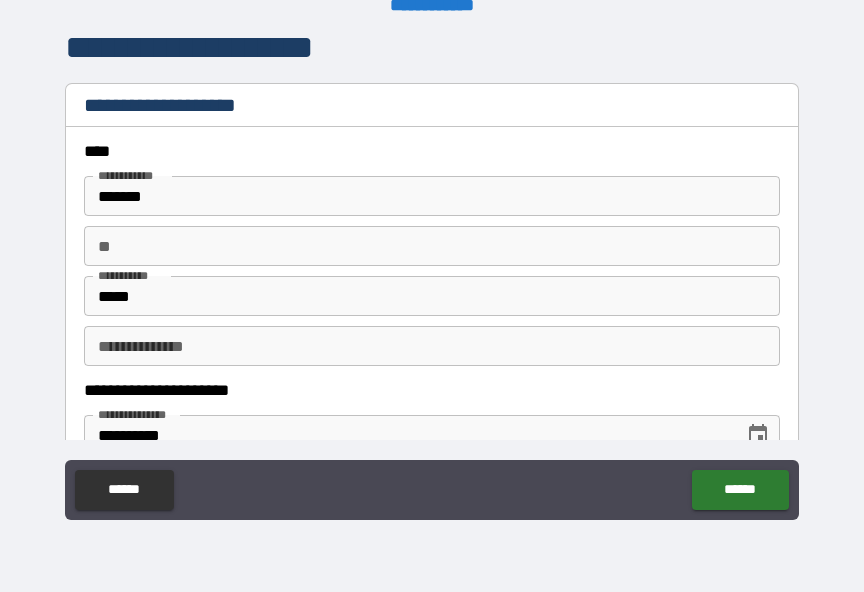 click on "**" at bounding box center [432, 246] 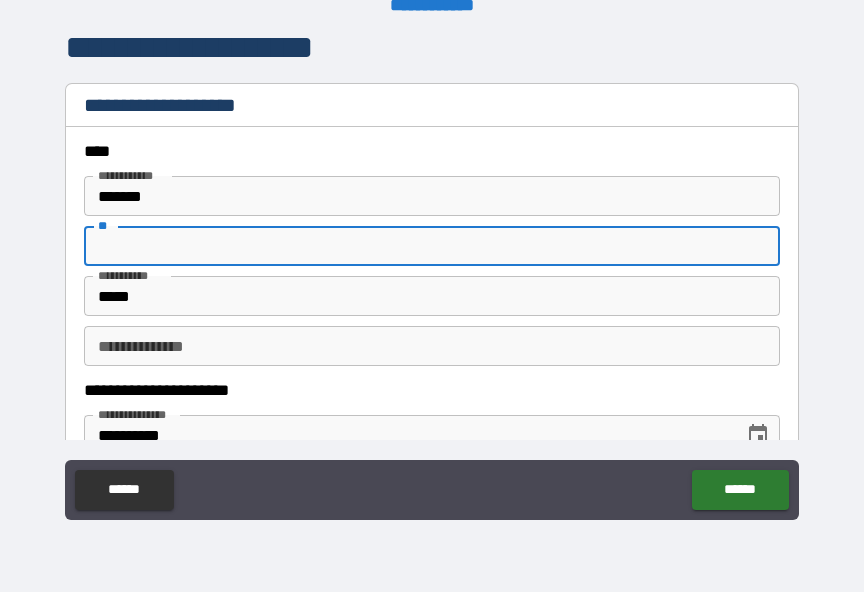 scroll, scrollTop: 24, scrollLeft: 0, axis: vertical 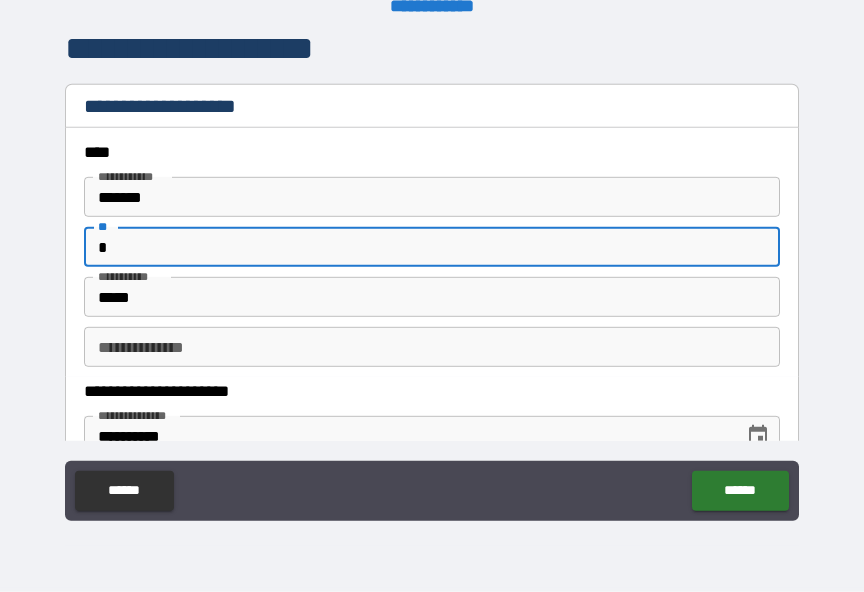 click on "**********" at bounding box center [432, 347] 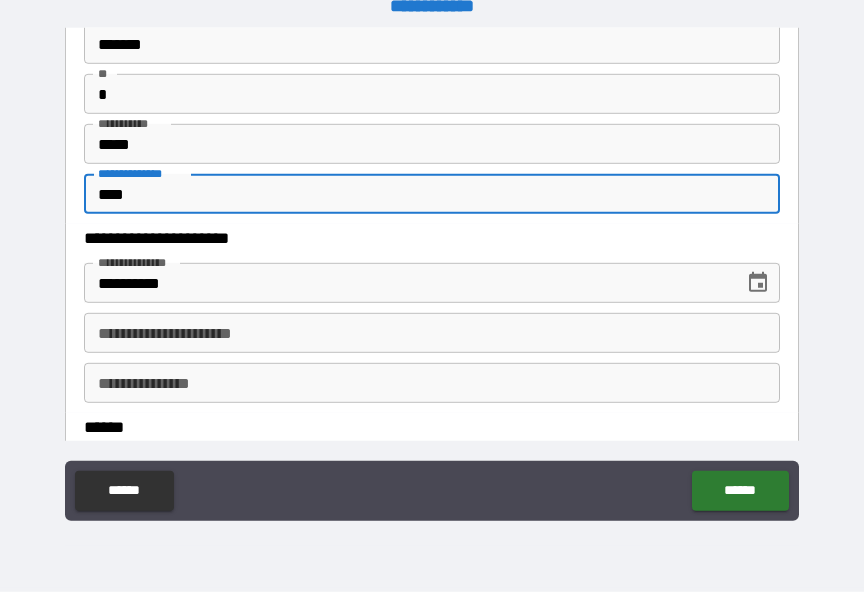 scroll, scrollTop: 156, scrollLeft: 0, axis: vertical 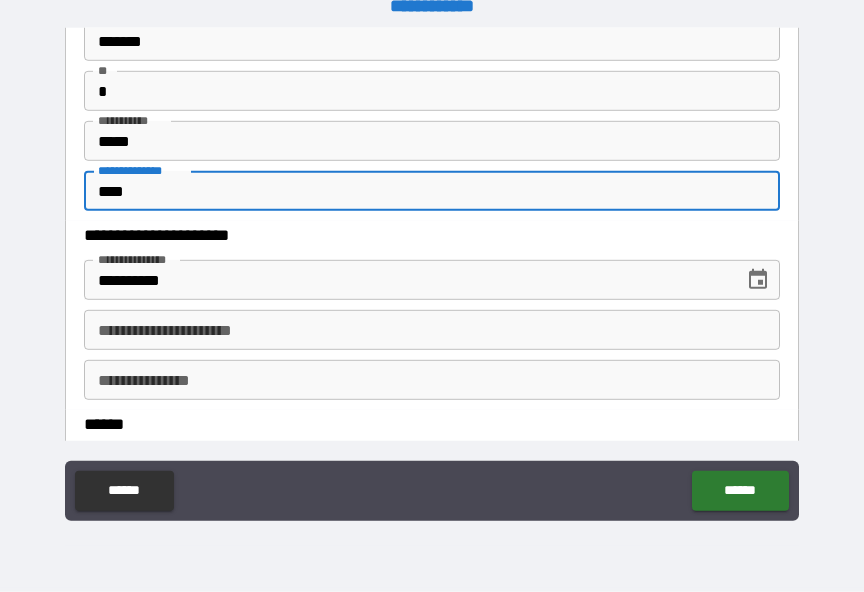 click on "**********" at bounding box center (432, 330) 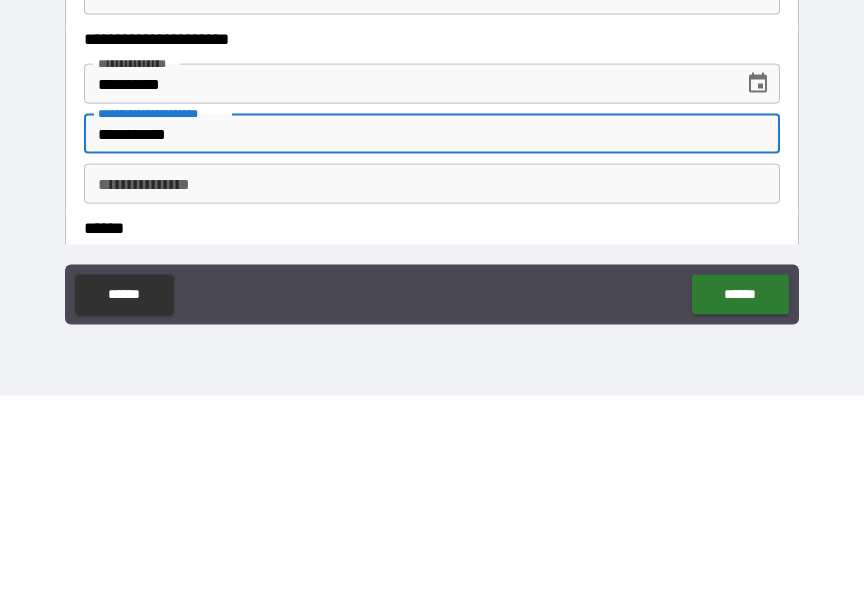 click on "**********" at bounding box center [432, 380] 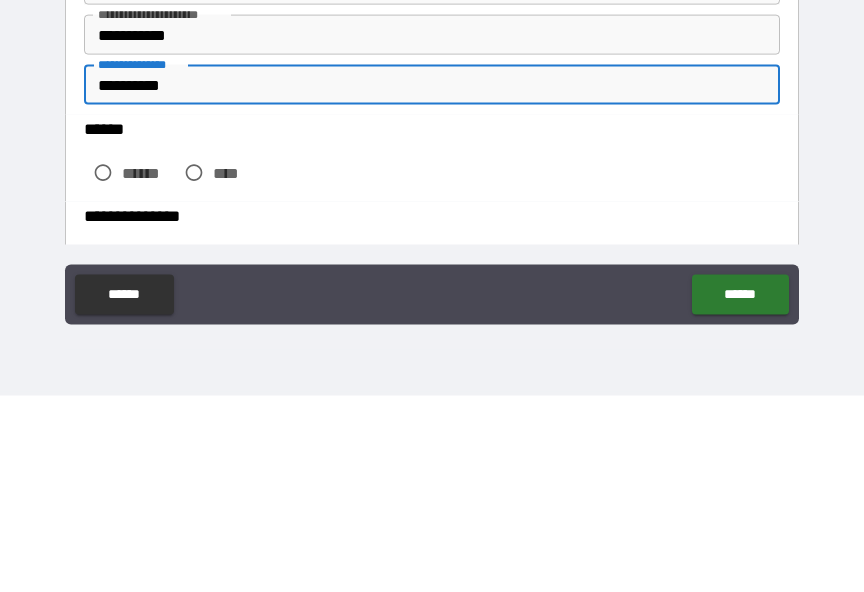 scroll, scrollTop: 260, scrollLeft: 0, axis: vertical 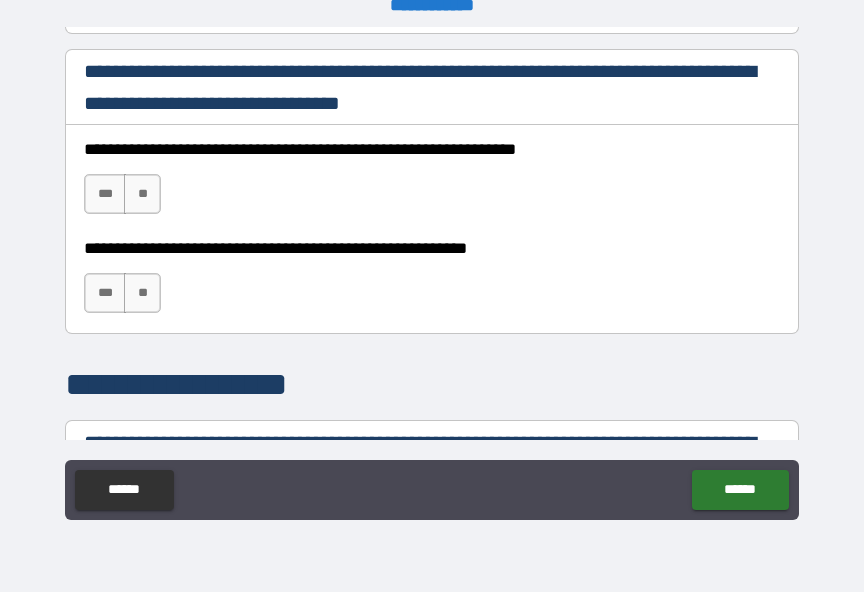click on "***" at bounding box center [105, 194] 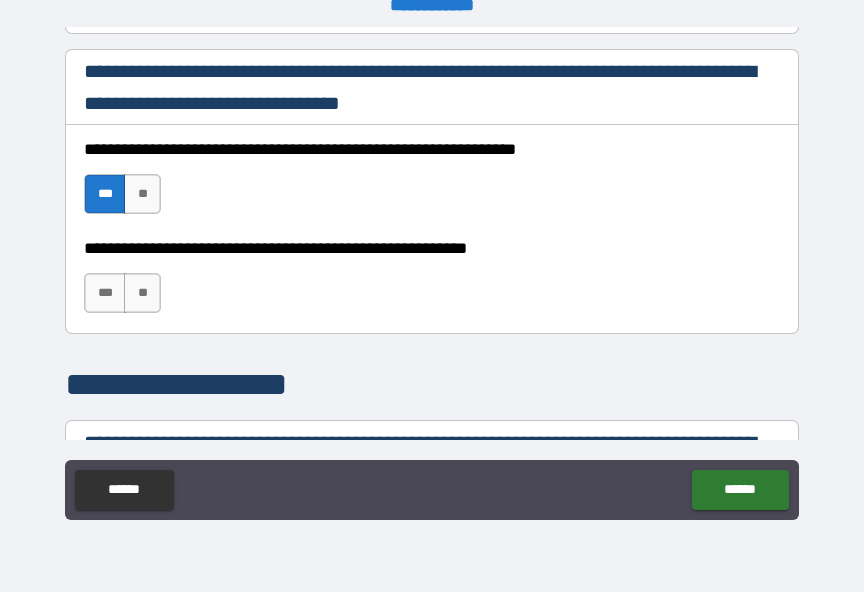 click on "***" at bounding box center [105, 293] 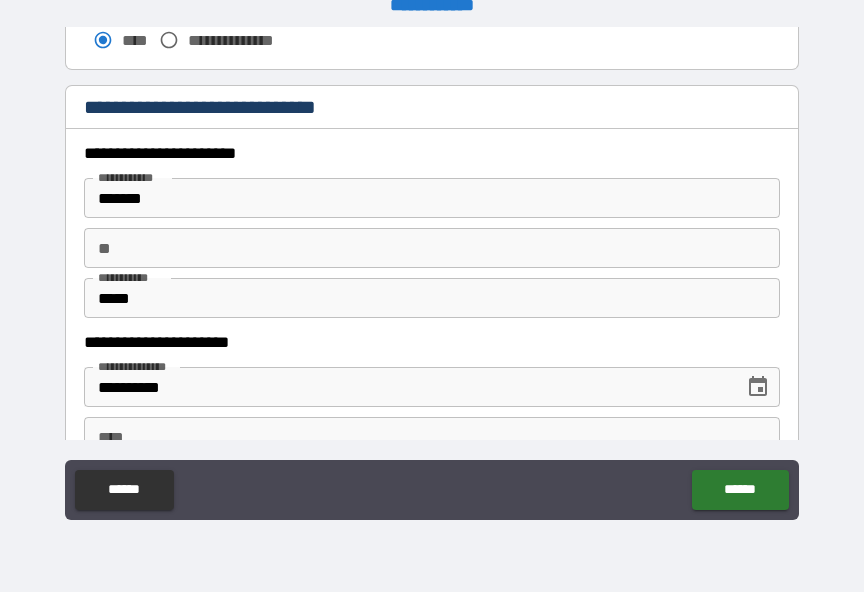 scroll, scrollTop: 1896, scrollLeft: 0, axis: vertical 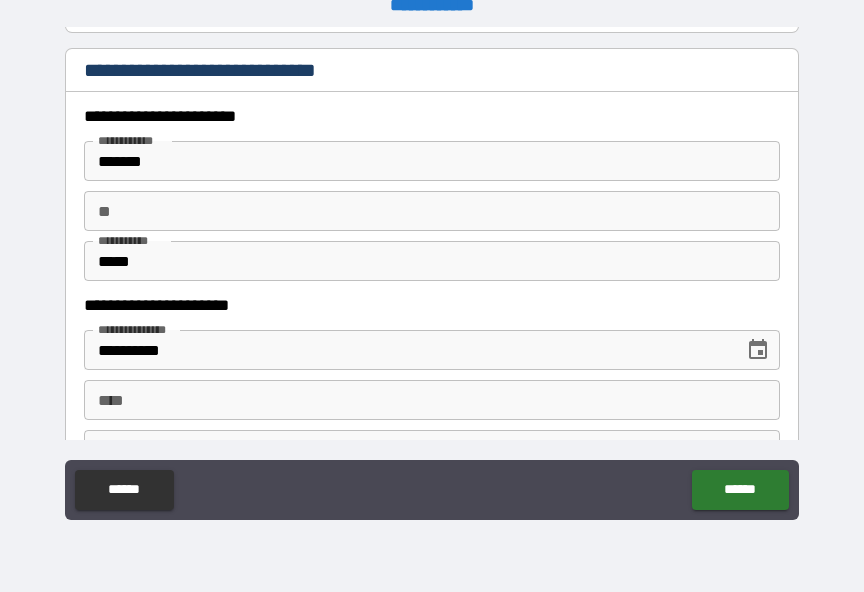 click on "** **" at bounding box center (432, 211) 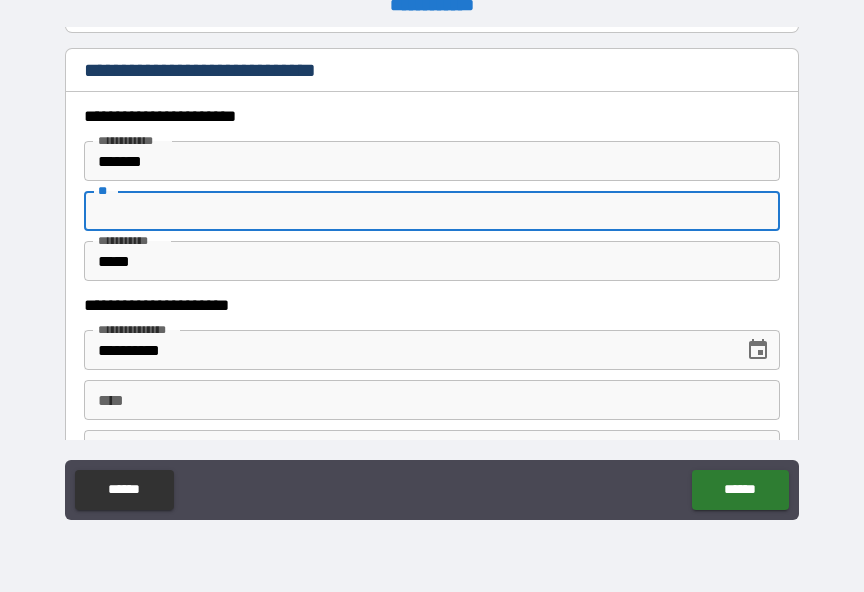 scroll, scrollTop: 24, scrollLeft: 0, axis: vertical 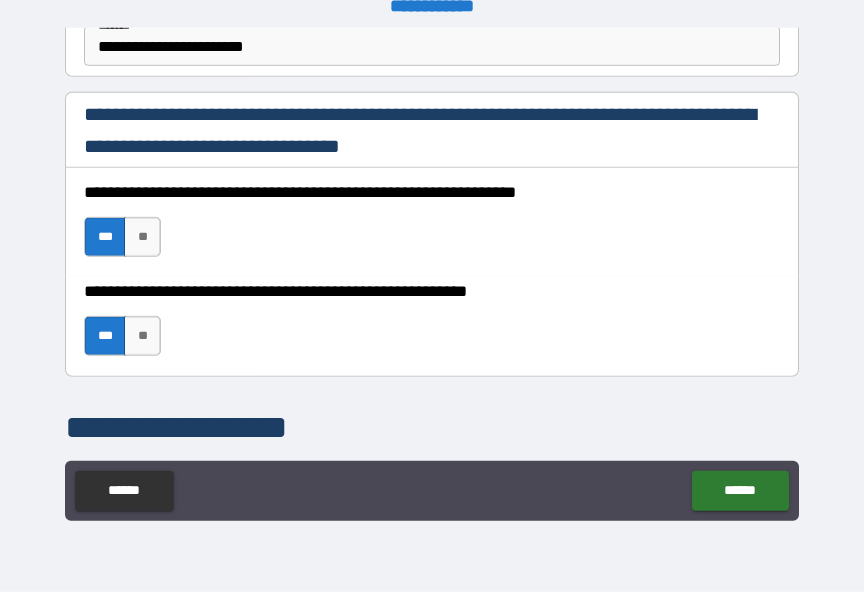 click on "******" at bounding box center (740, 491) 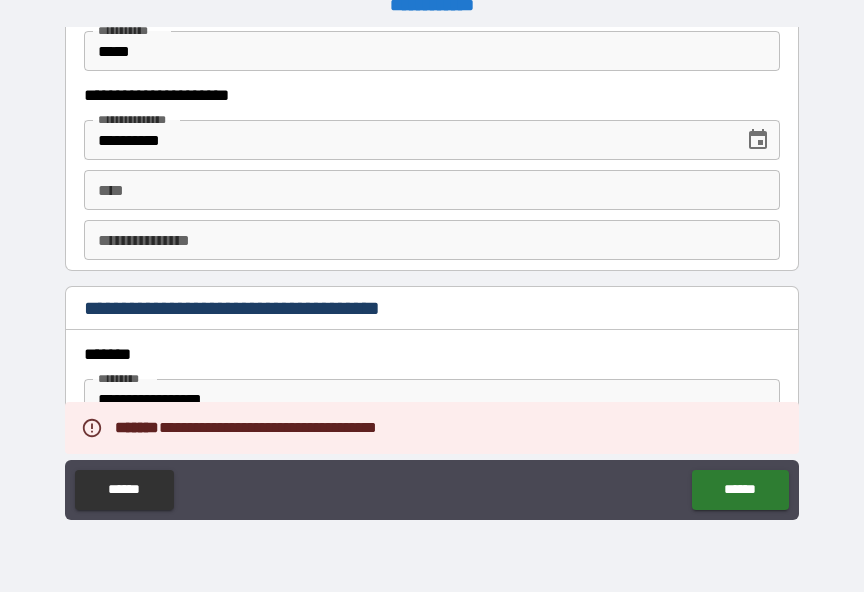 scroll, scrollTop: 2113, scrollLeft: 0, axis: vertical 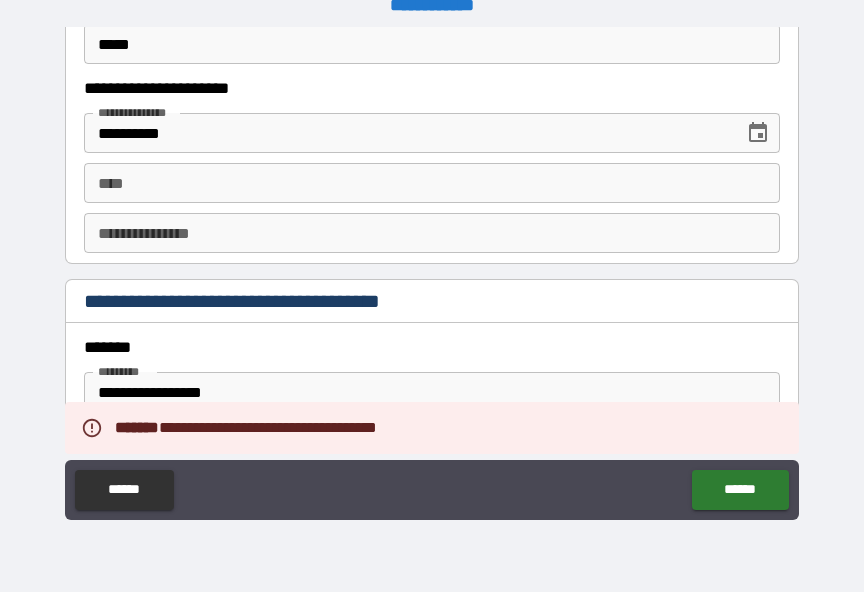 click on "**** ****" at bounding box center (432, 183) 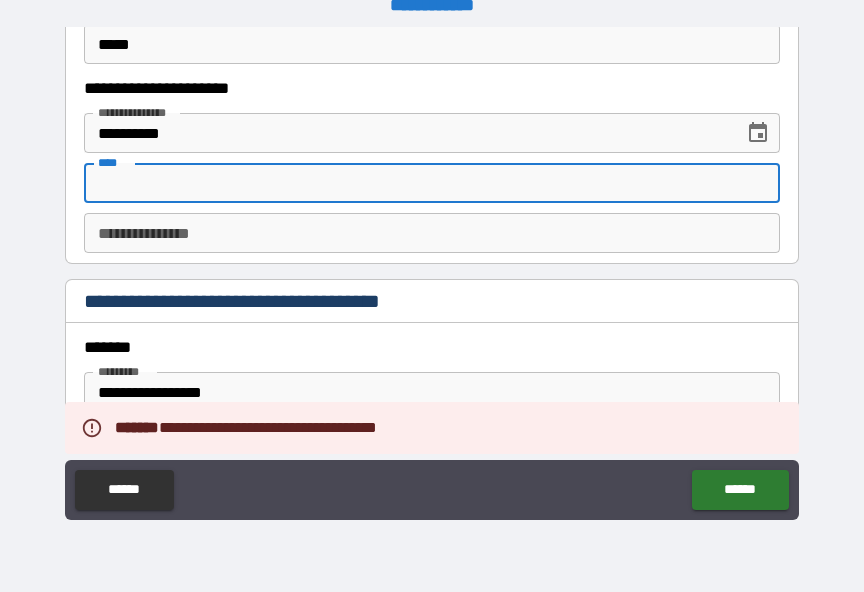 scroll, scrollTop: 24, scrollLeft: 0, axis: vertical 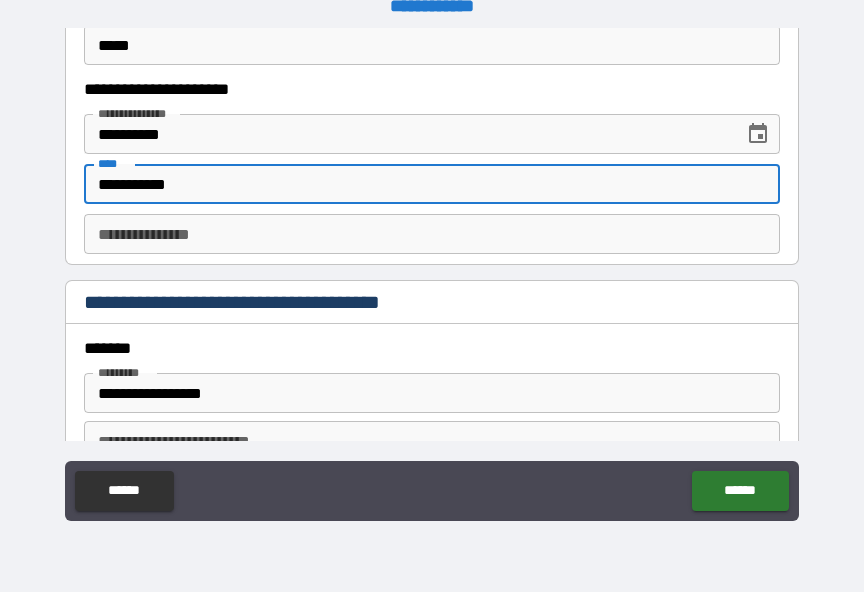 click on "**********" at bounding box center (432, 234) 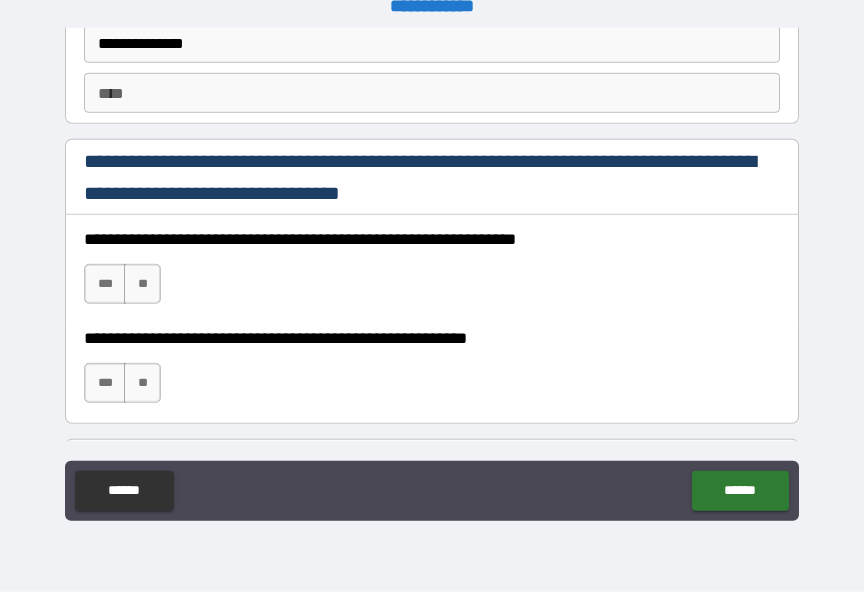 scroll, scrollTop: 2885, scrollLeft: 0, axis: vertical 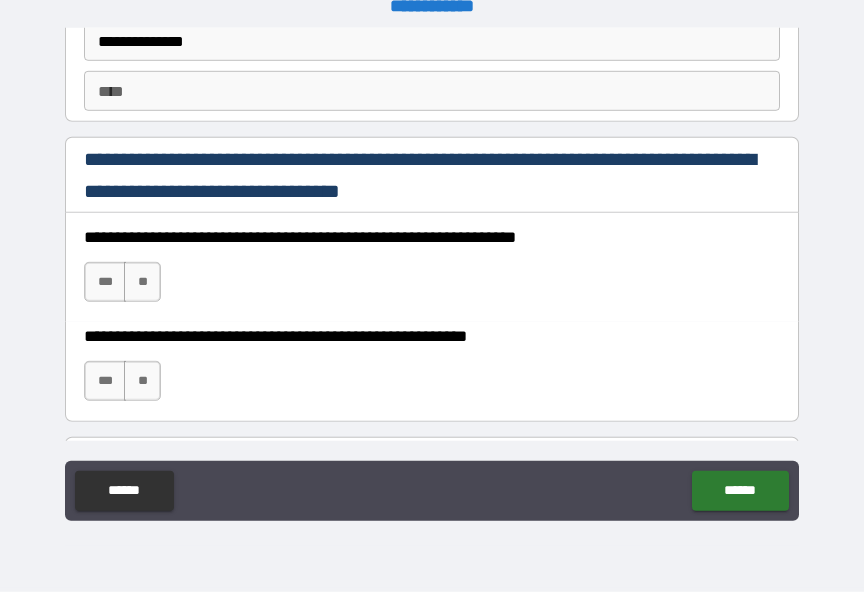 click on "***" at bounding box center [105, 282] 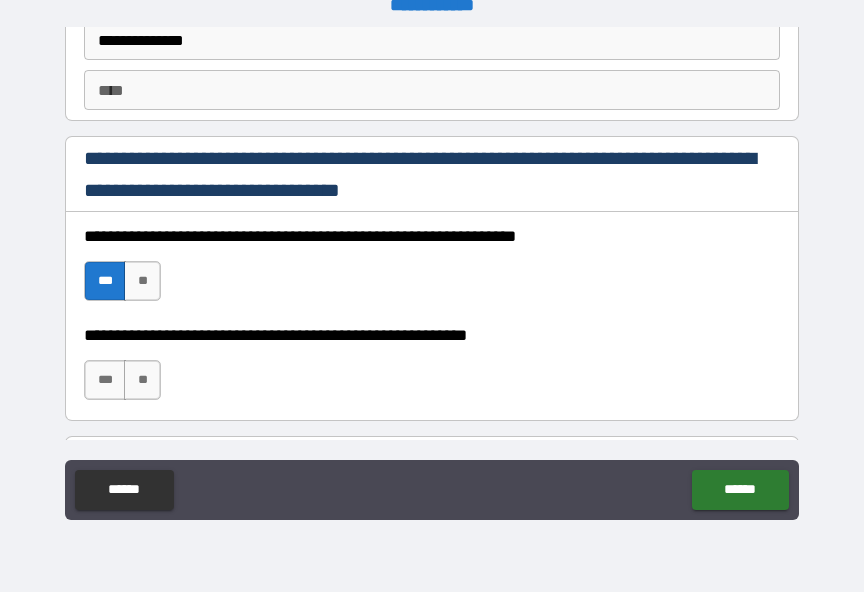 click on "***" at bounding box center [105, 380] 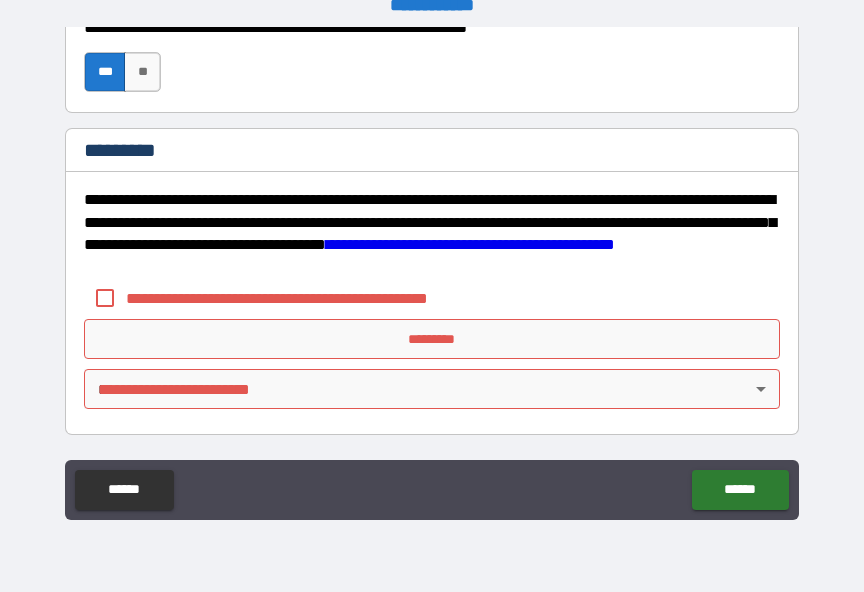 scroll, scrollTop: 3193, scrollLeft: 0, axis: vertical 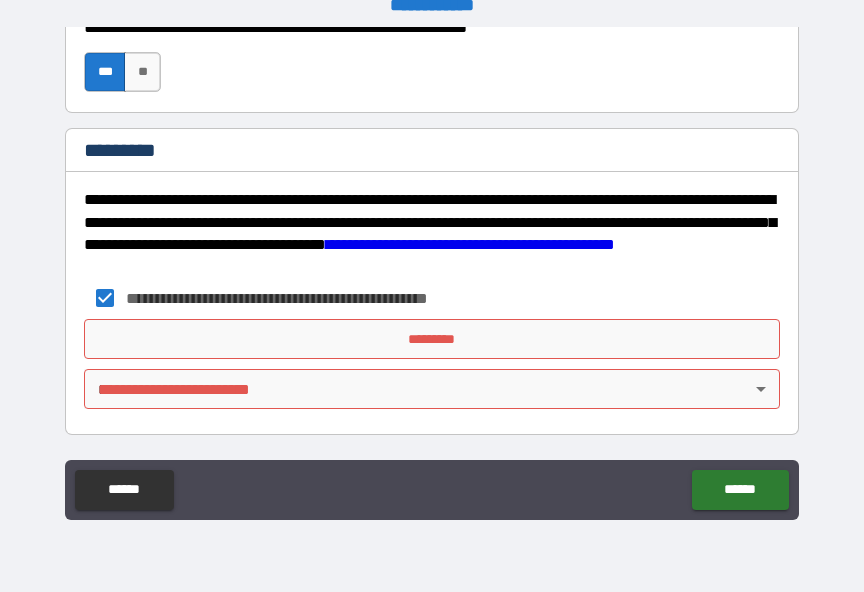 click on "*********" at bounding box center [432, 339] 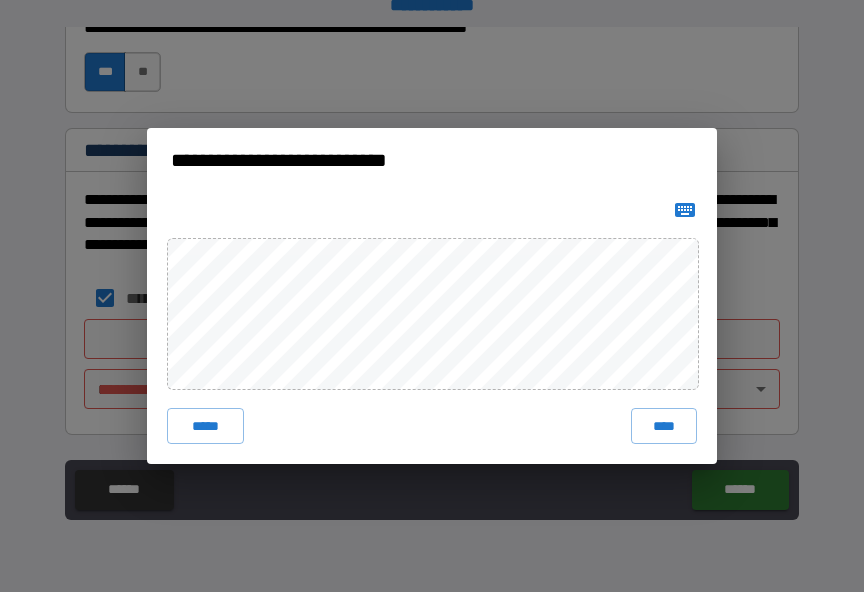 click on "****" at bounding box center [664, 426] 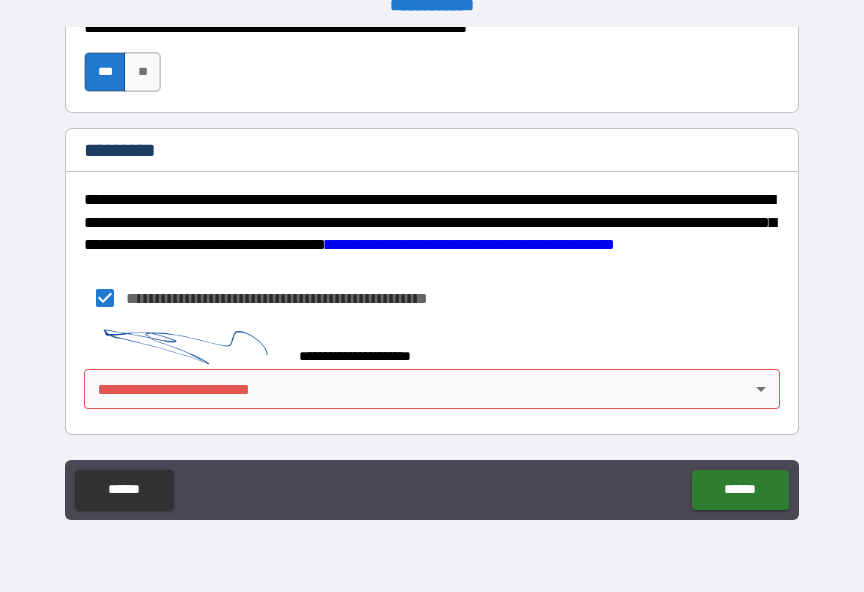 scroll, scrollTop: 3183, scrollLeft: 0, axis: vertical 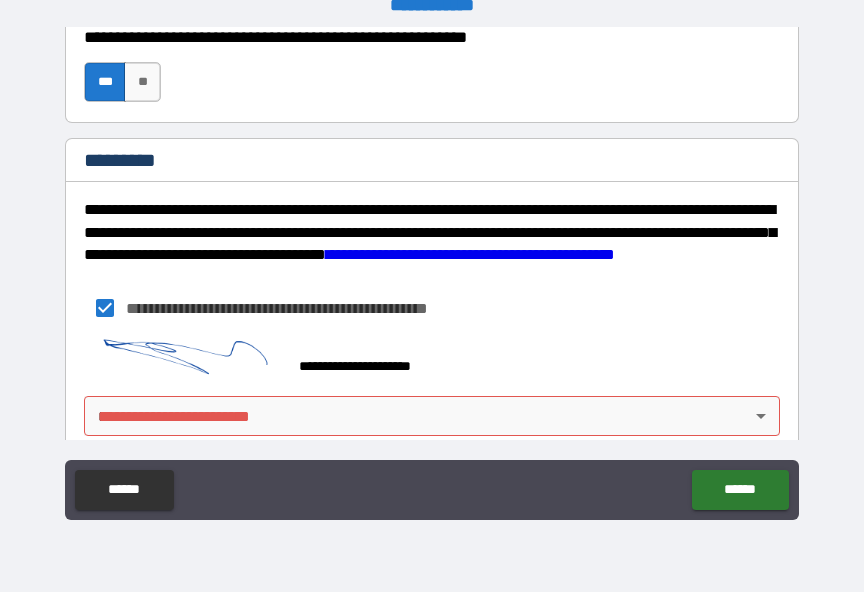click on "**********" at bounding box center [432, 283] 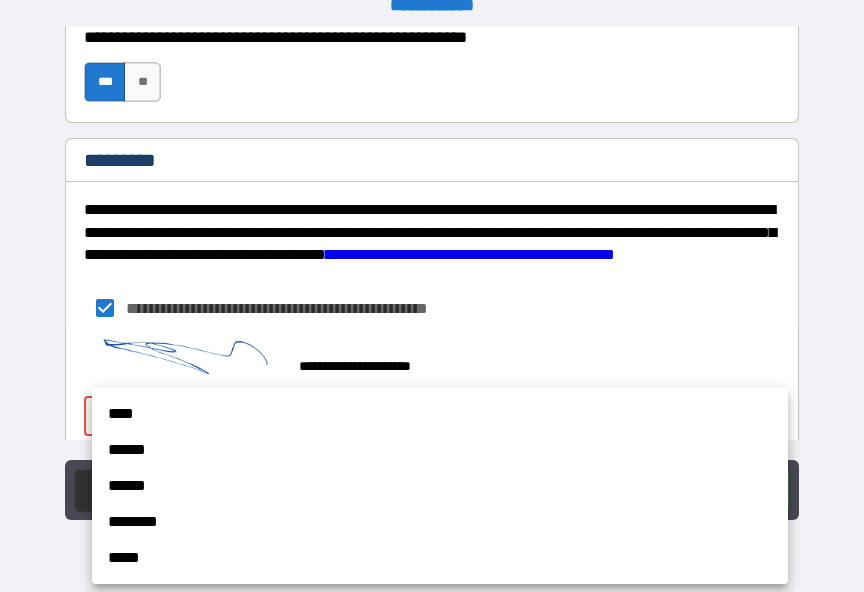 click on "****" at bounding box center [440, 414] 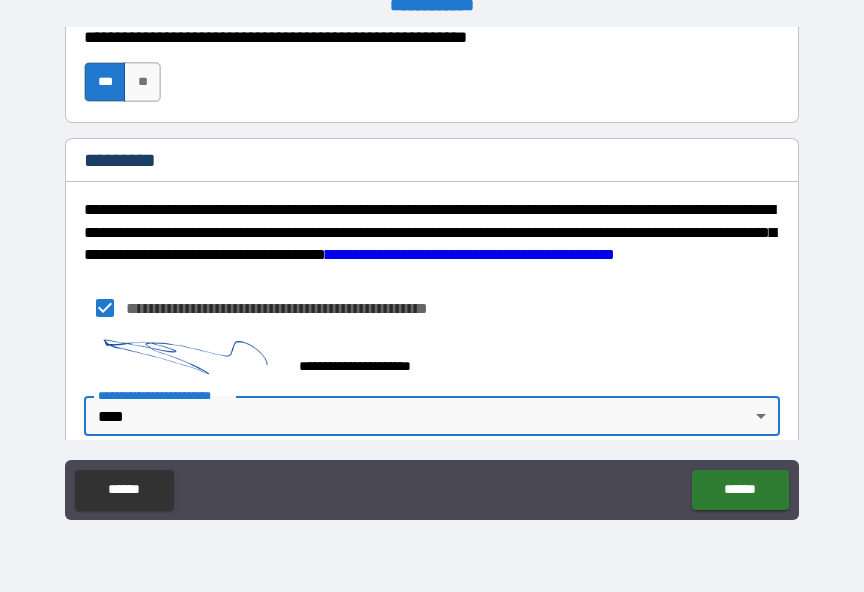 click on "******" at bounding box center (740, 490) 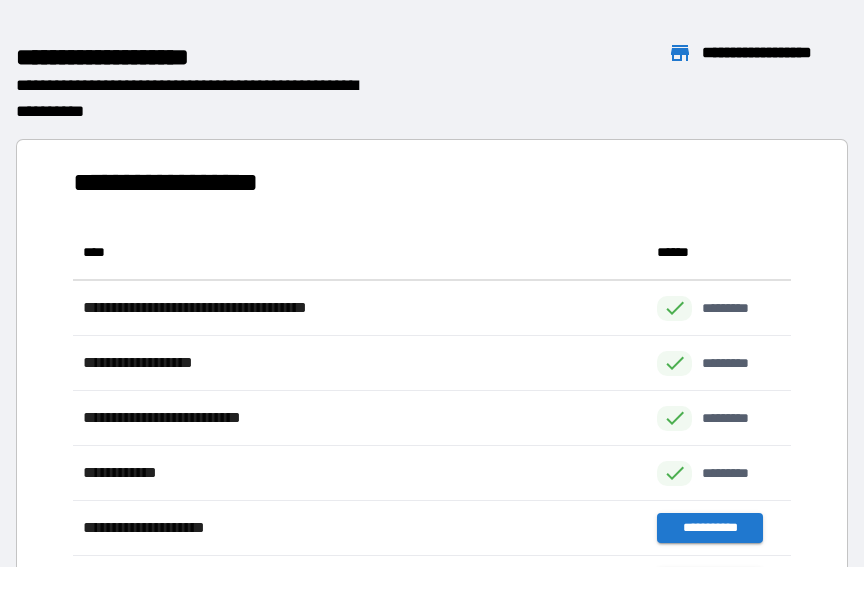 scroll, scrollTop: 386, scrollLeft: 718, axis: both 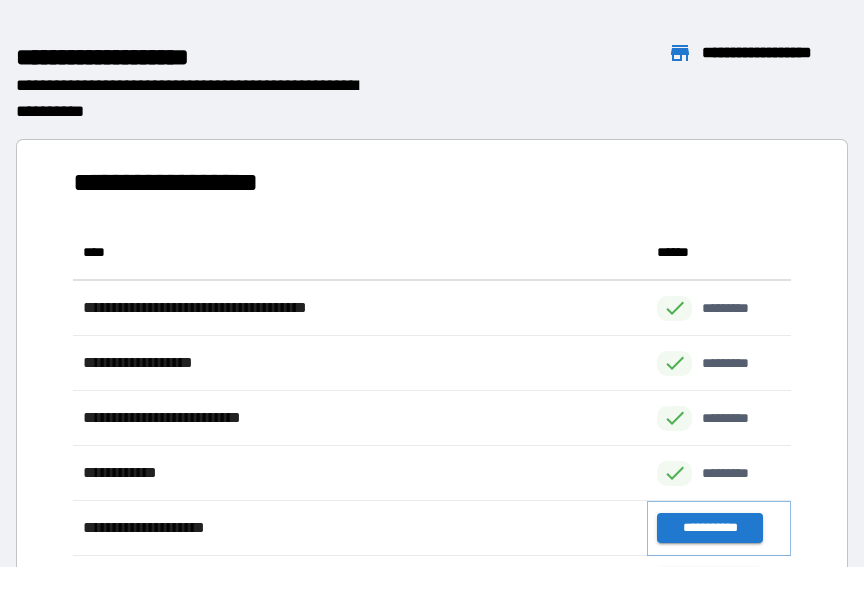click on "**********" at bounding box center (709, 528) 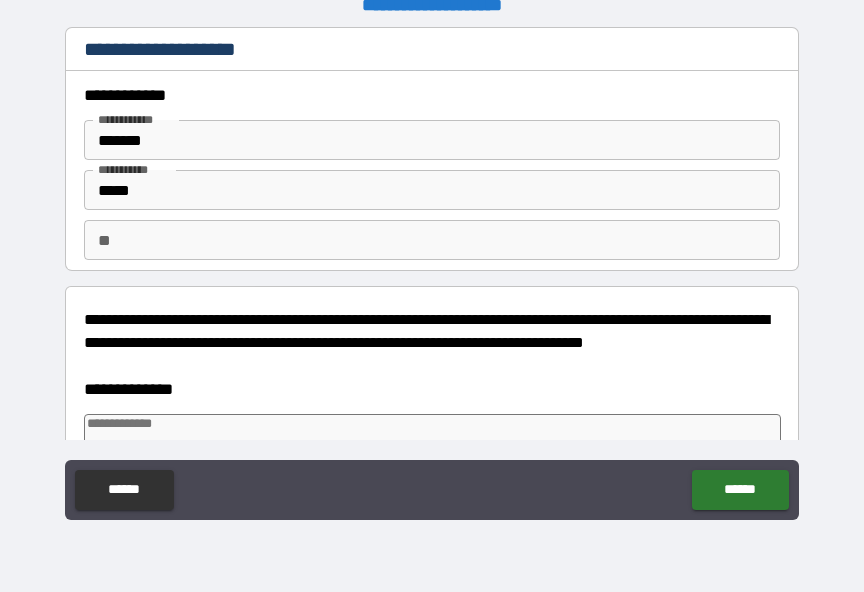 click on "**" at bounding box center [432, 240] 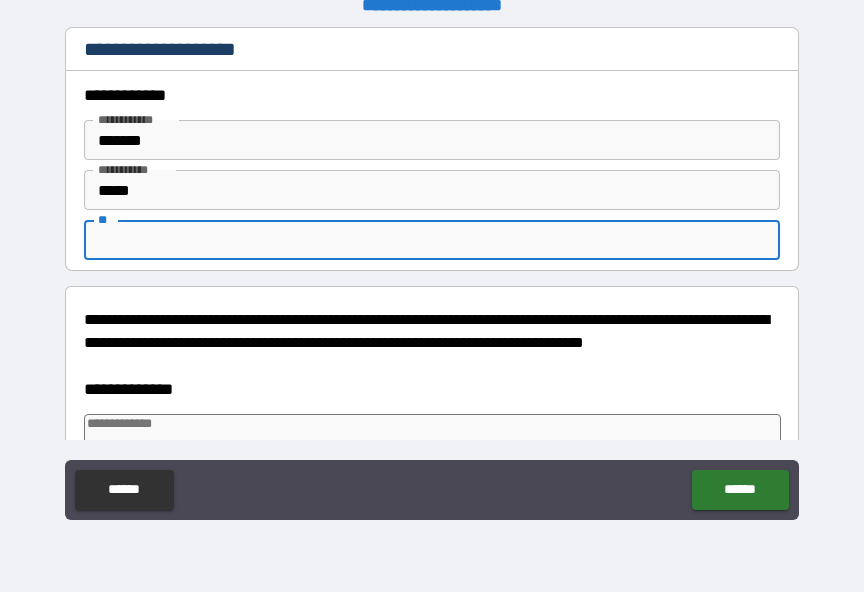 scroll, scrollTop: 24, scrollLeft: 0, axis: vertical 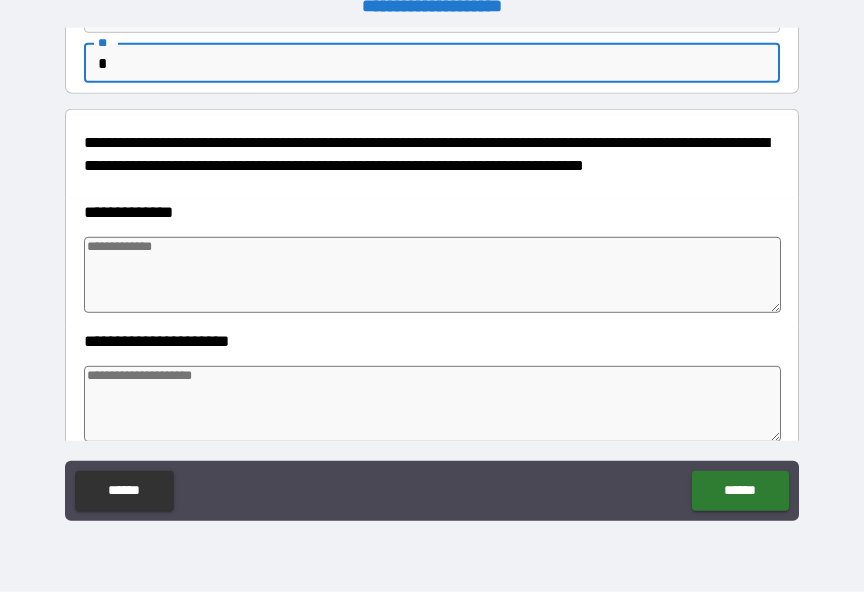 click at bounding box center (432, 275) 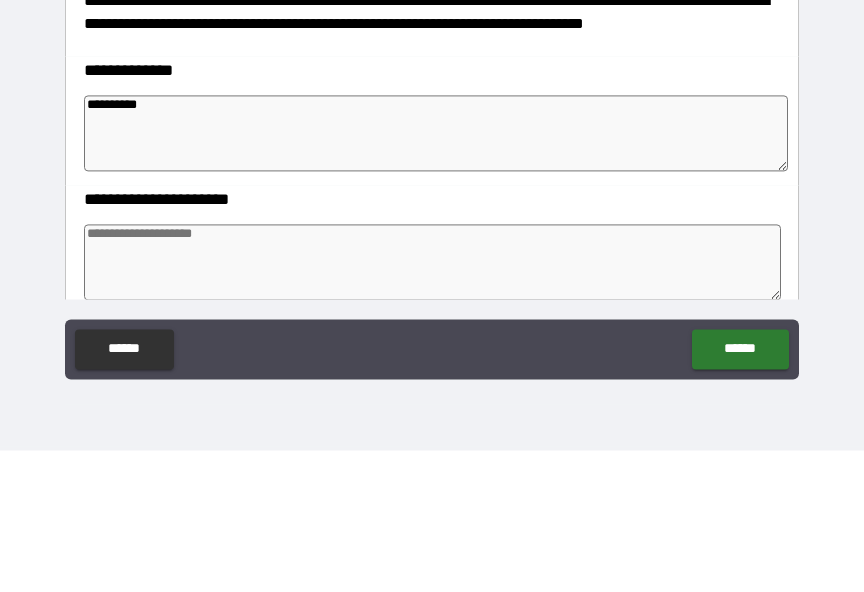 click at bounding box center (432, 404) 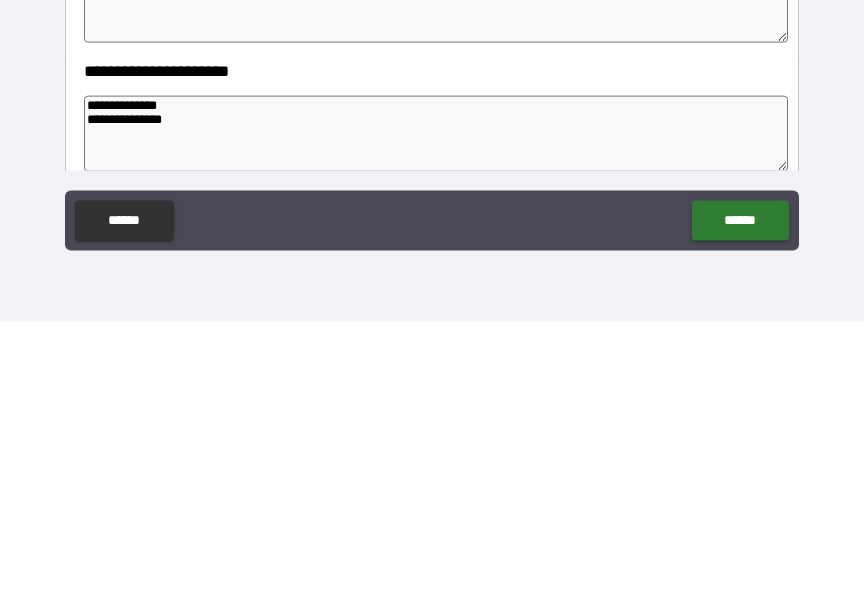 click on "******" at bounding box center (740, 491) 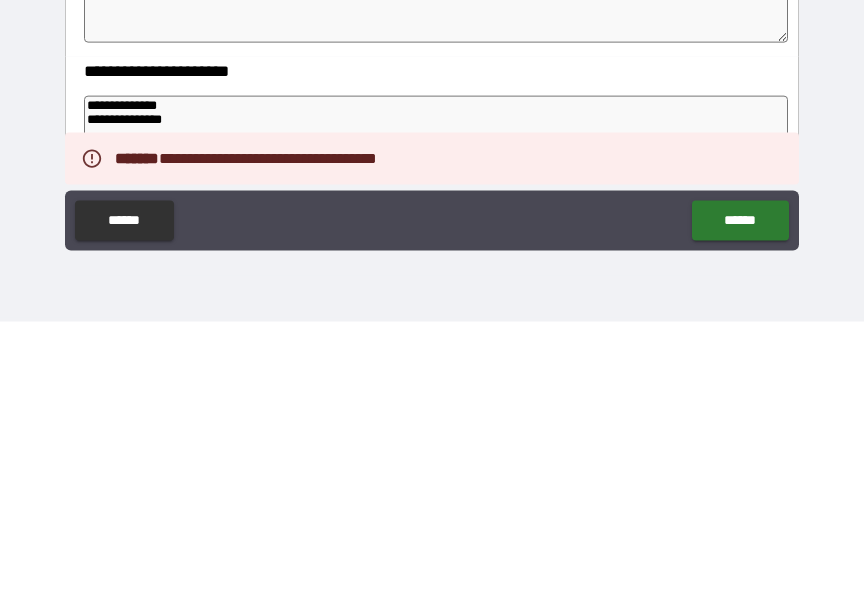 scroll, scrollTop: 25, scrollLeft: 0, axis: vertical 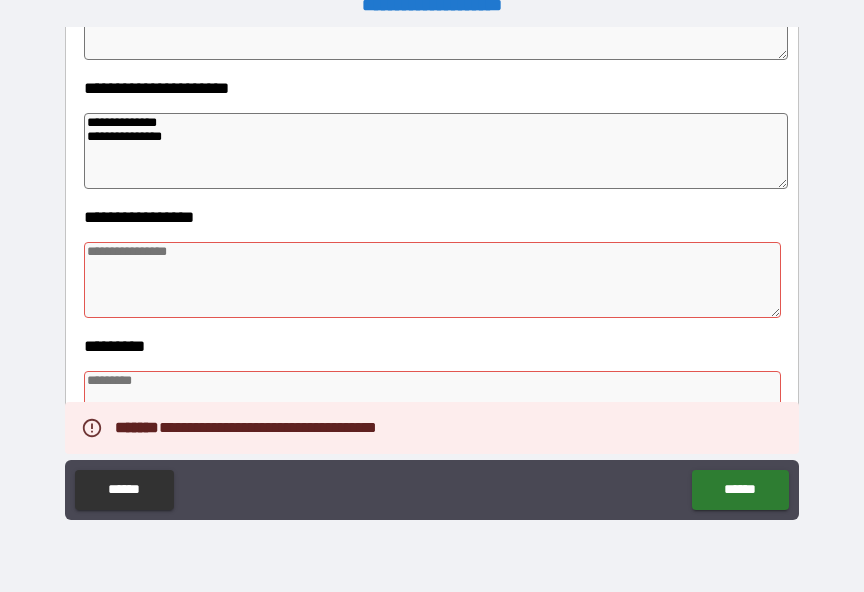 click on "**********" at bounding box center [436, 151] 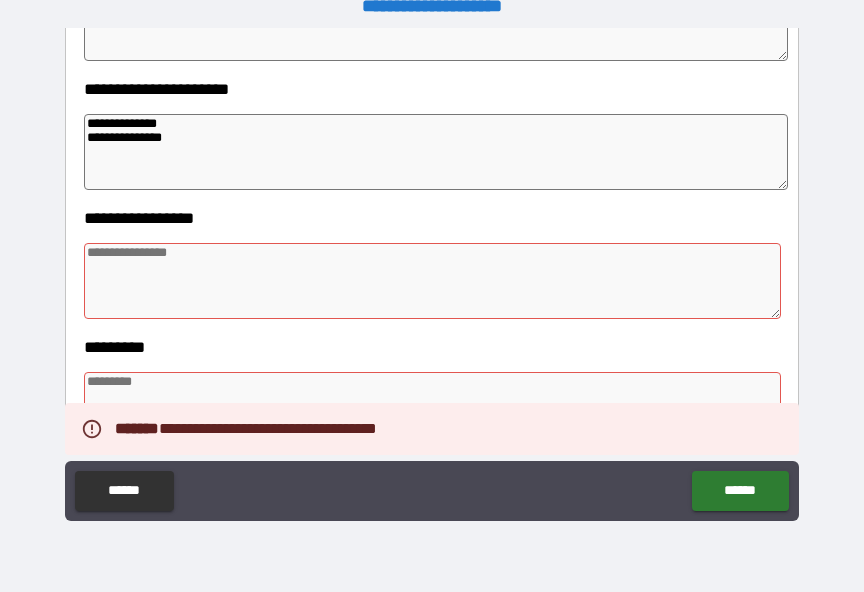 click on "**********" at bounding box center (436, 152) 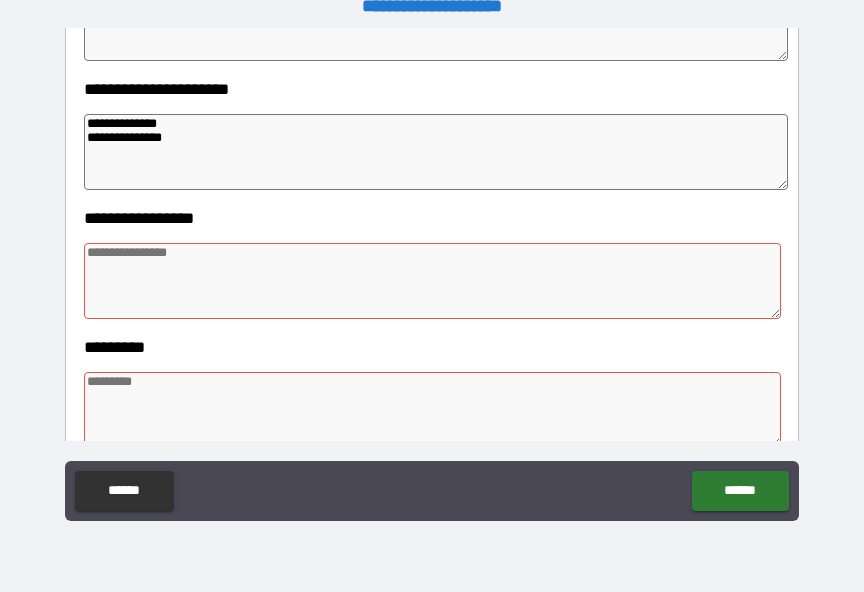 scroll, scrollTop: 24, scrollLeft: 0, axis: vertical 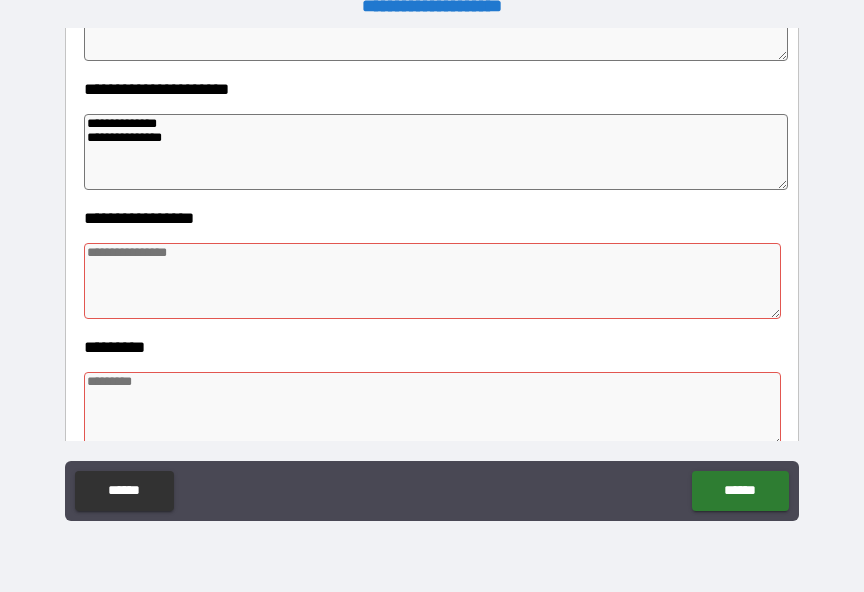 click on "**********" at bounding box center (436, 152) 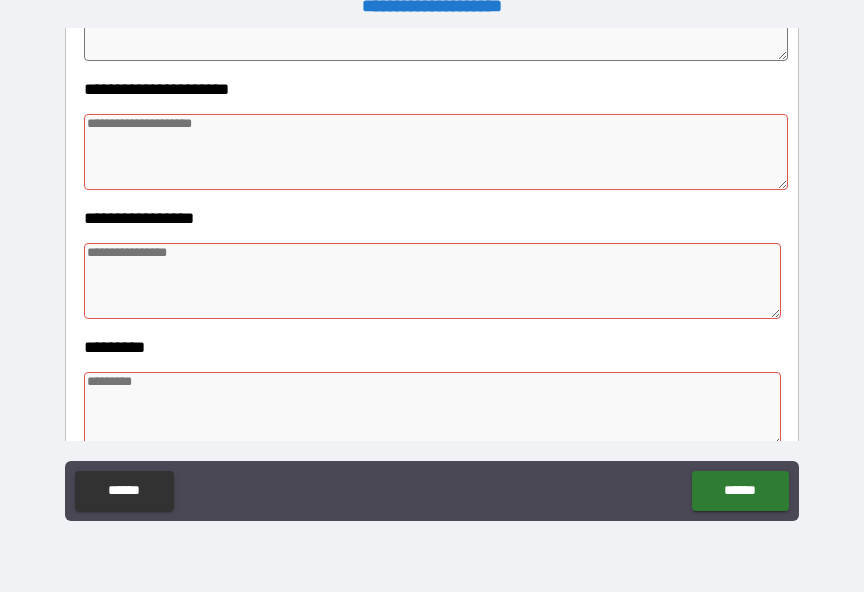 click on "**********" at bounding box center [432, 268] 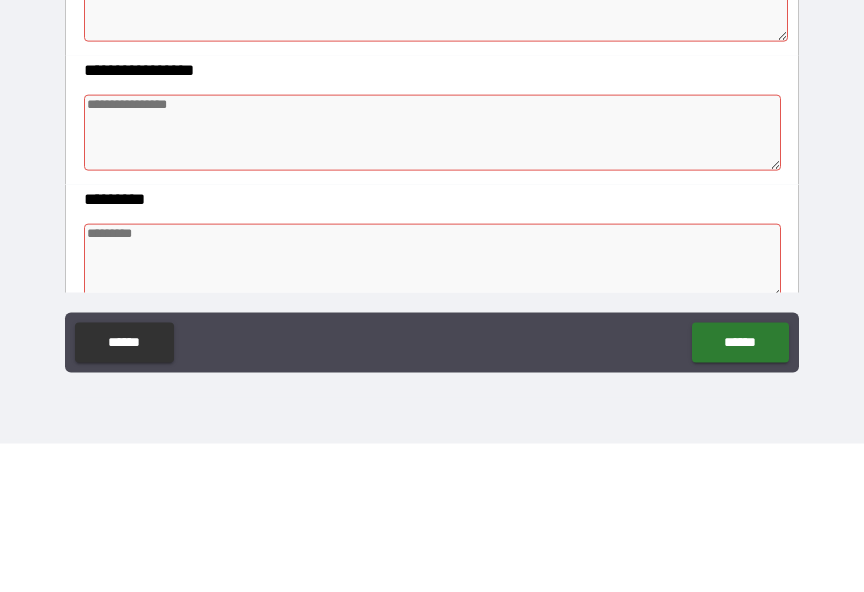 click at bounding box center [432, 281] 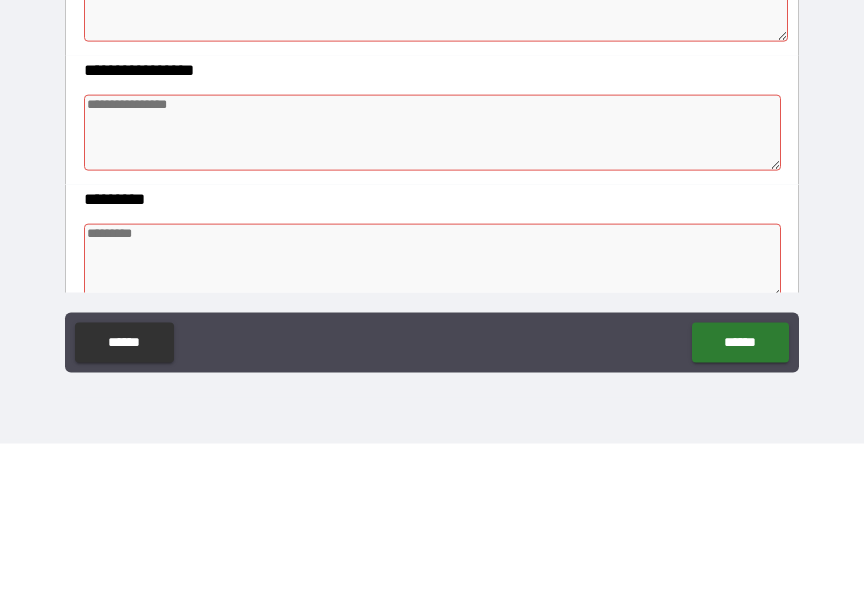 paste on "**********" 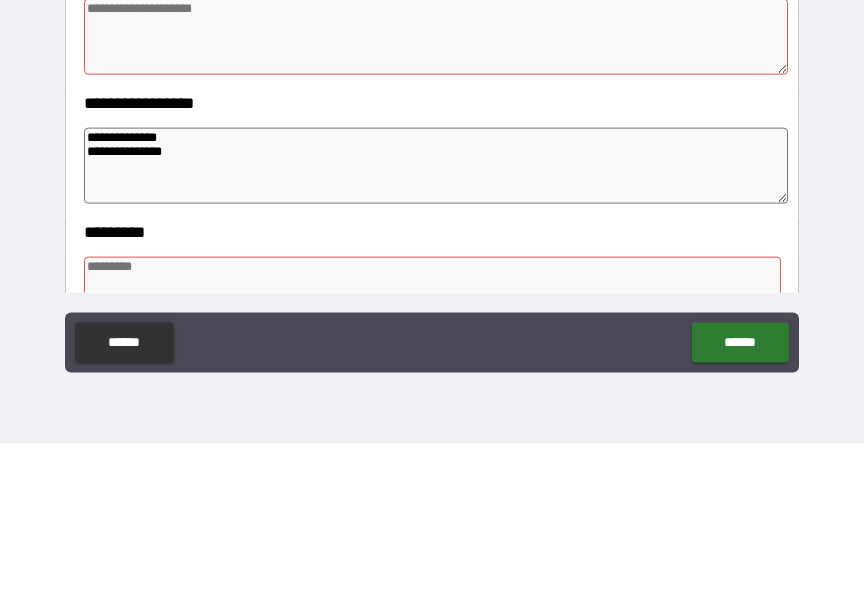 scroll, scrollTop: 356, scrollLeft: 0, axis: vertical 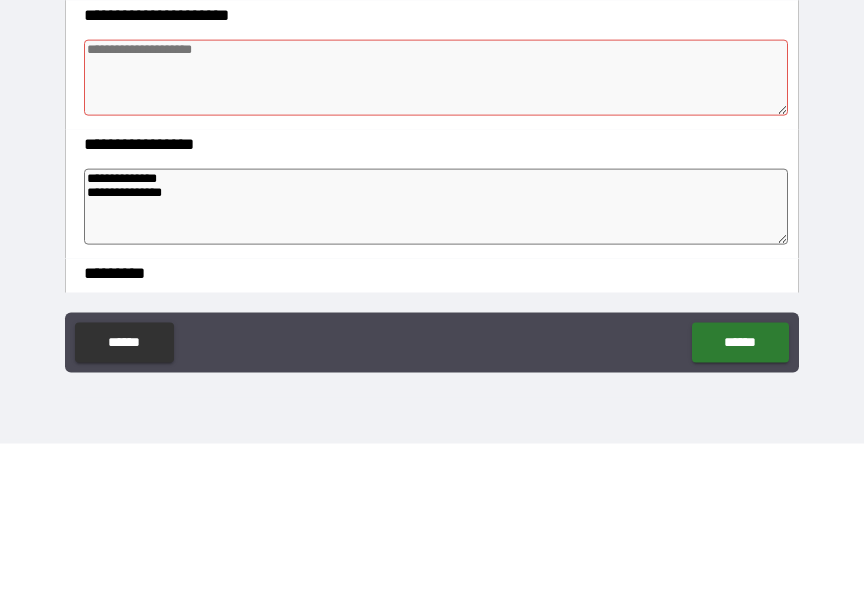 click at bounding box center [436, 226] 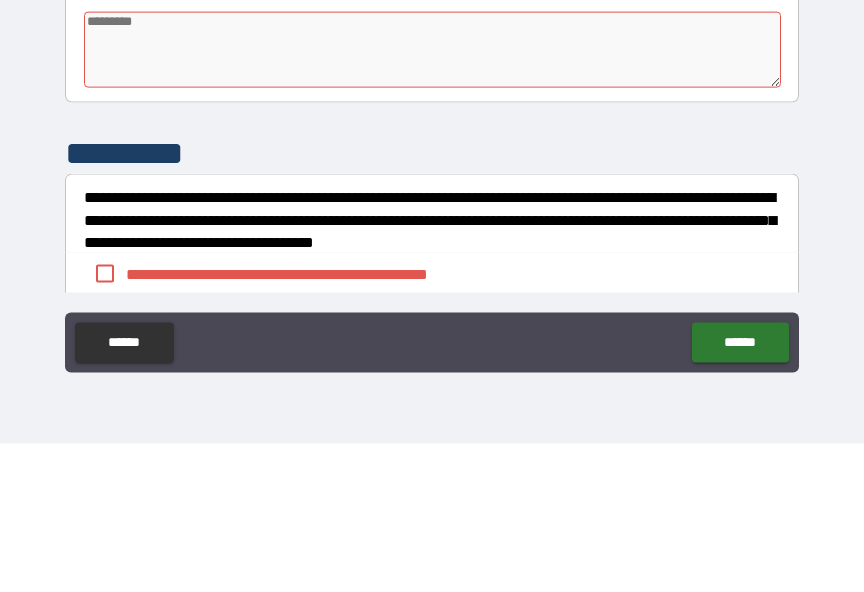 scroll, scrollTop: 642, scrollLeft: 0, axis: vertical 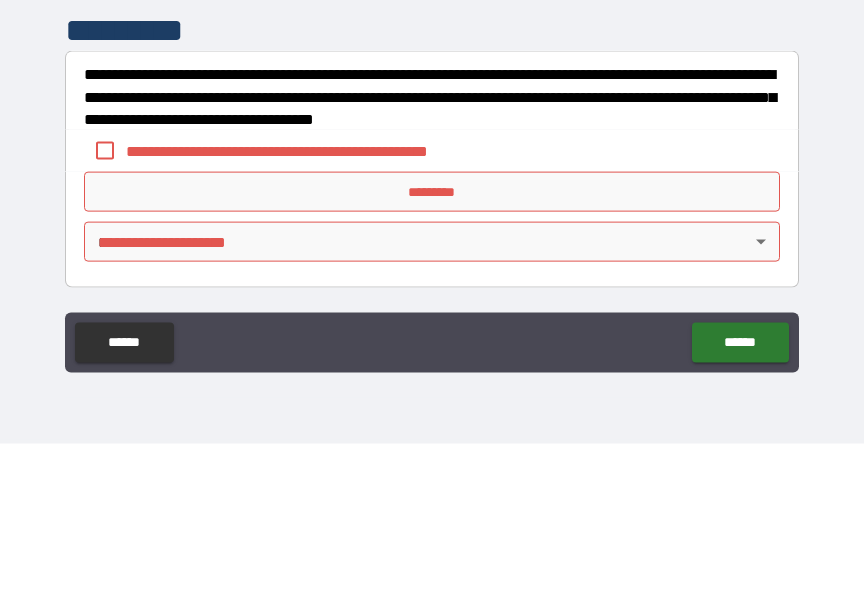 click on "**********" at bounding box center (310, 299) 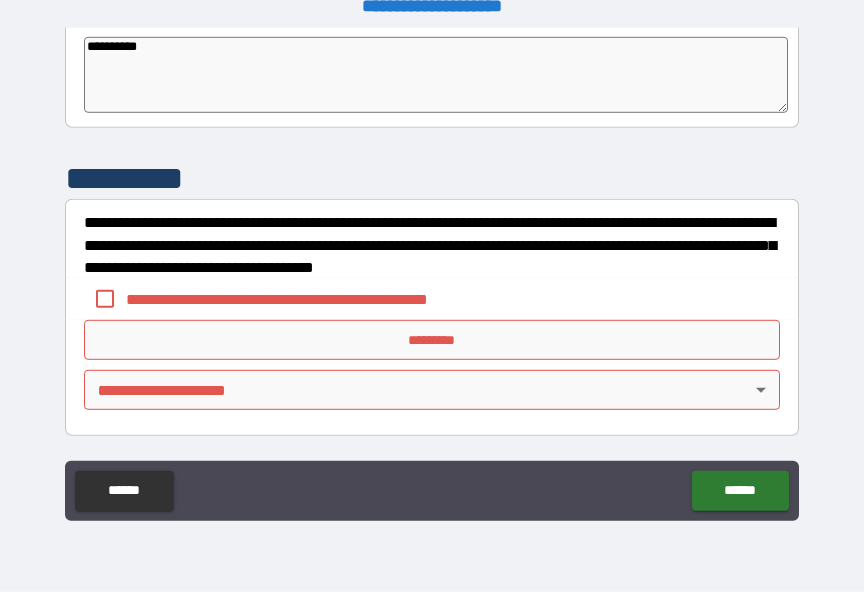 scroll, scrollTop: 25, scrollLeft: 0, axis: vertical 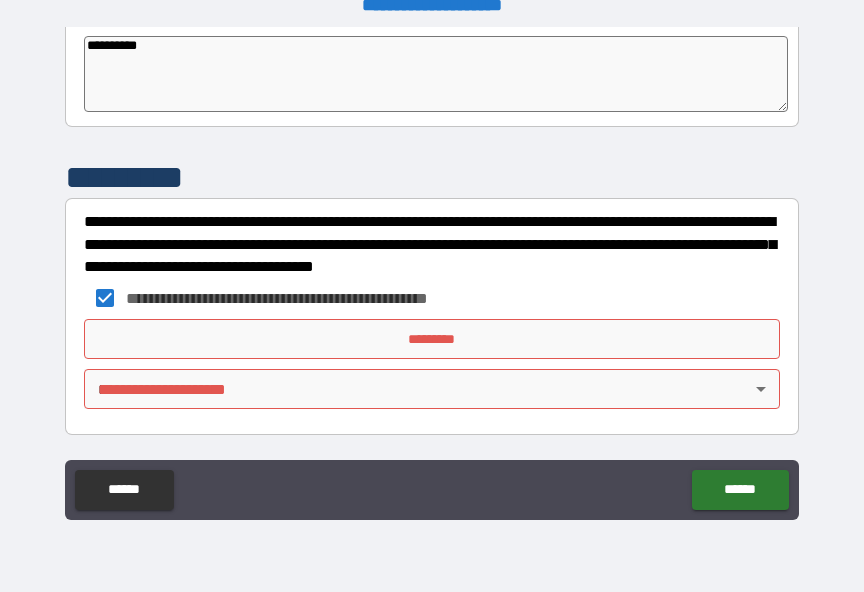 click on "*********" at bounding box center (432, 339) 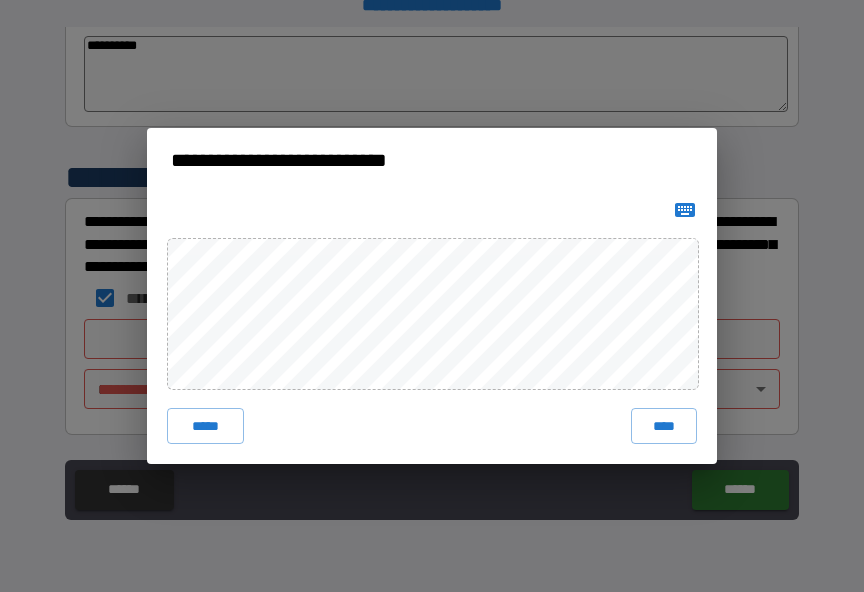 click on "****" at bounding box center (664, 426) 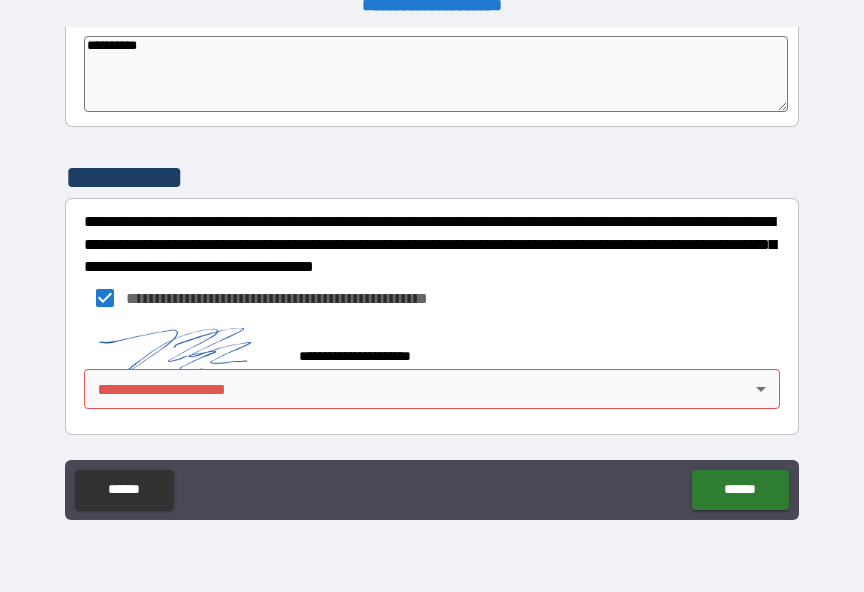 scroll, scrollTop: 755, scrollLeft: 0, axis: vertical 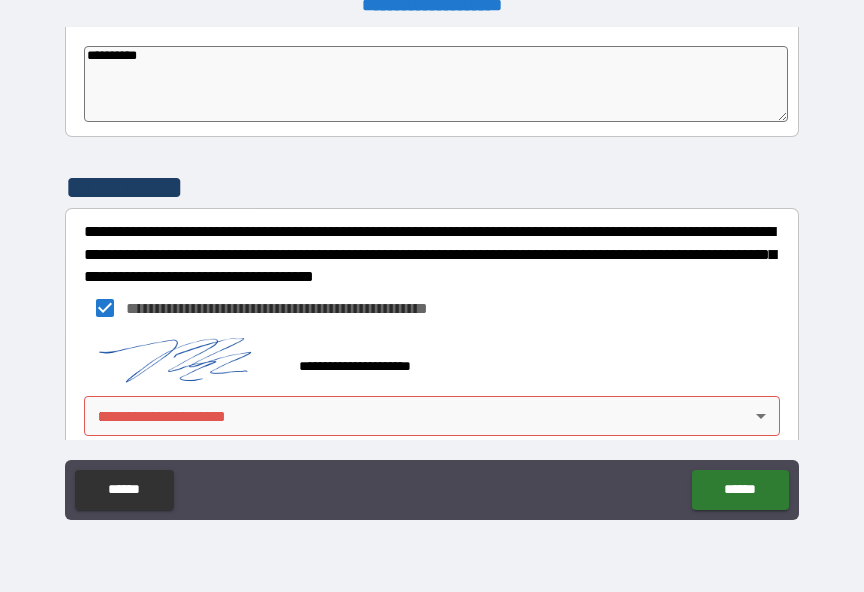 click on "**********" at bounding box center [432, 283] 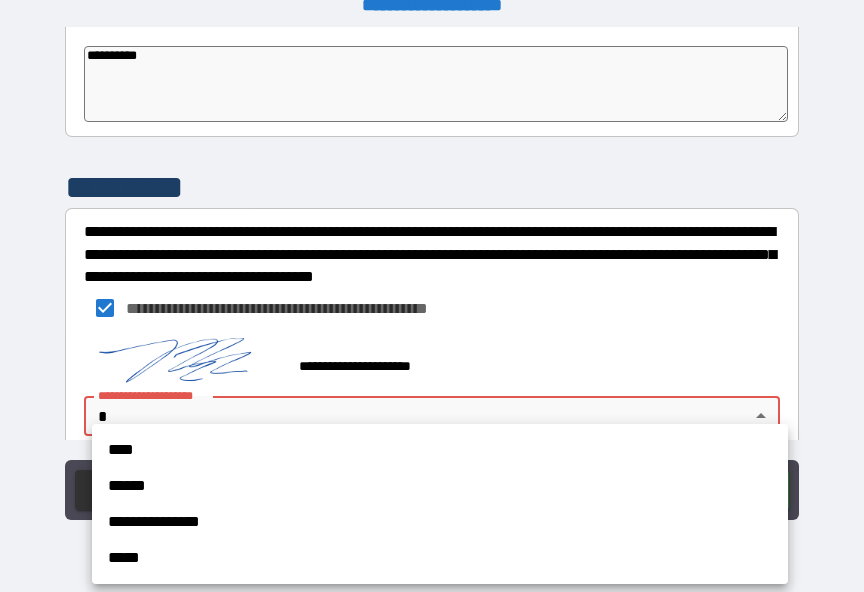 click on "****" at bounding box center [440, 450] 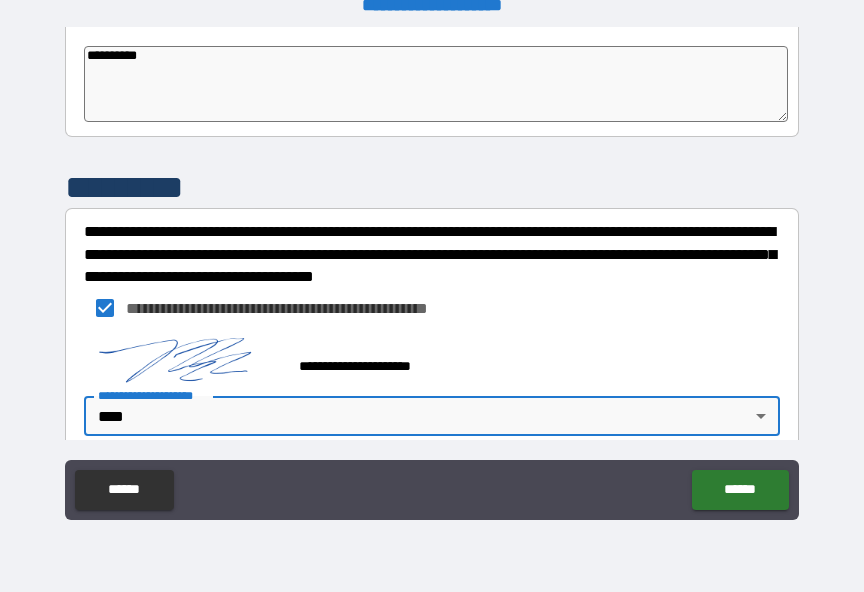 click on "******" at bounding box center [740, 490] 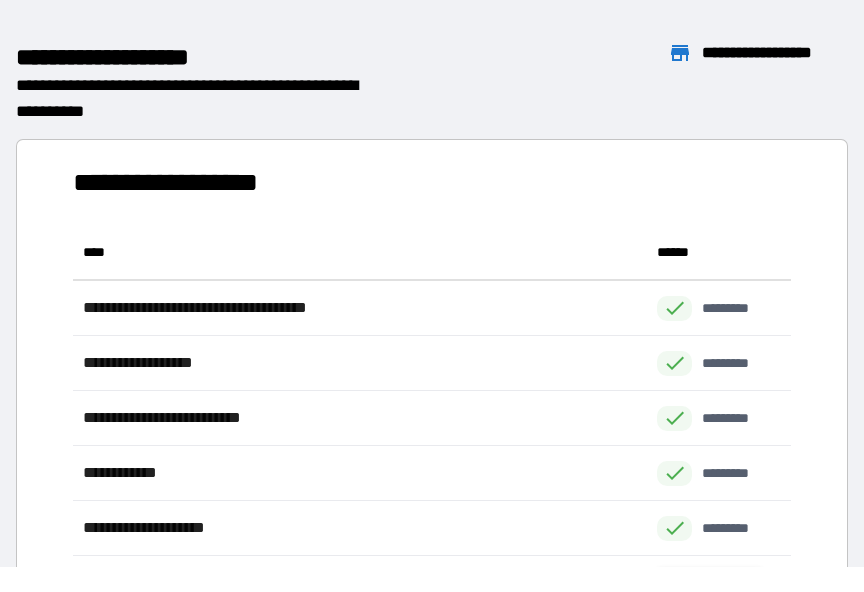 scroll, scrollTop: 1, scrollLeft: 1, axis: both 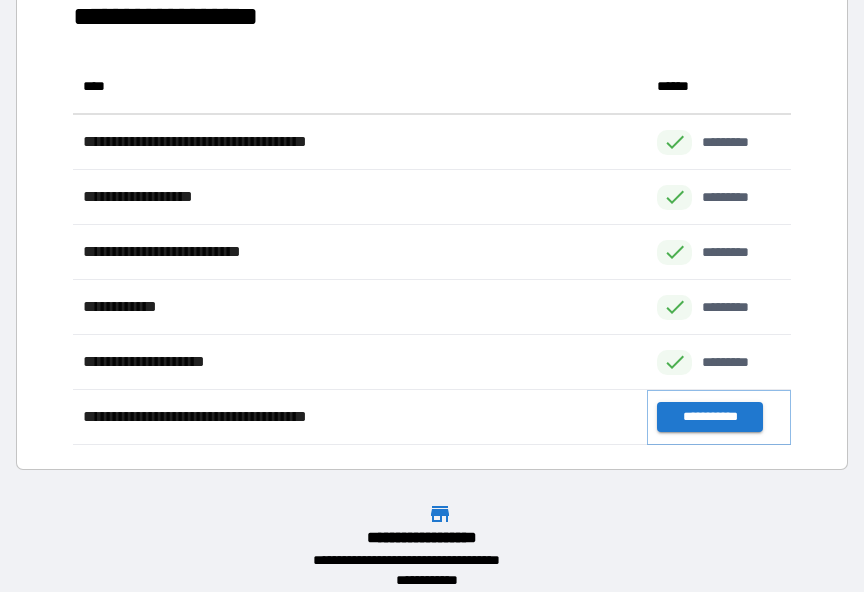 click on "**********" at bounding box center (709, 417) 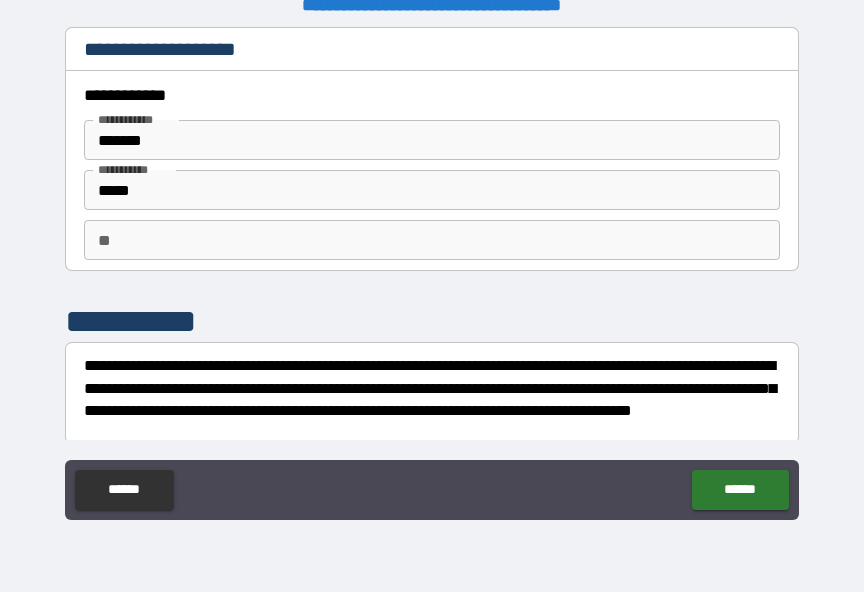 click on "**" at bounding box center (432, 240) 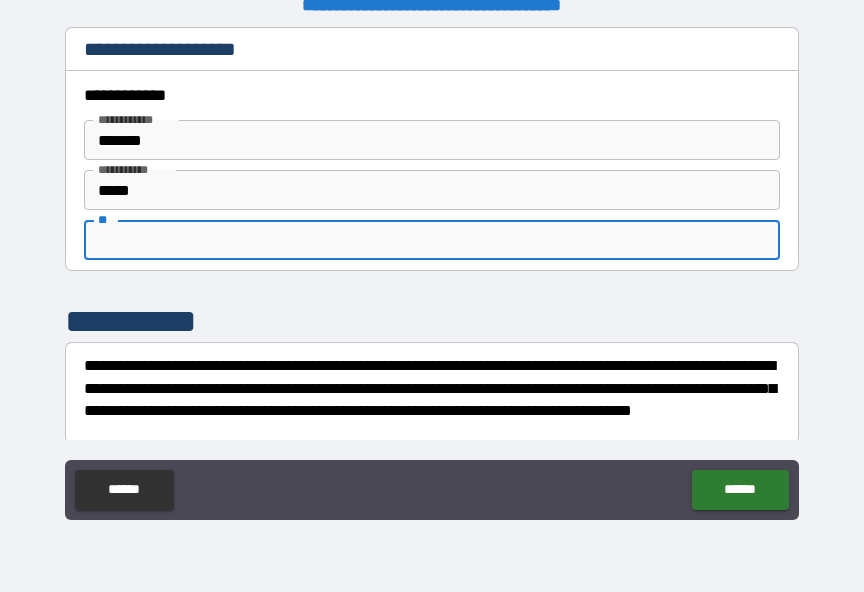 scroll, scrollTop: 24, scrollLeft: 0, axis: vertical 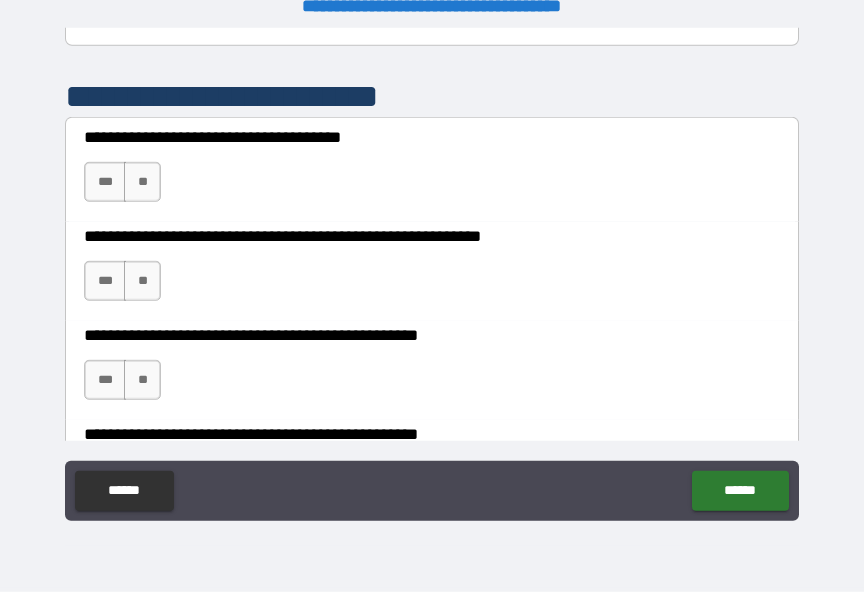 click on "***" at bounding box center [105, 182] 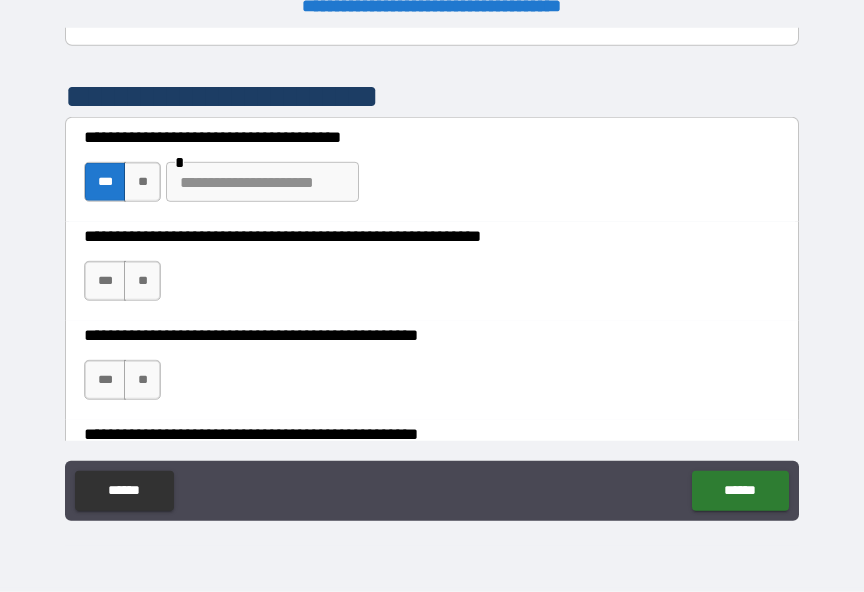 scroll, scrollTop: 25, scrollLeft: 0, axis: vertical 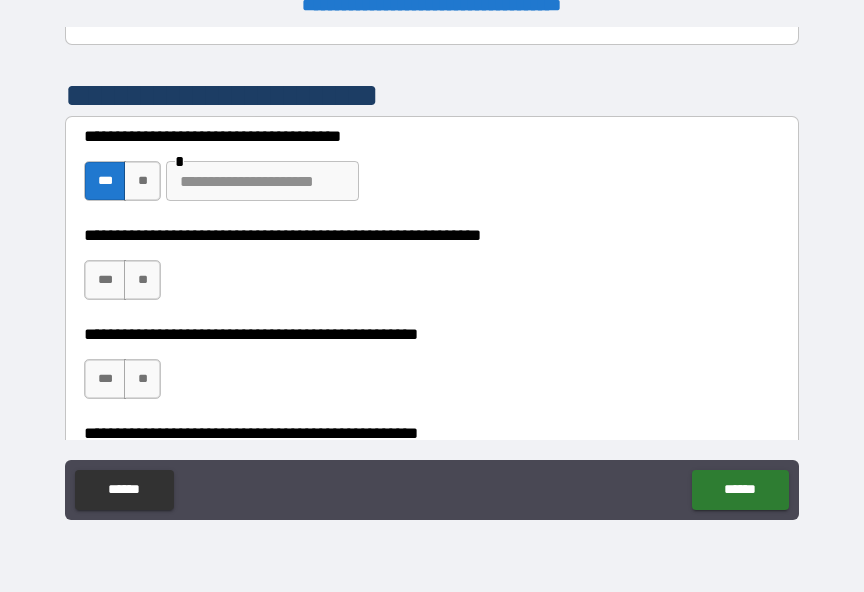 click at bounding box center (262, 181) 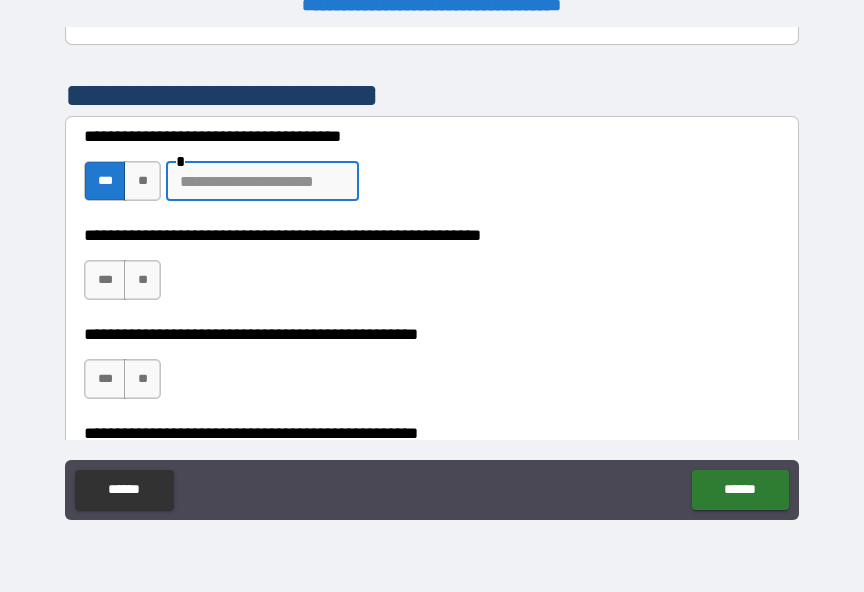 scroll, scrollTop: 24, scrollLeft: 0, axis: vertical 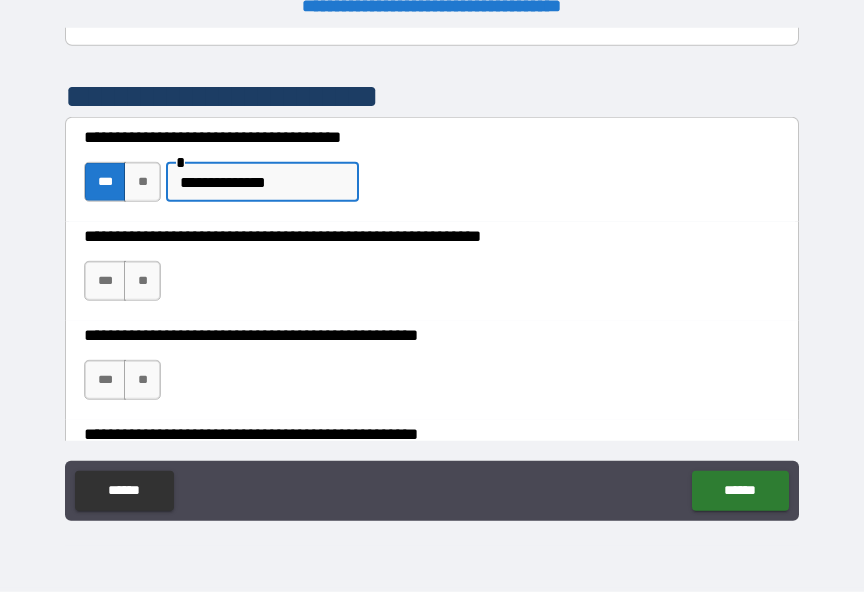 click on "***" at bounding box center (105, 281) 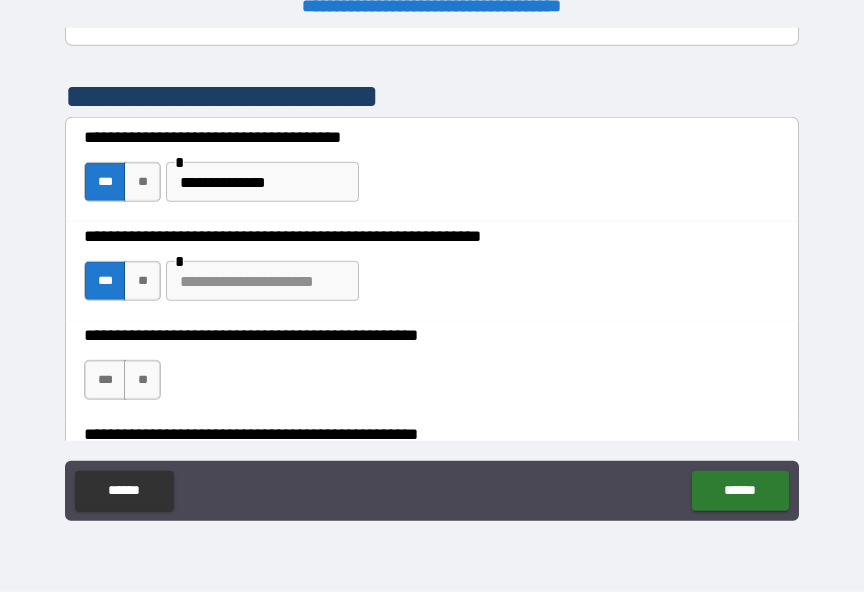 scroll, scrollTop: 25, scrollLeft: 0, axis: vertical 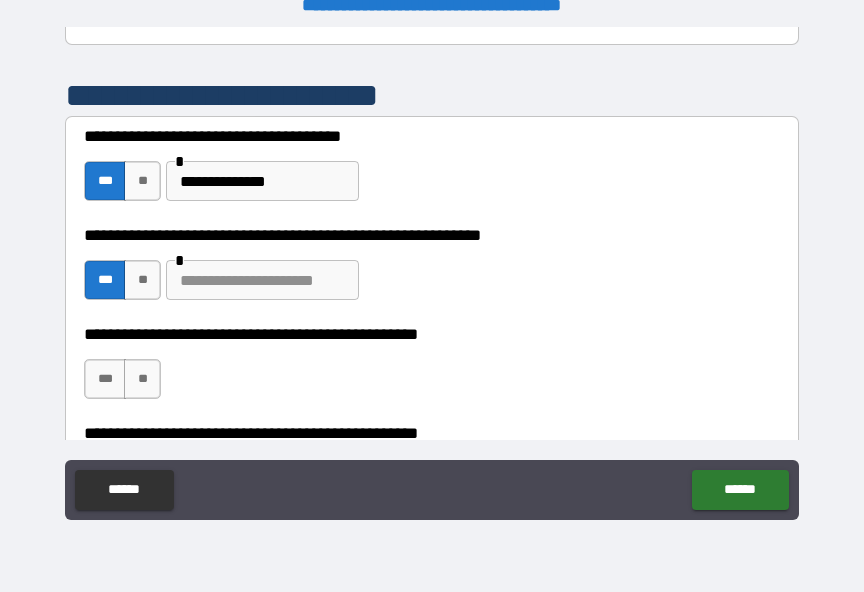 click at bounding box center (262, 280) 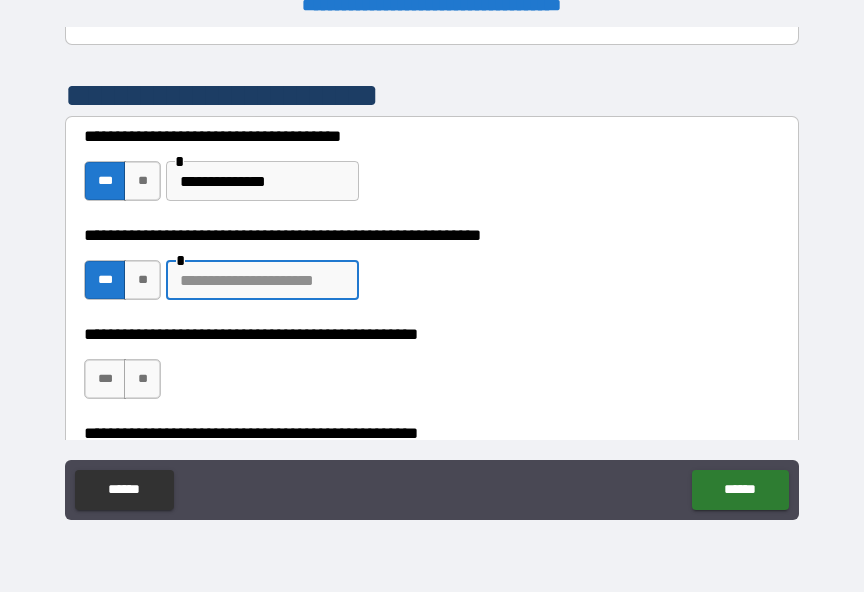scroll, scrollTop: 24, scrollLeft: 0, axis: vertical 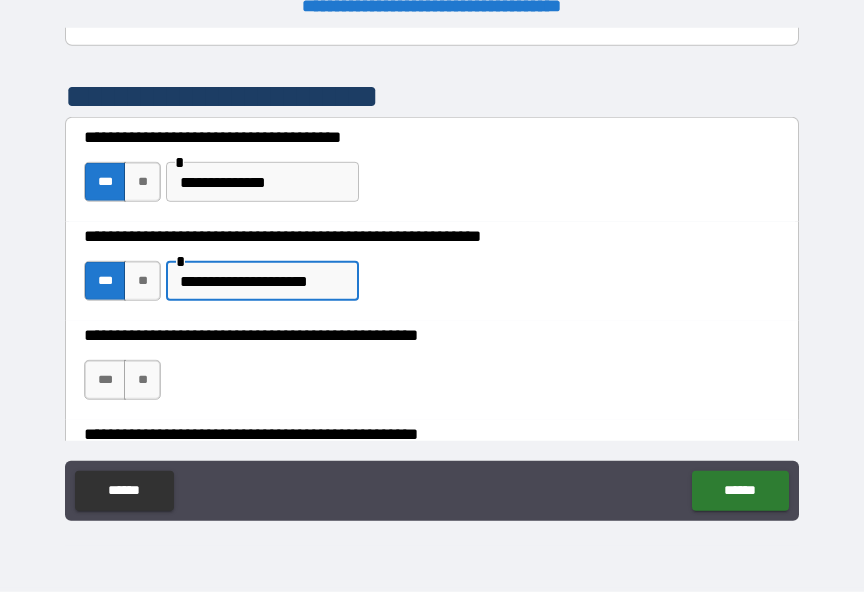click on "**" at bounding box center [142, 380] 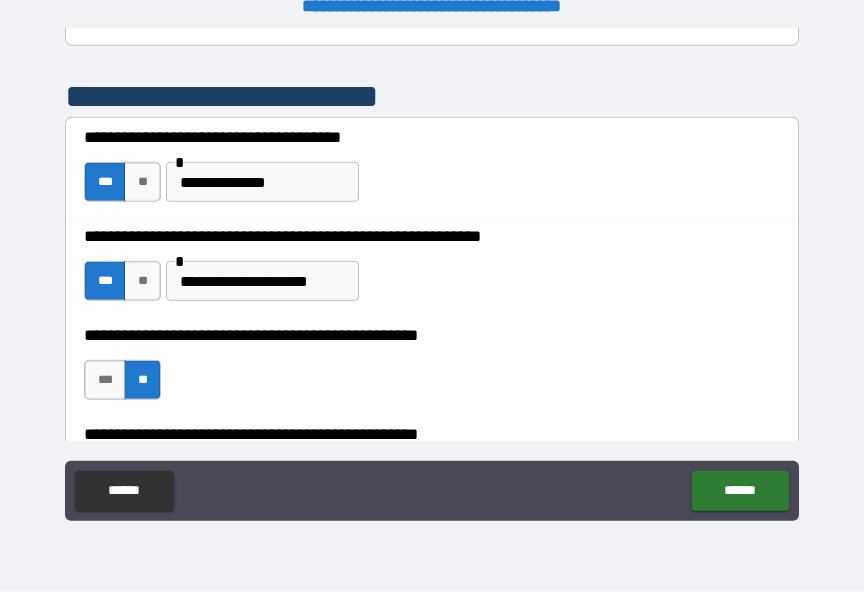 scroll, scrollTop: 25, scrollLeft: 0, axis: vertical 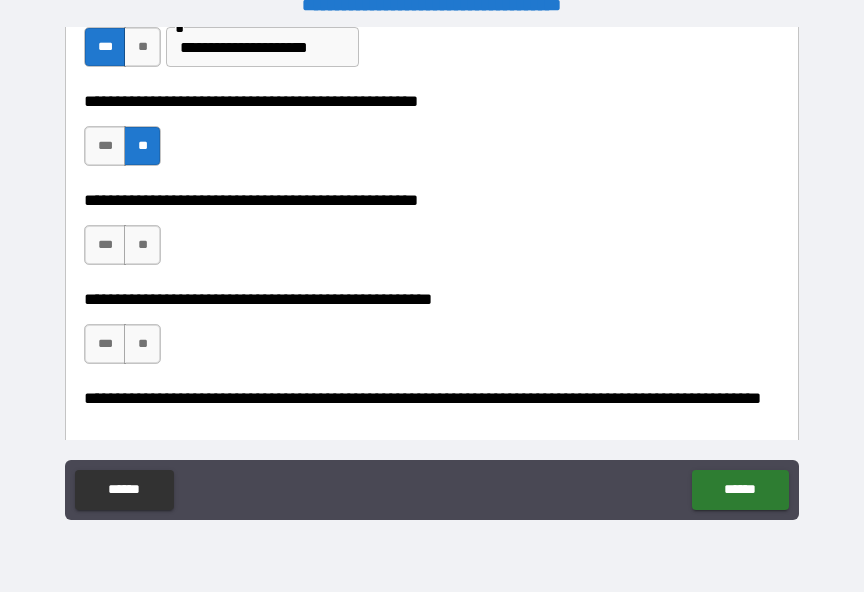 click on "***" at bounding box center (105, 245) 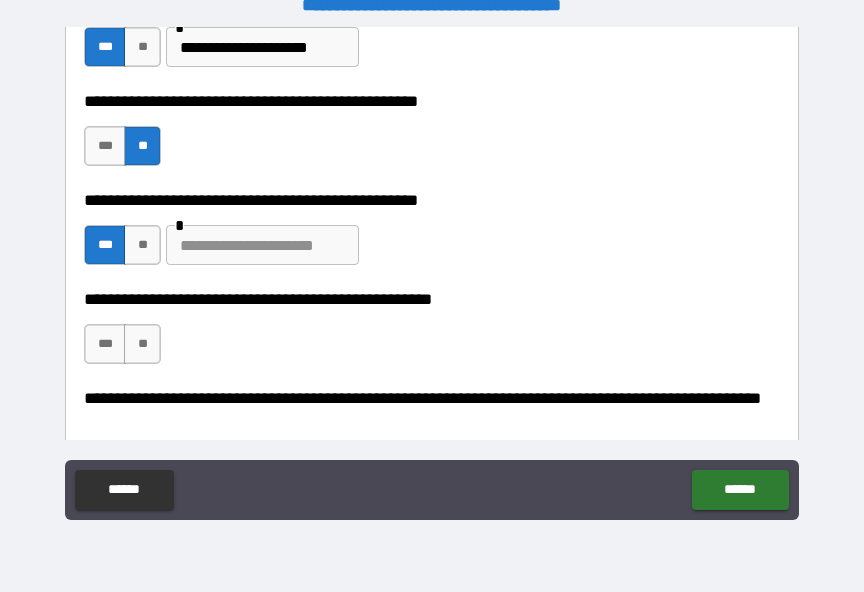 click at bounding box center (262, 245) 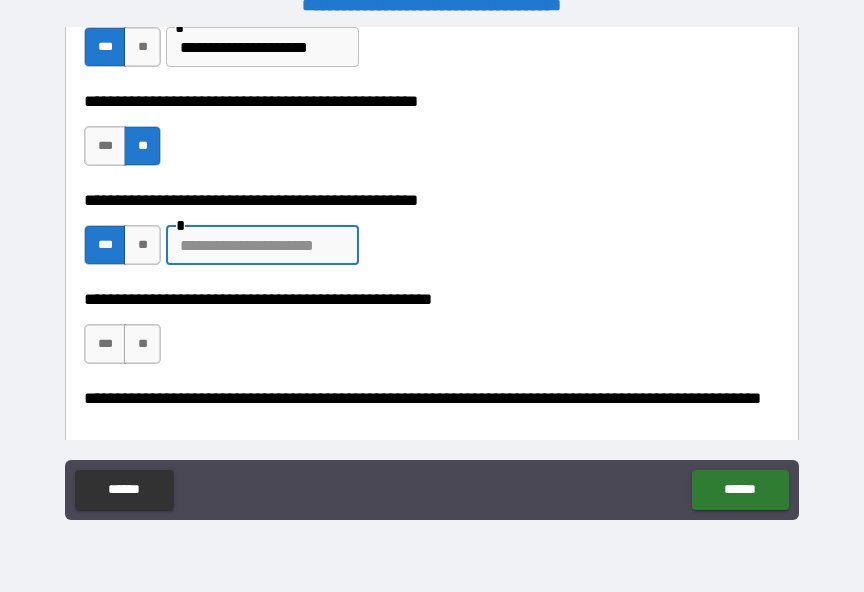 scroll, scrollTop: 24, scrollLeft: 0, axis: vertical 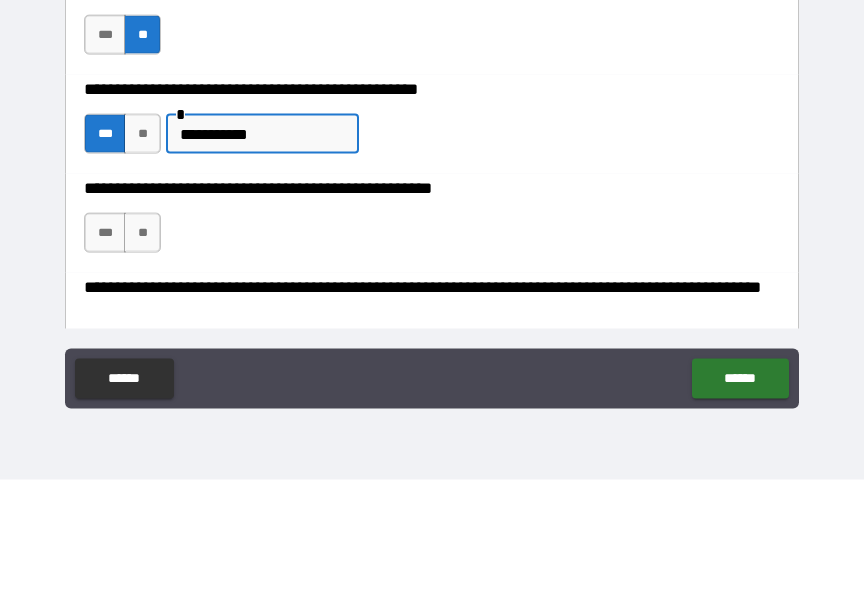 click on "**" at bounding box center [142, 345] 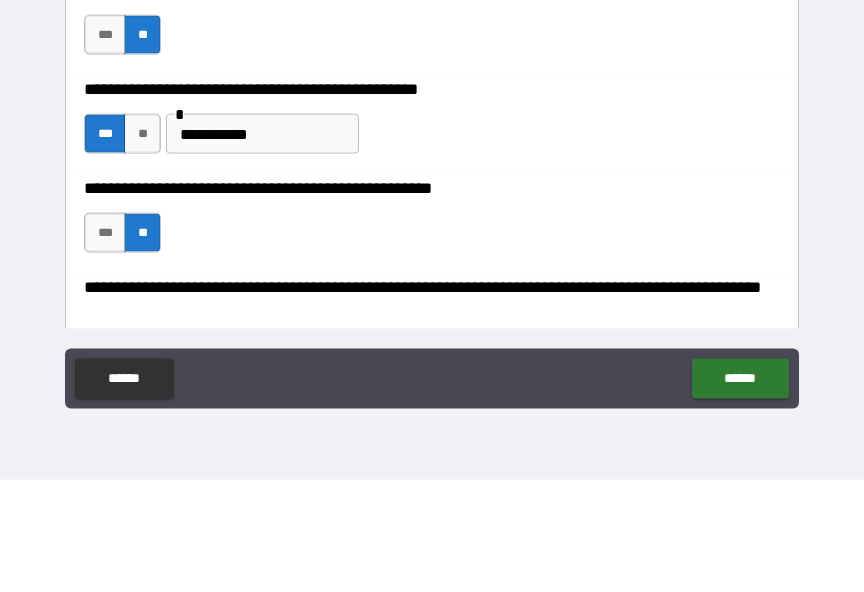 scroll, scrollTop: 25, scrollLeft: 0, axis: vertical 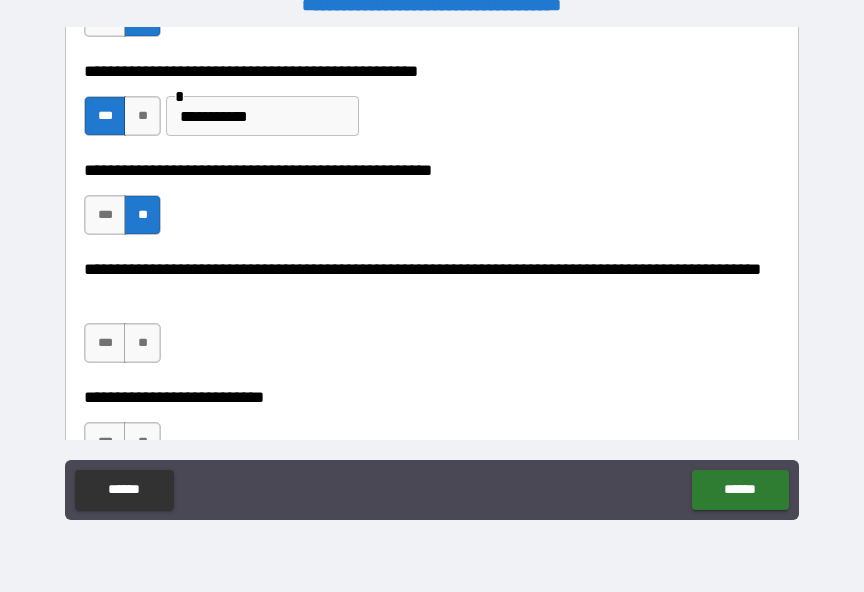 click on "**" at bounding box center (142, 343) 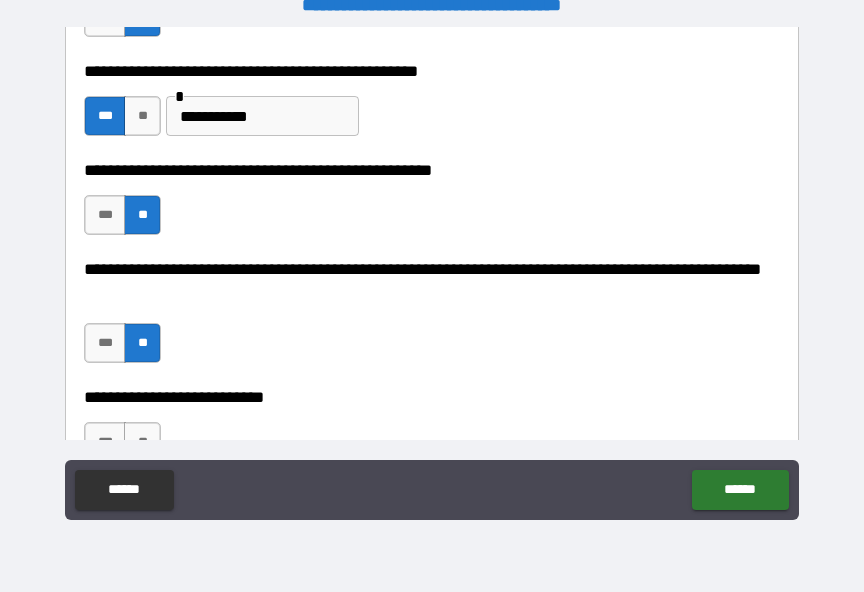 scroll, scrollTop: 886, scrollLeft: 0, axis: vertical 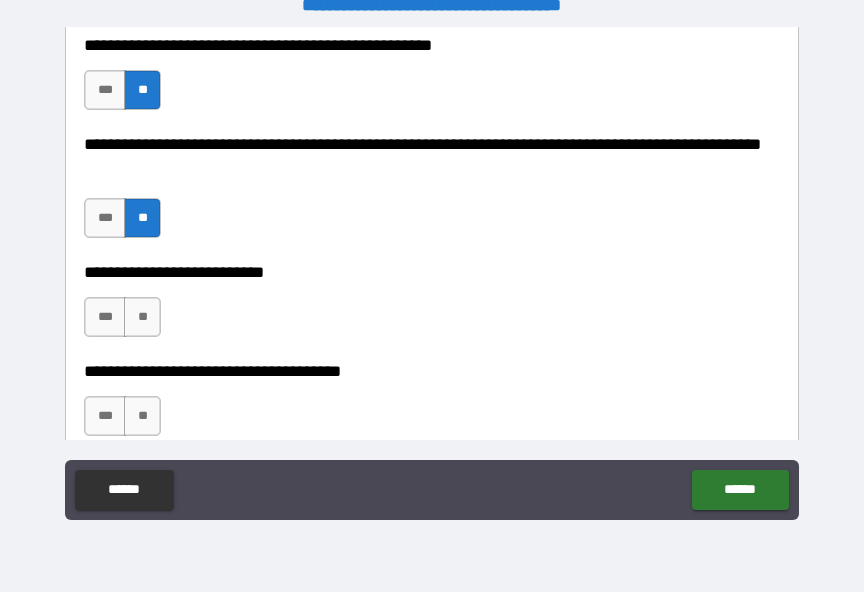 click on "**" at bounding box center (142, 317) 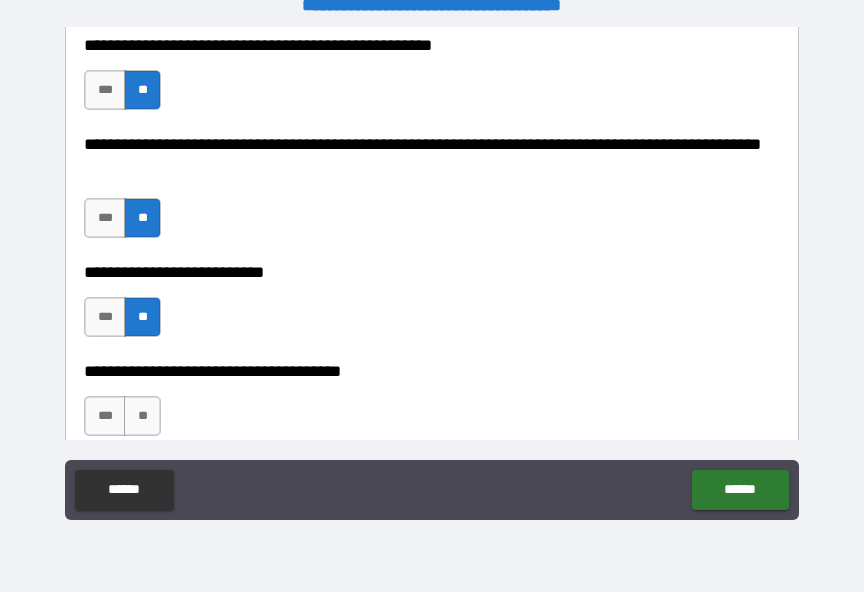 click on "**" at bounding box center [142, 416] 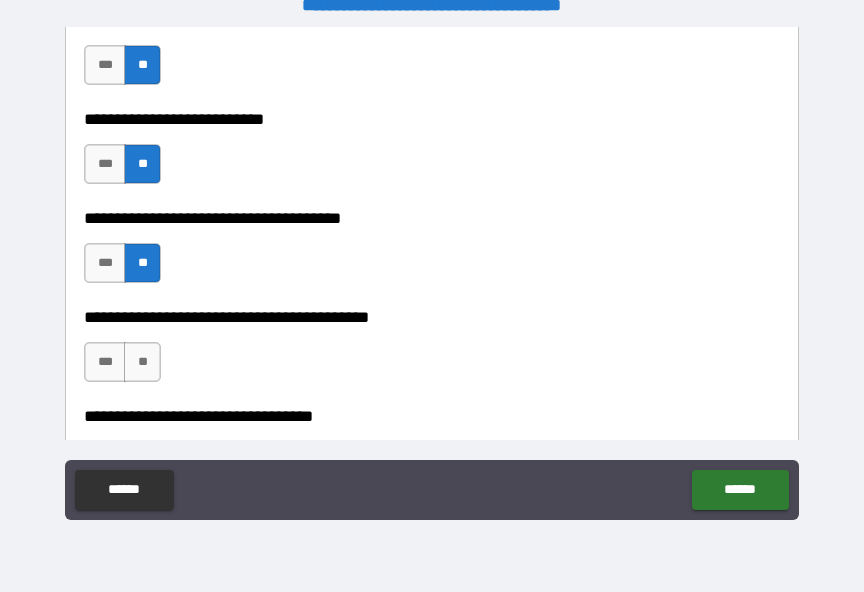 scroll, scrollTop: 1040, scrollLeft: 0, axis: vertical 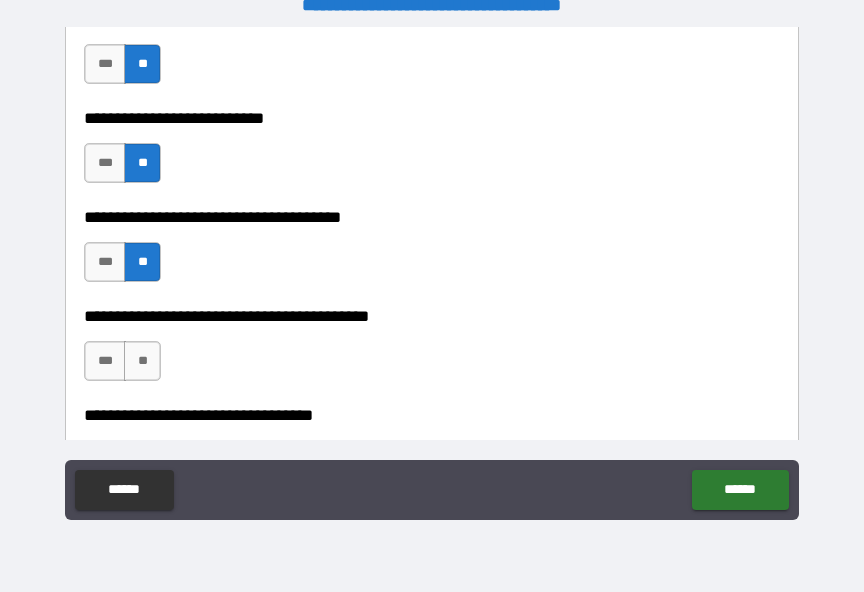 click on "***" at bounding box center [105, 361] 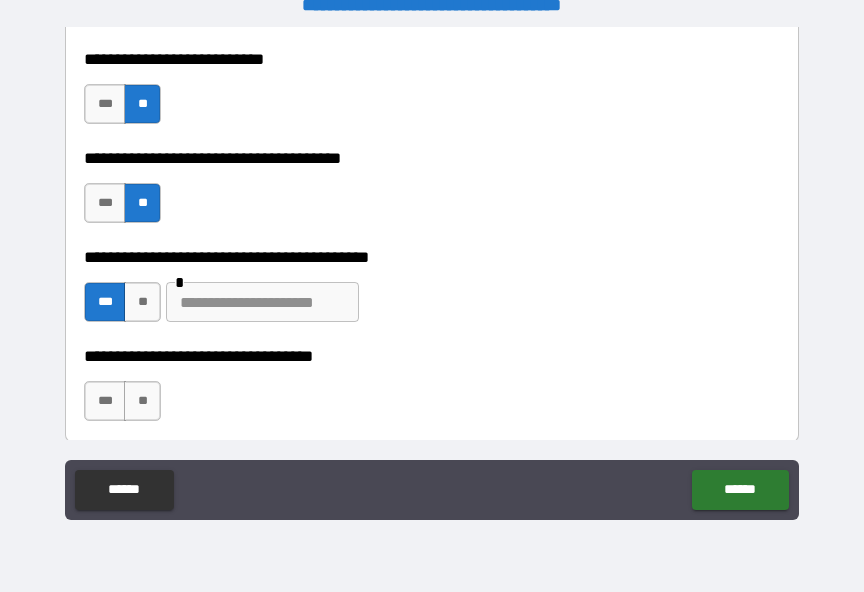 scroll, scrollTop: 1124, scrollLeft: 0, axis: vertical 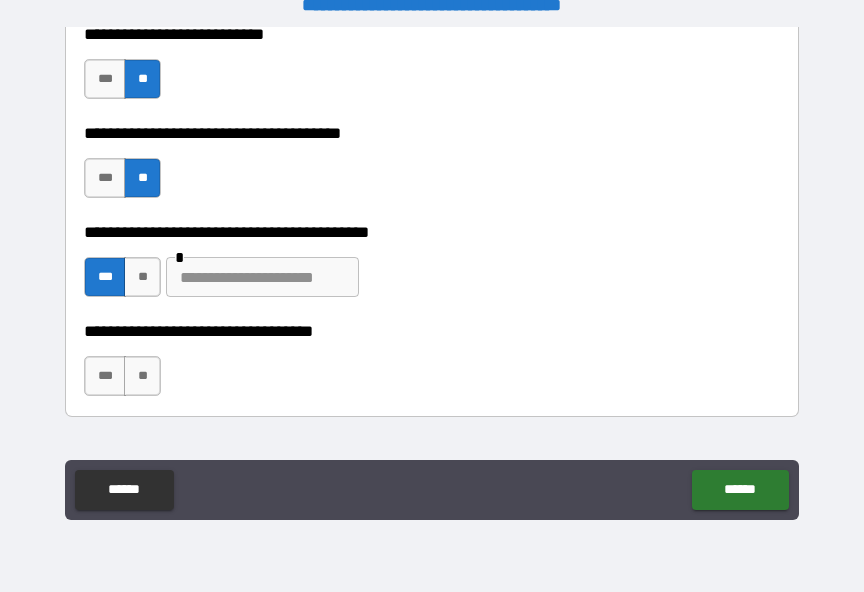 click at bounding box center [262, 277] 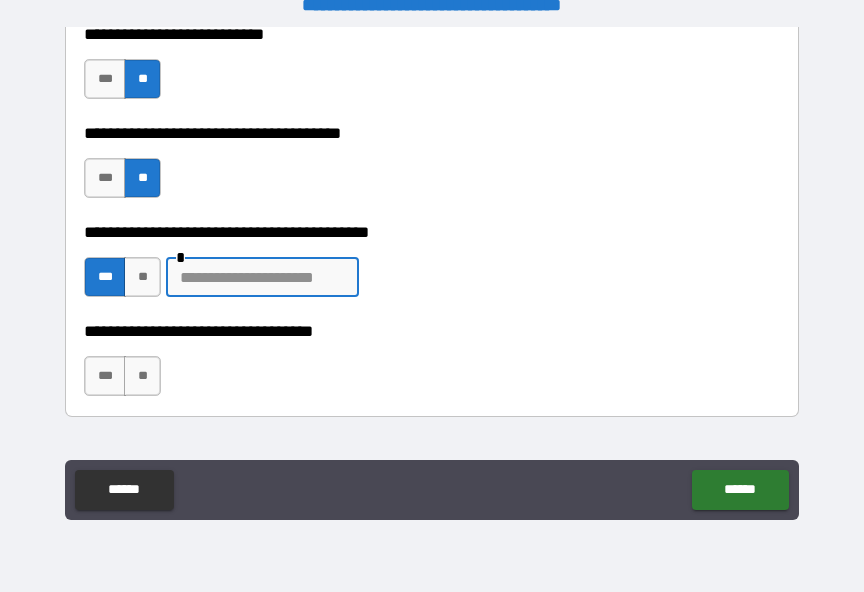 scroll, scrollTop: 24, scrollLeft: 0, axis: vertical 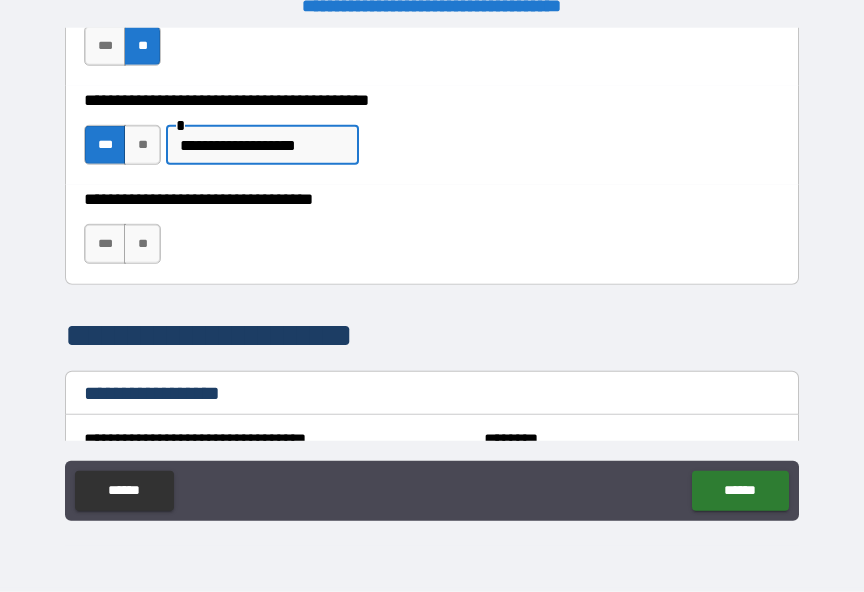 click on "**" at bounding box center [142, 244] 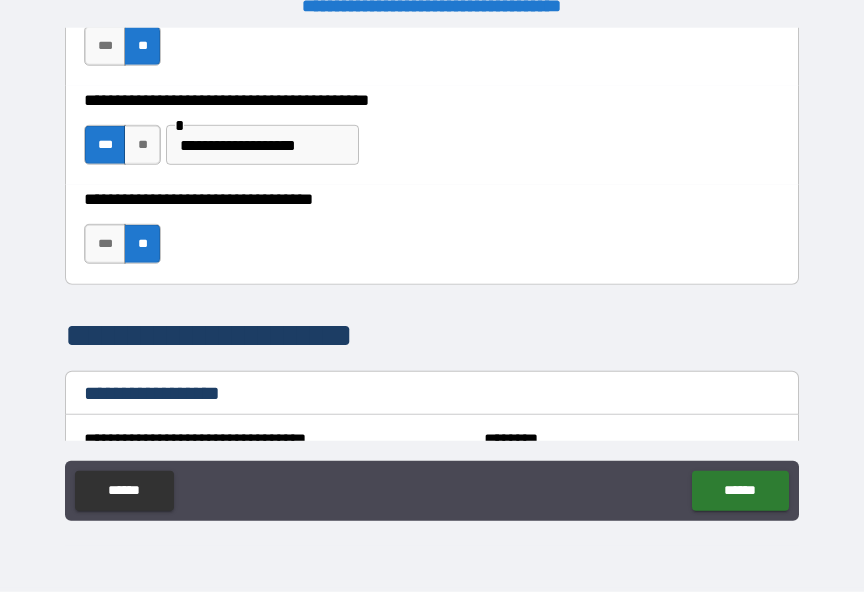 scroll, scrollTop: 25, scrollLeft: 0, axis: vertical 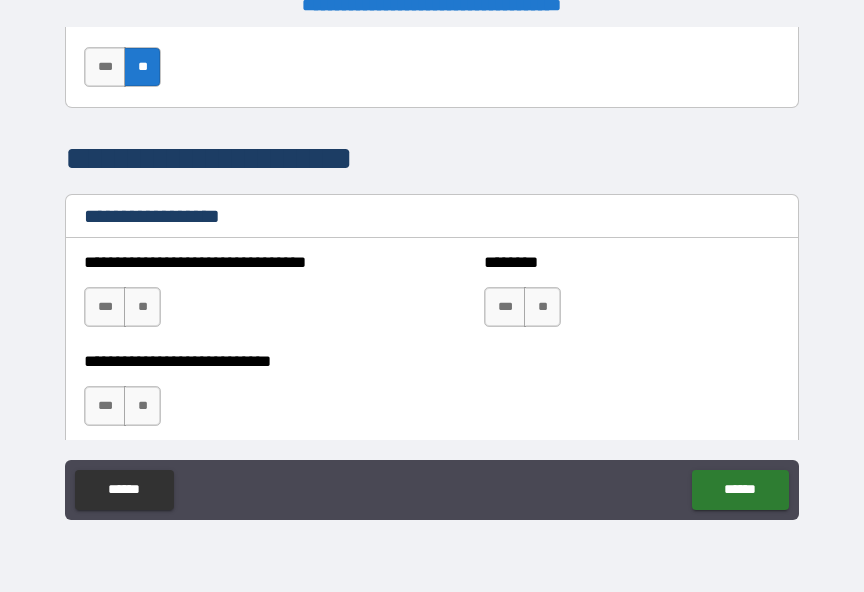 click on "**" at bounding box center (142, 307) 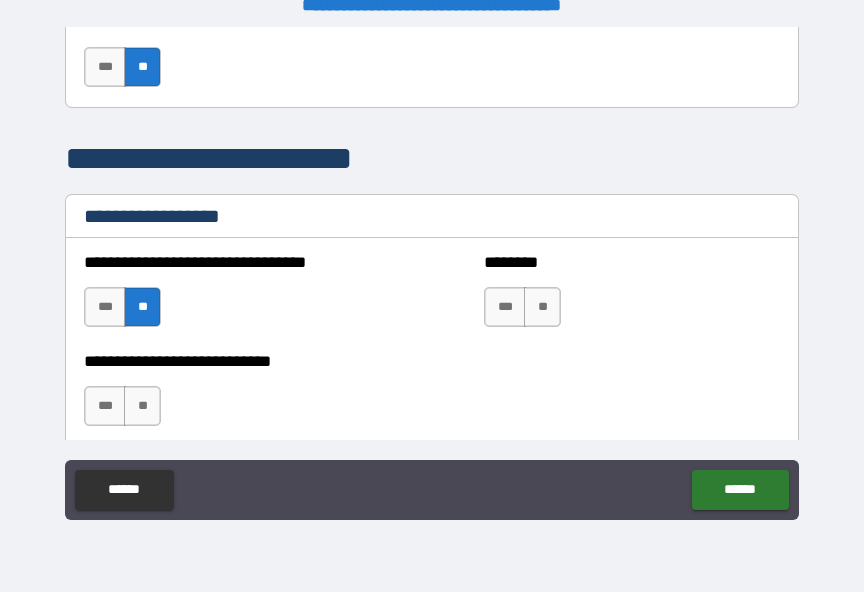 click on "**" at bounding box center (542, 307) 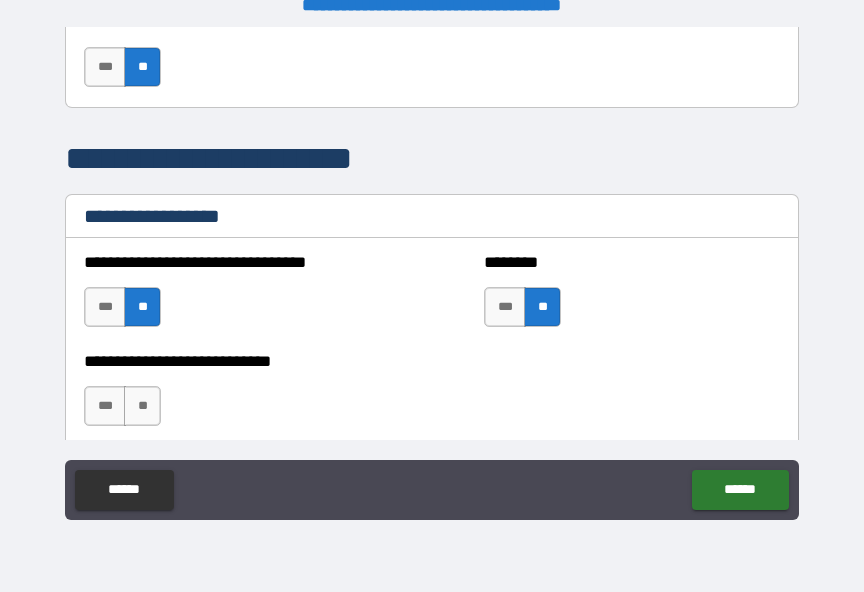 click on "**" at bounding box center [142, 406] 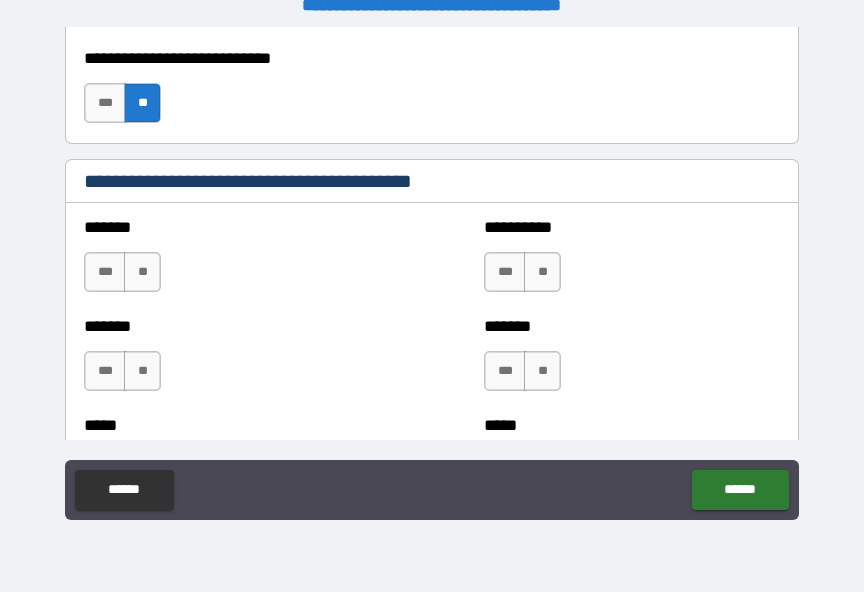 scroll, scrollTop: 1755, scrollLeft: 0, axis: vertical 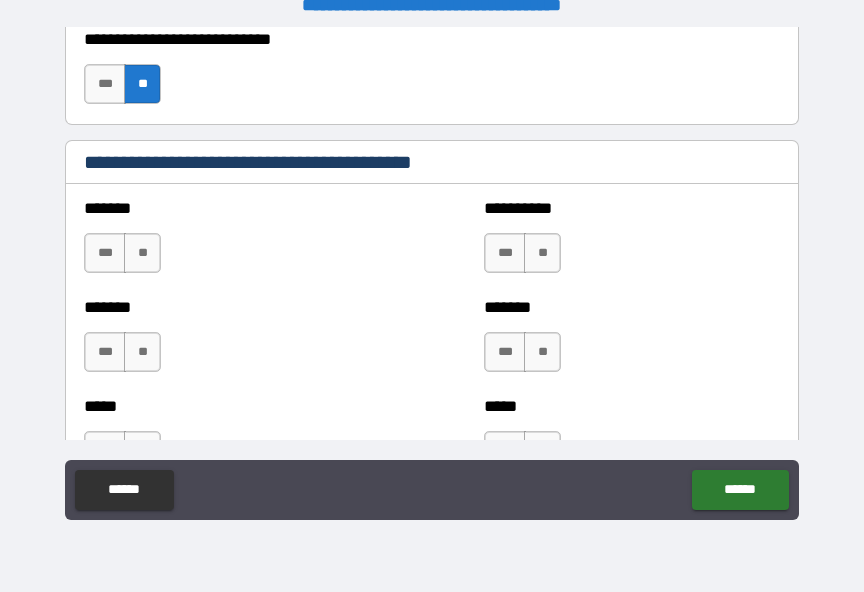 click on "**" at bounding box center [142, 253] 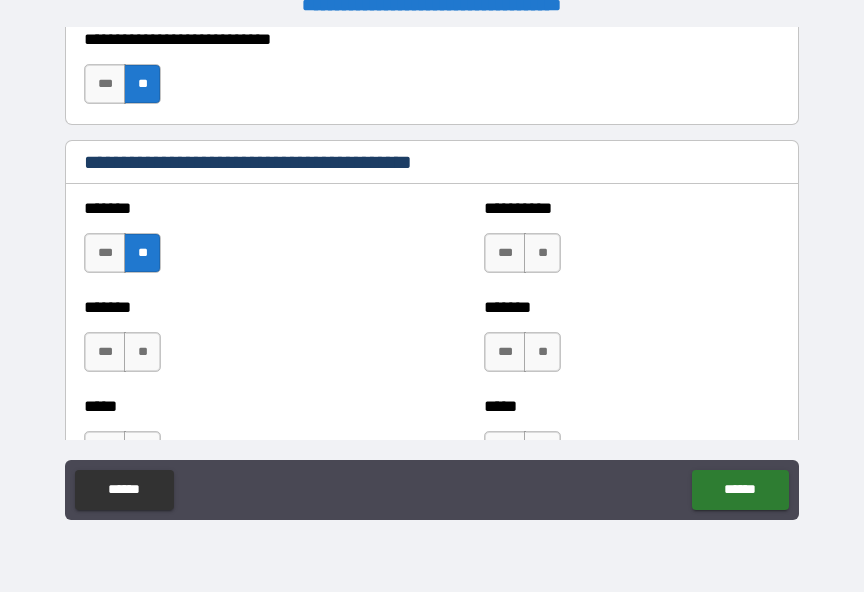 click on "**" at bounding box center (142, 352) 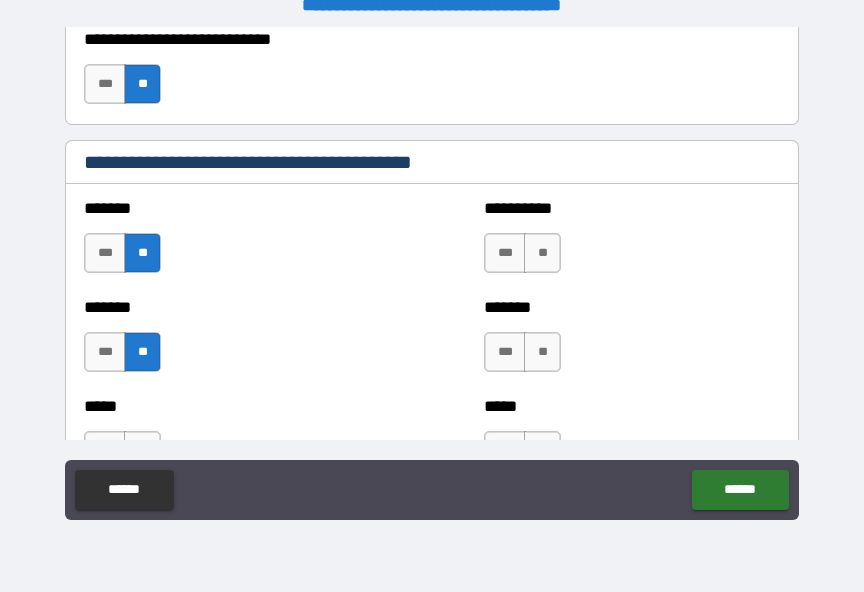 click on "**" at bounding box center (542, 253) 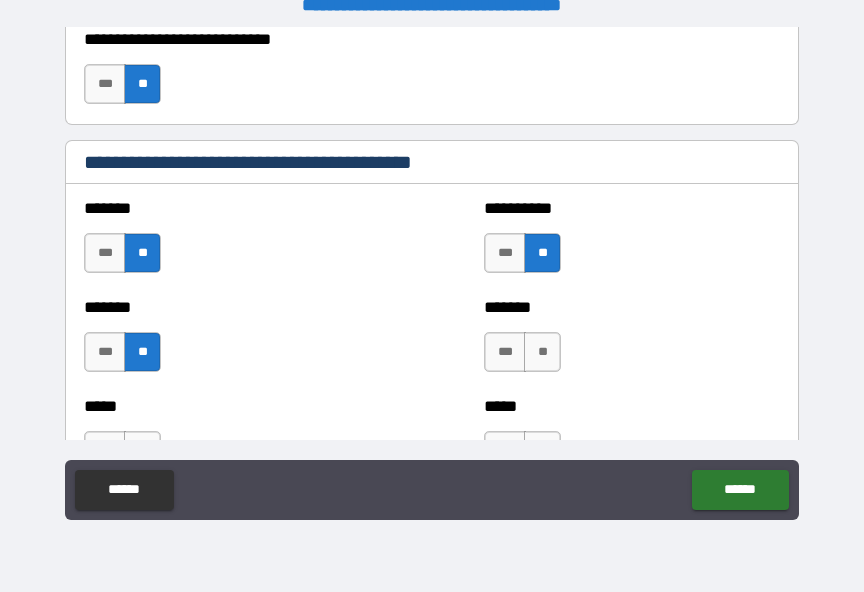 click on "**" at bounding box center (542, 352) 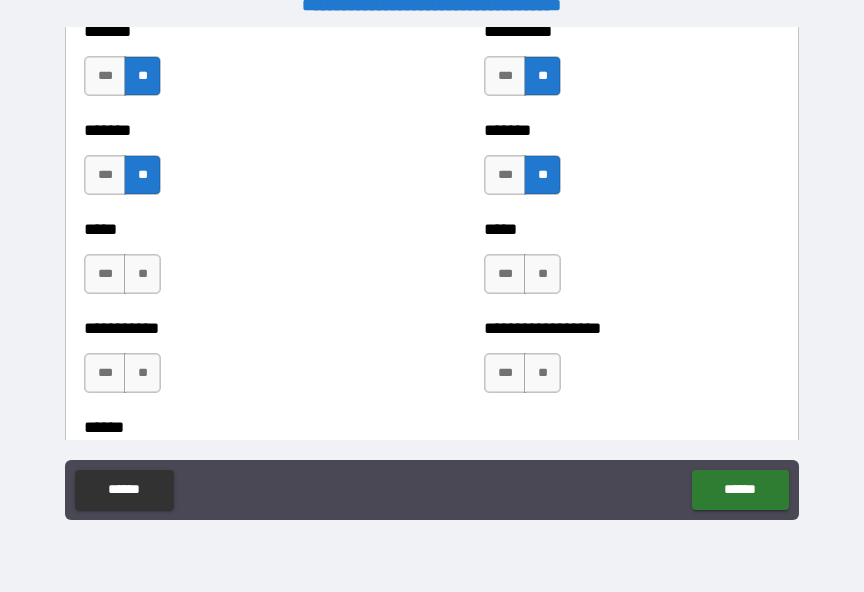 scroll, scrollTop: 1951, scrollLeft: 0, axis: vertical 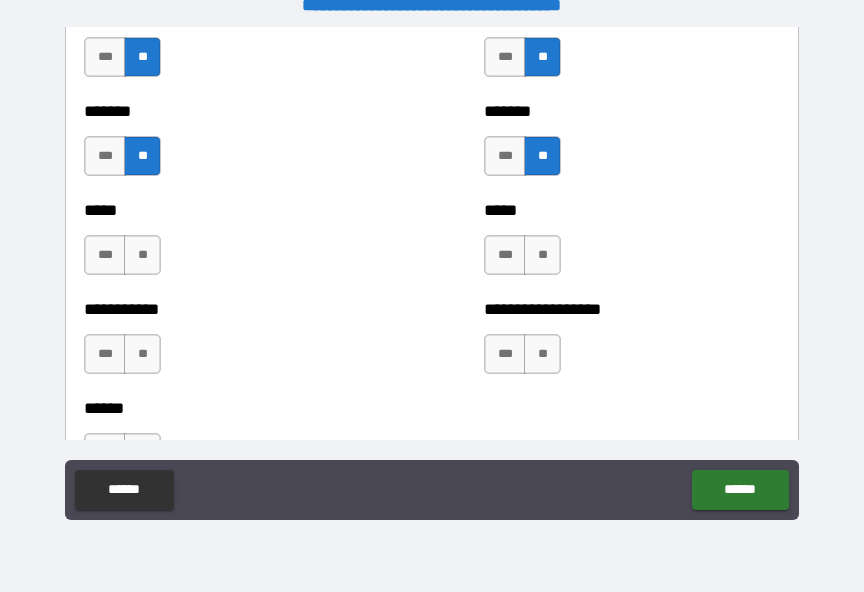 click on "**" at bounding box center (142, 255) 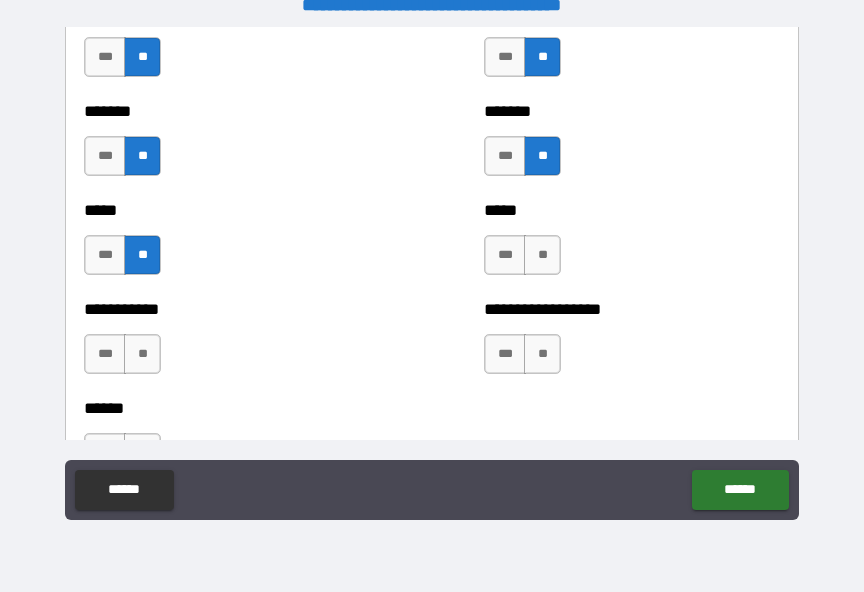click on "**" at bounding box center [542, 255] 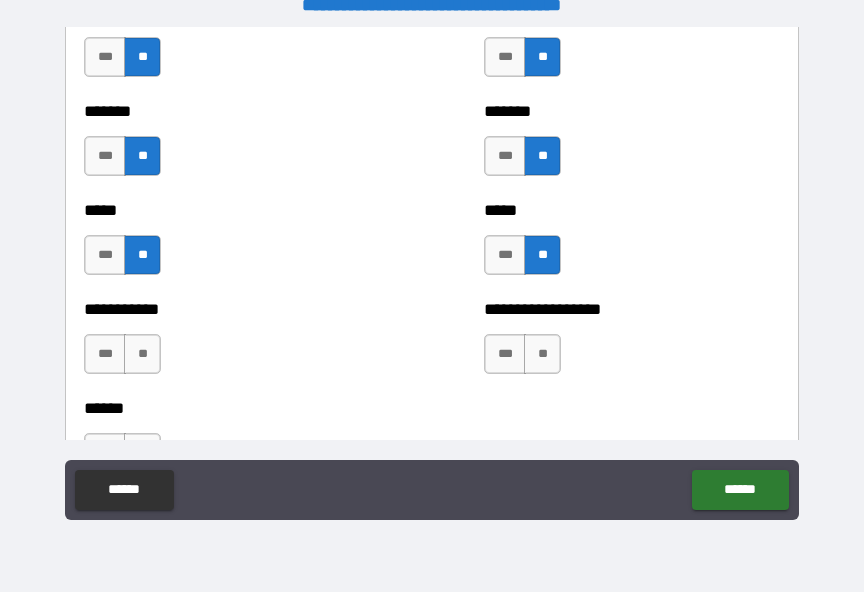 click on "**" at bounding box center (542, 354) 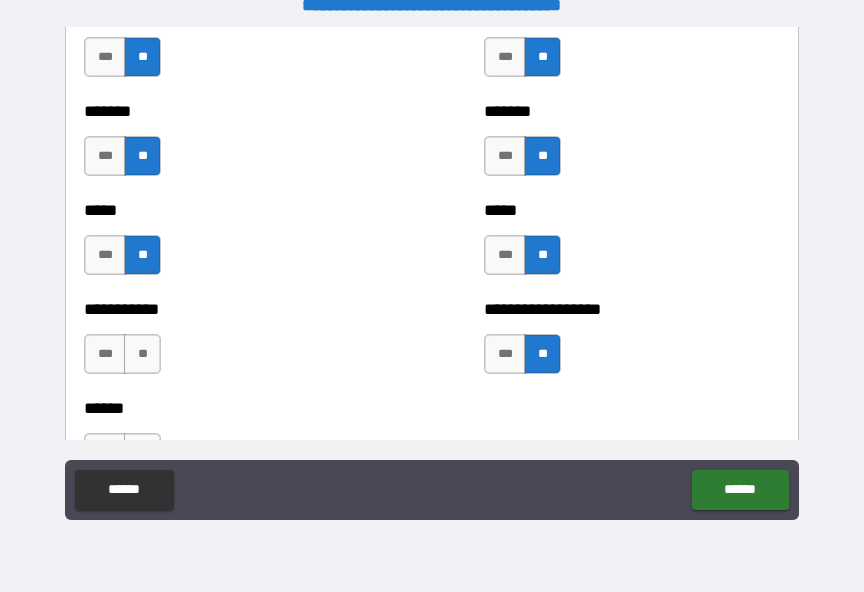 click on "**" at bounding box center (142, 354) 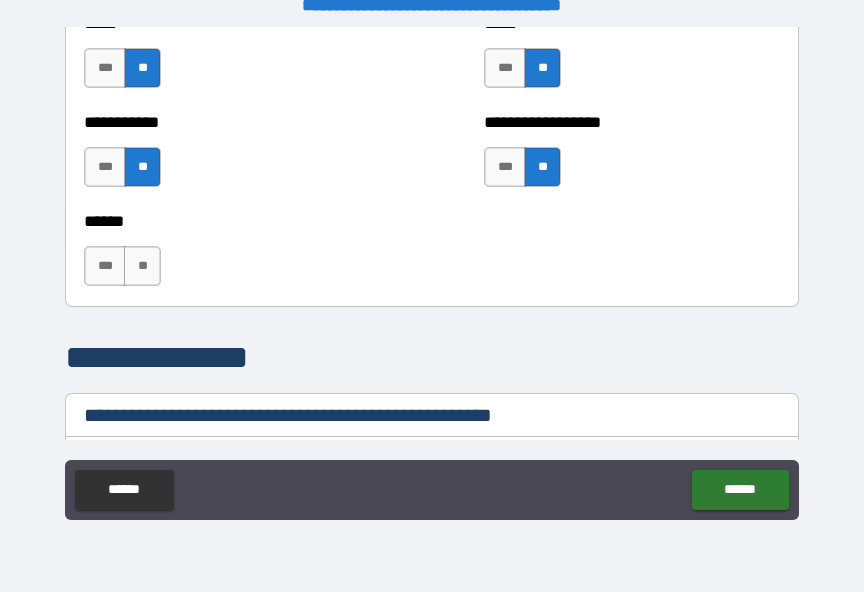 scroll, scrollTop: 2137, scrollLeft: 0, axis: vertical 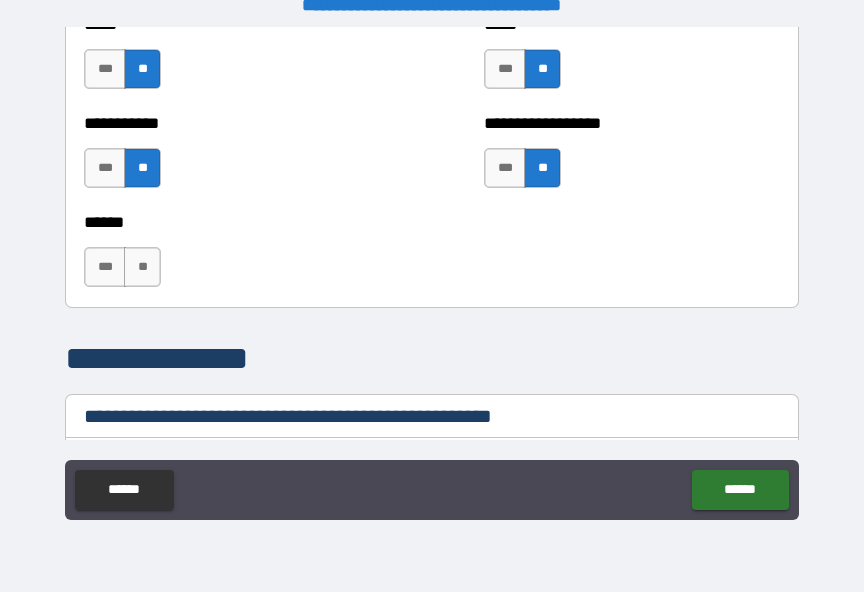 click on "**" at bounding box center [142, 267] 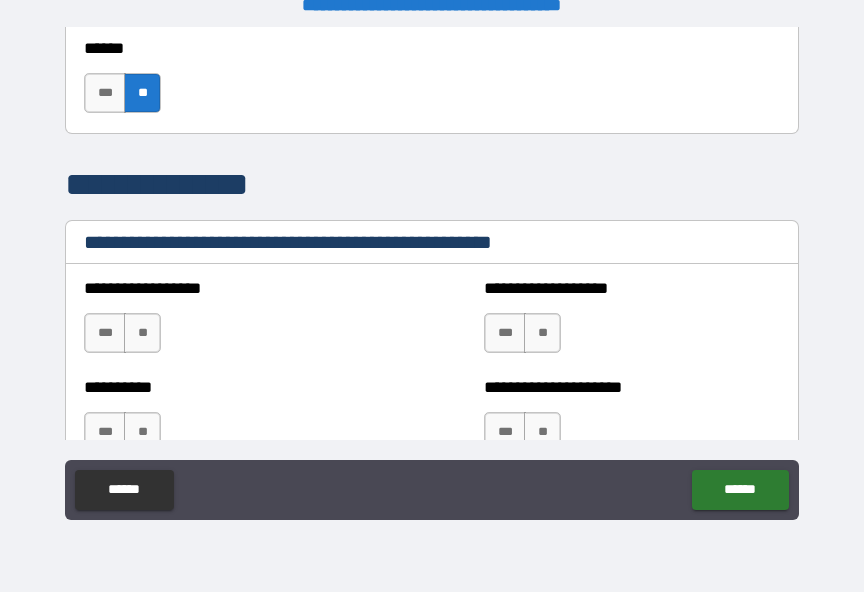 scroll, scrollTop: 2312, scrollLeft: 0, axis: vertical 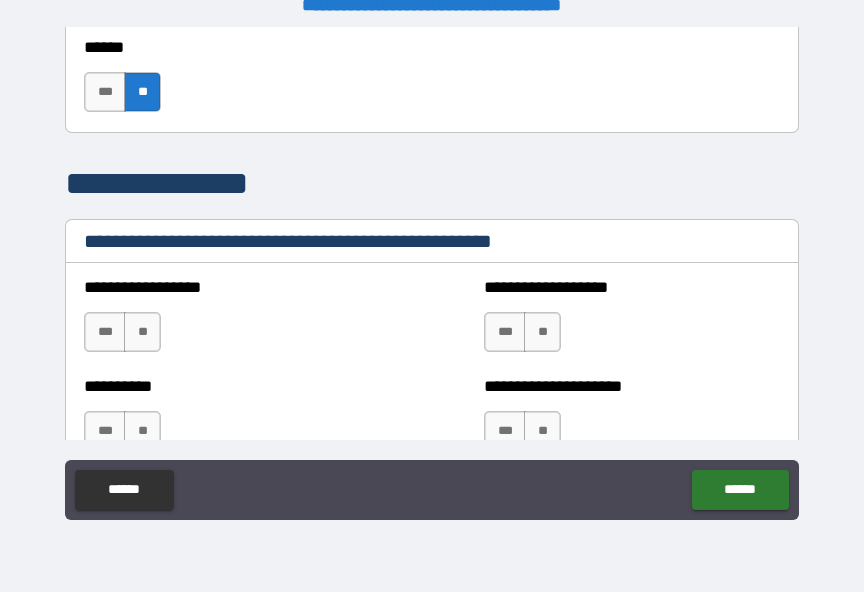 click on "**" at bounding box center (142, 332) 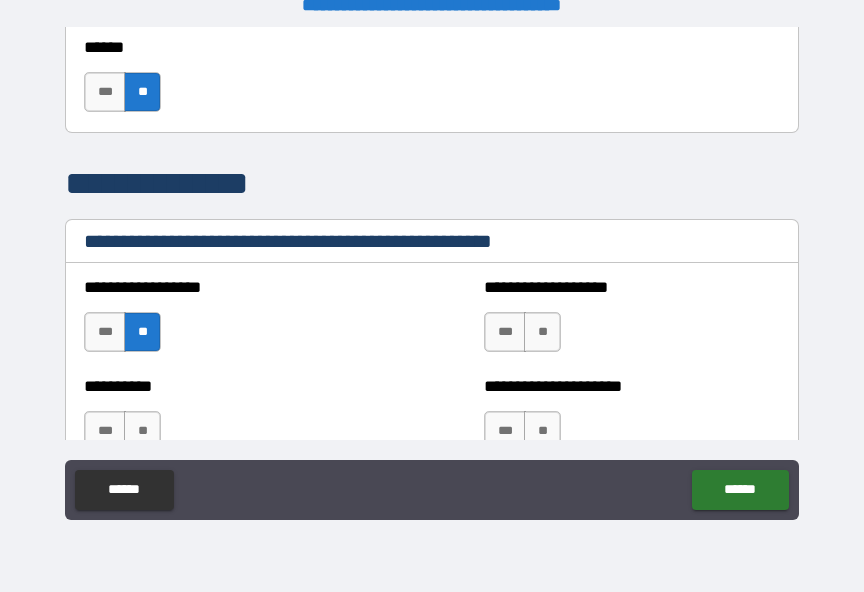 click on "**" at bounding box center [542, 332] 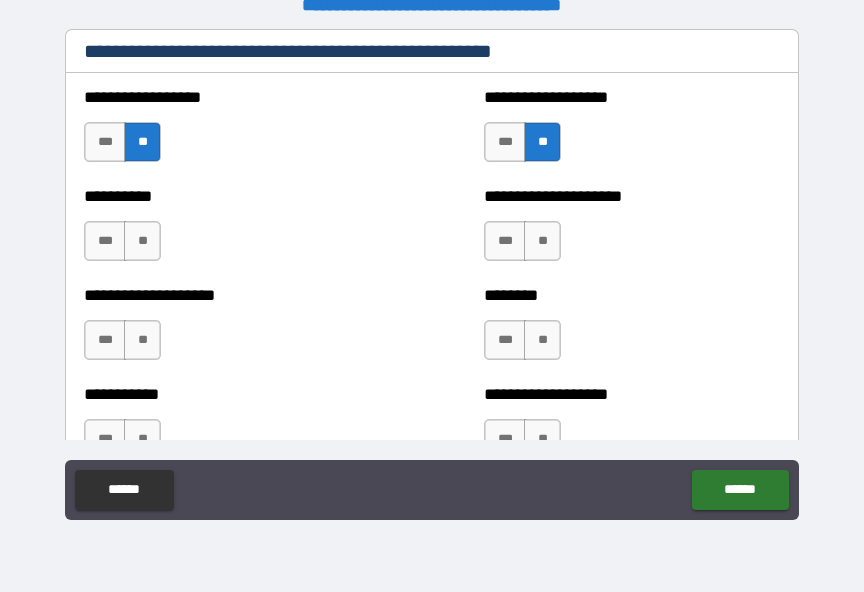 scroll, scrollTop: 2504, scrollLeft: 0, axis: vertical 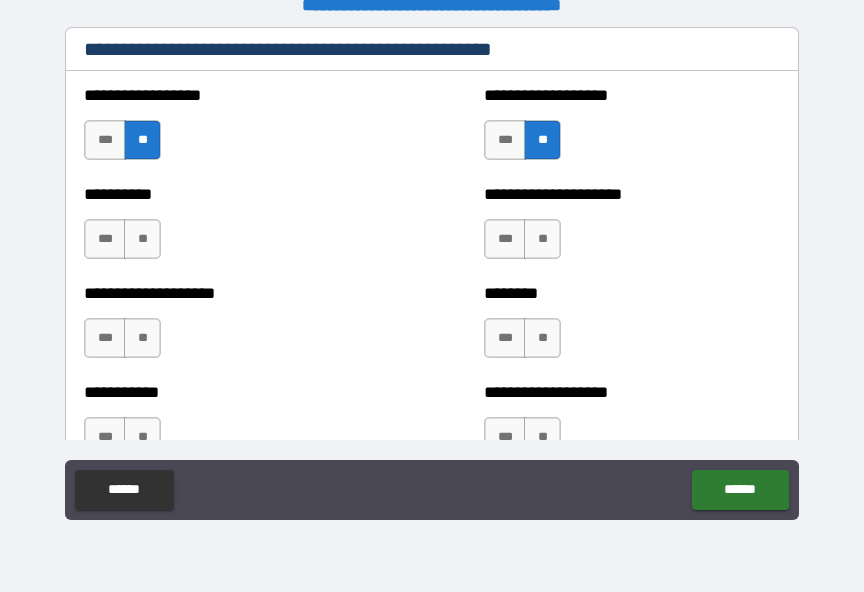 click on "**" at bounding box center [142, 239] 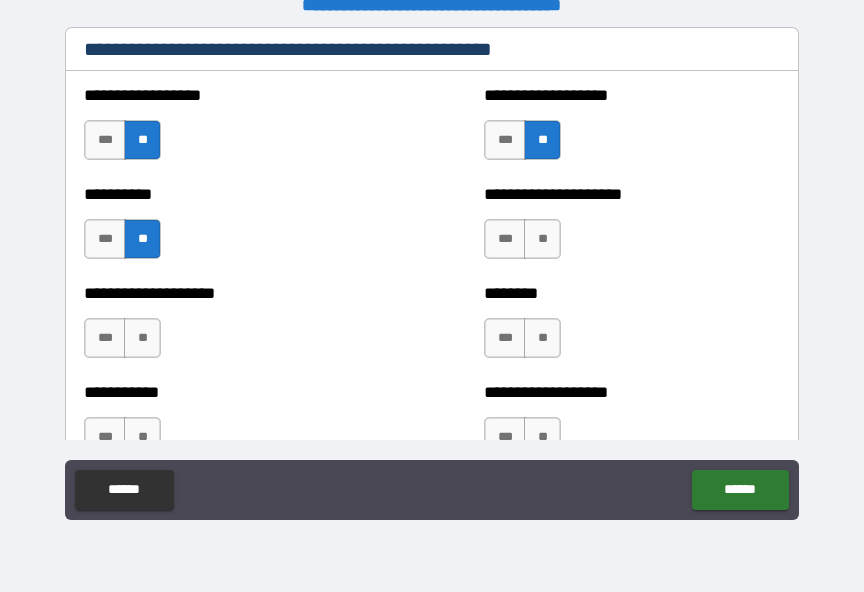 click on "**" at bounding box center [542, 239] 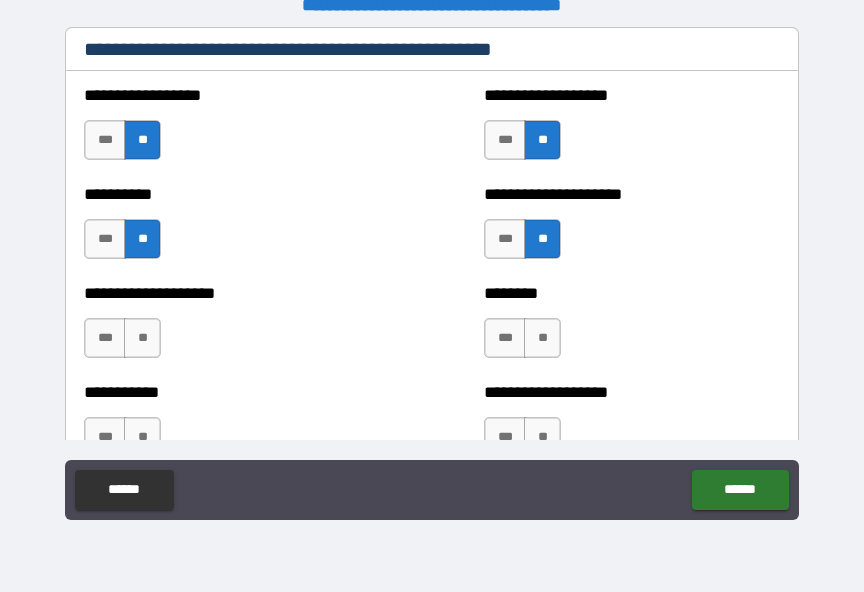 click on "**" at bounding box center (142, 338) 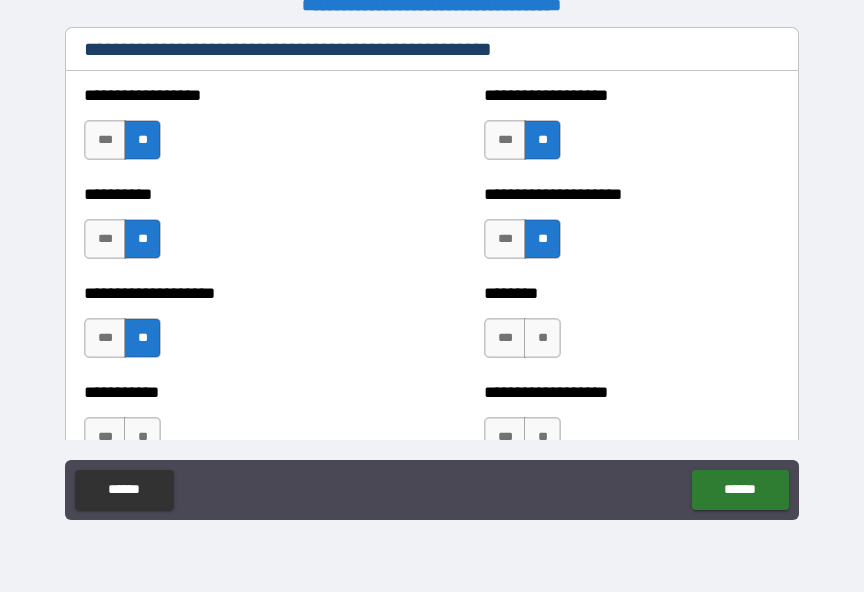 click on "**" at bounding box center [542, 338] 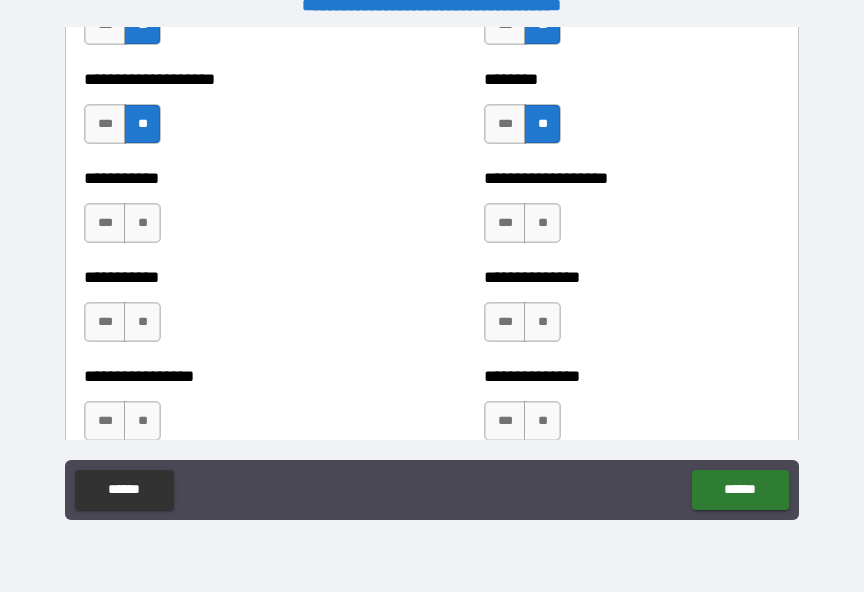 scroll, scrollTop: 2730, scrollLeft: 0, axis: vertical 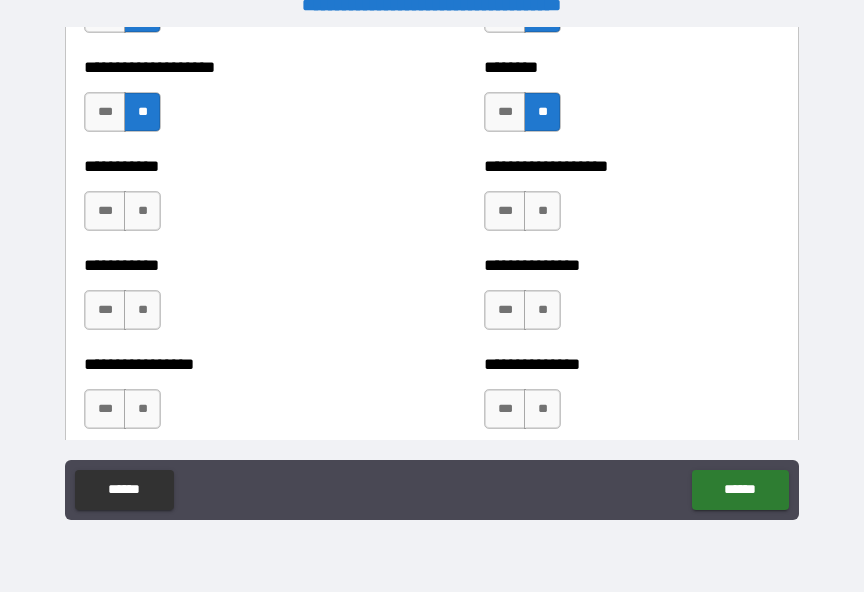click on "**" at bounding box center (142, 211) 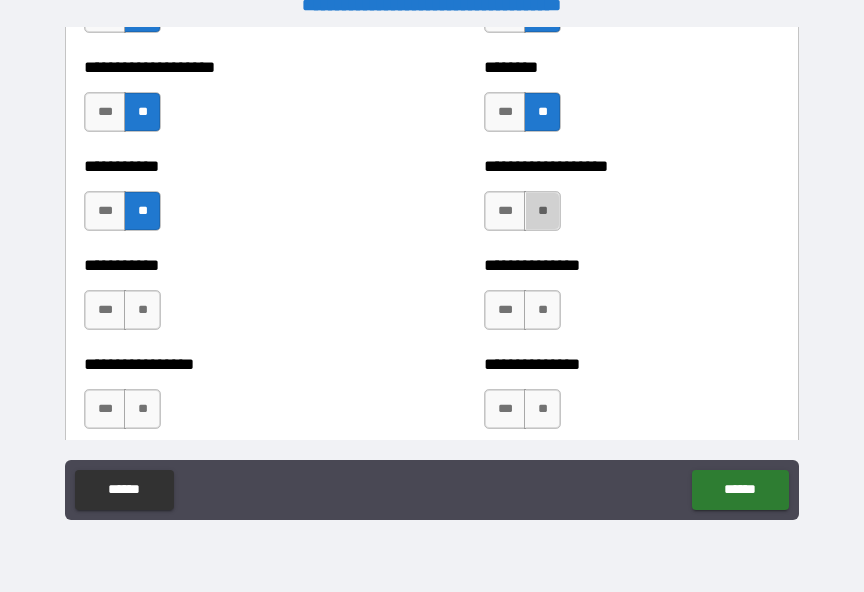 click on "**" at bounding box center [542, 211] 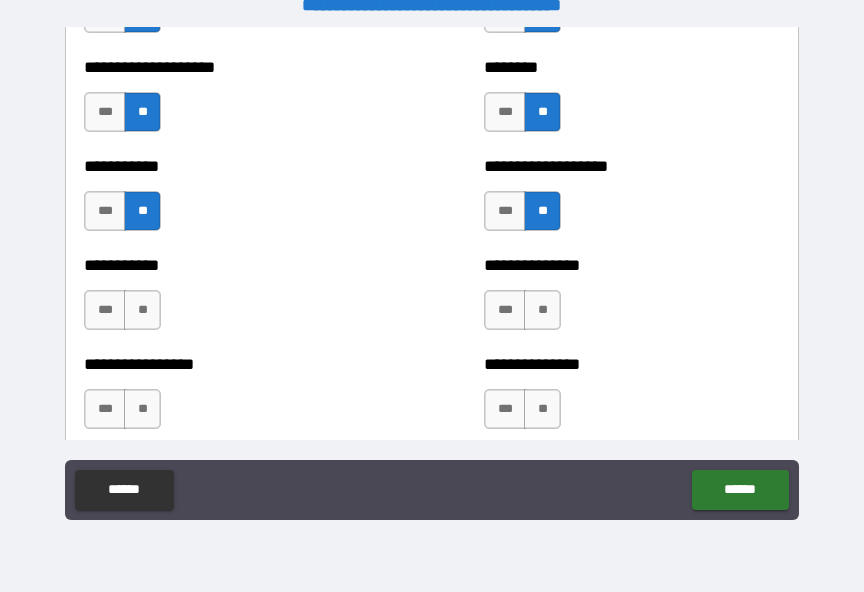 click on "**" at bounding box center [542, 211] 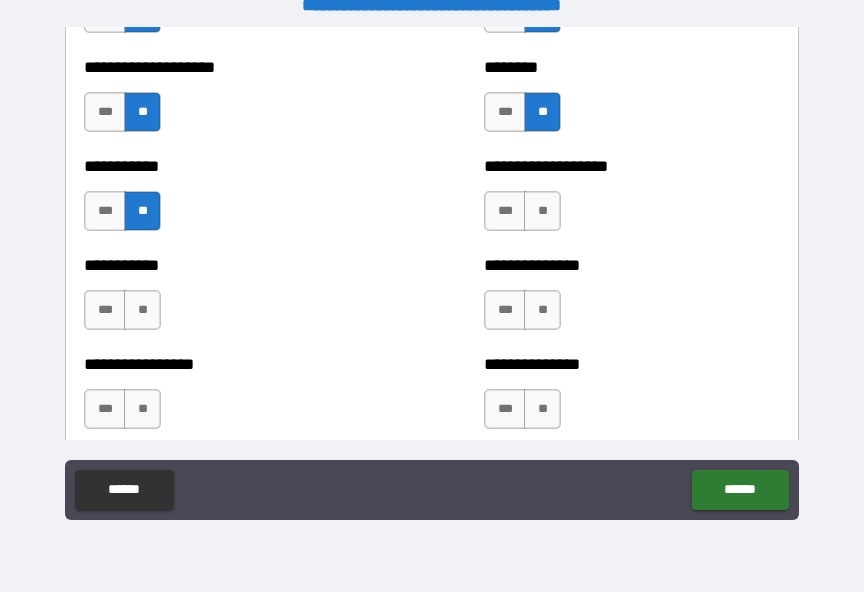 click on "**" at bounding box center (542, 211) 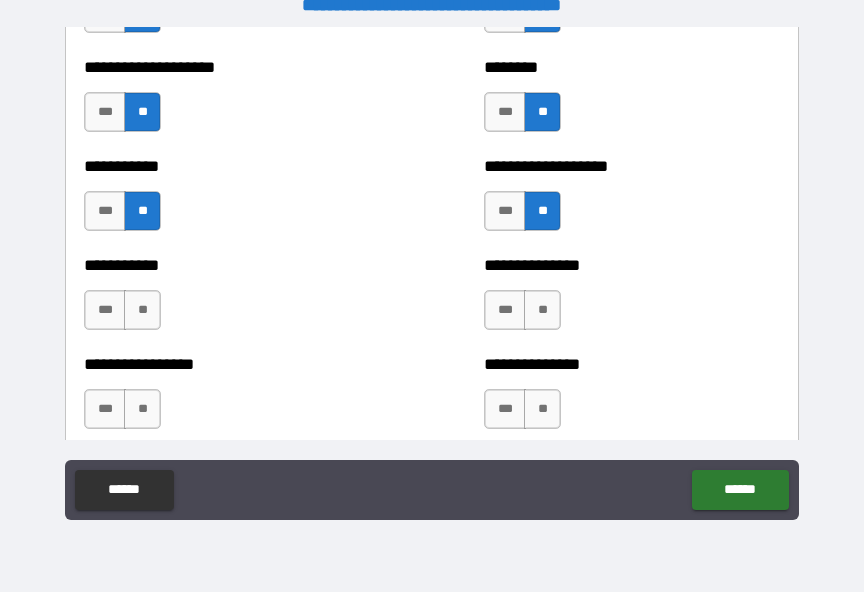 click on "**" at bounding box center [542, 310] 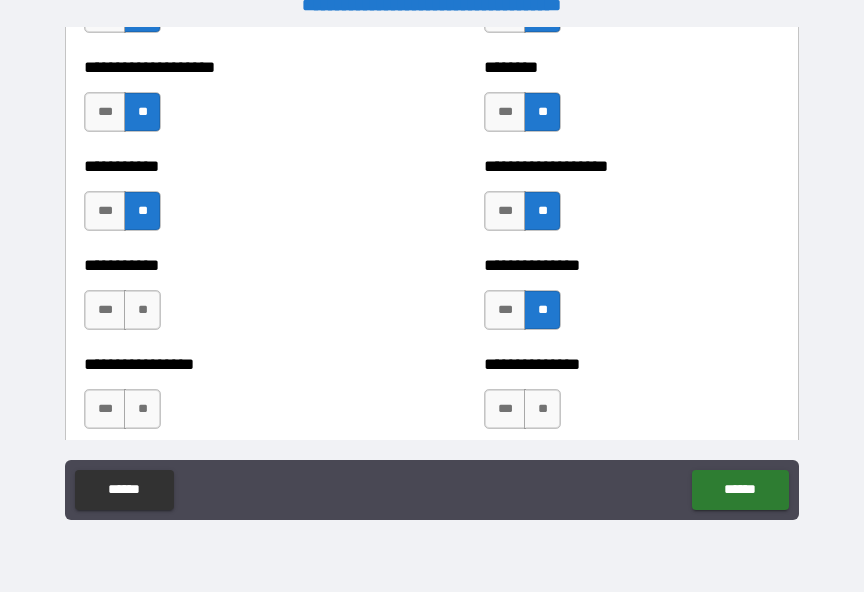 click on "**" at bounding box center [542, 409] 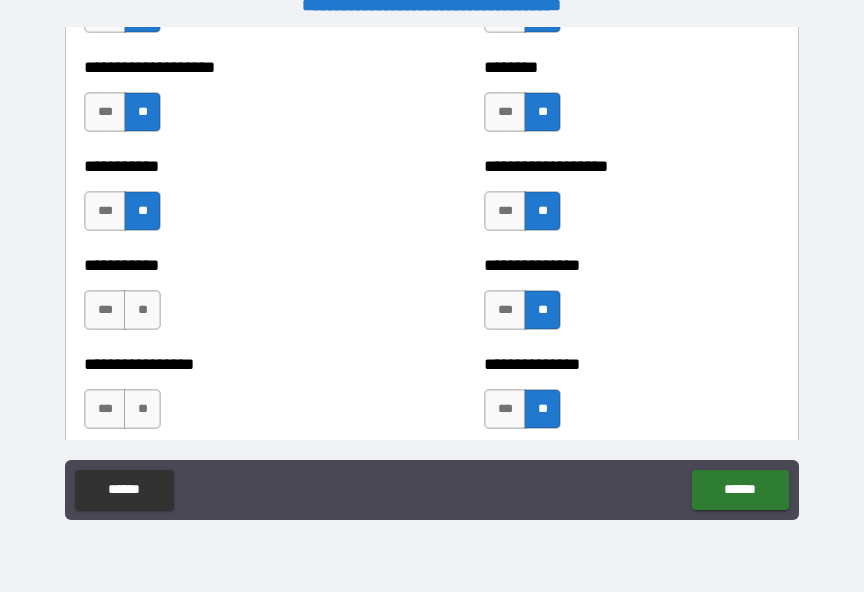 click on "**" at bounding box center (142, 409) 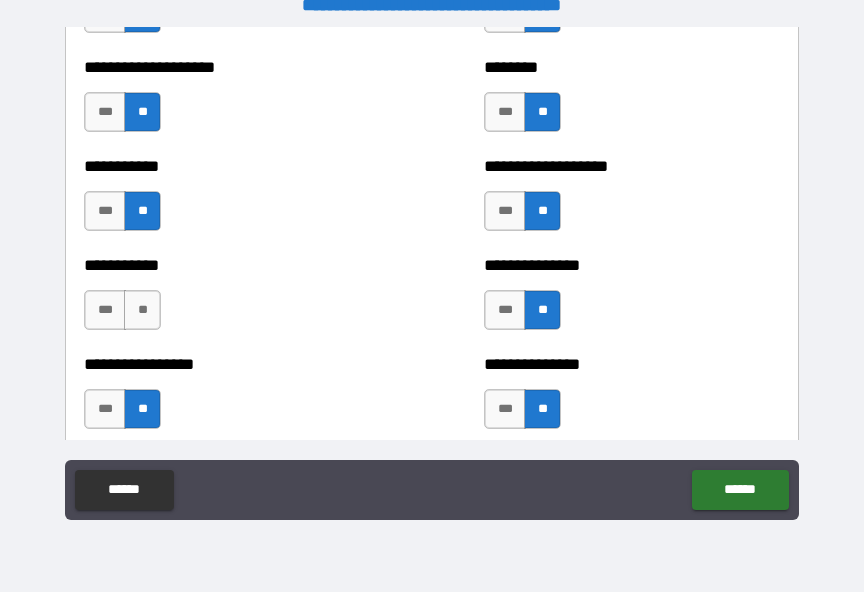 click on "**" at bounding box center (142, 310) 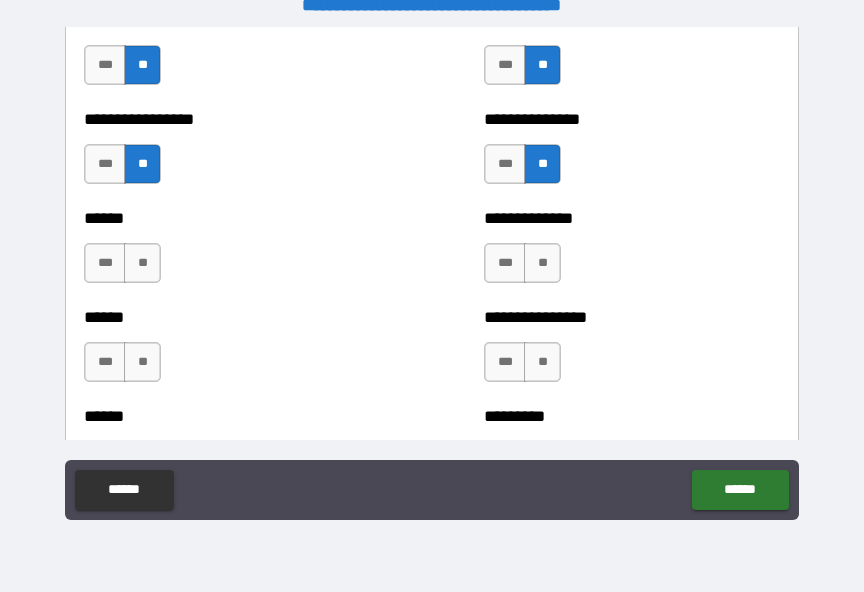 scroll, scrollTop: 2976, scrollLeft: 0, axis: vertical 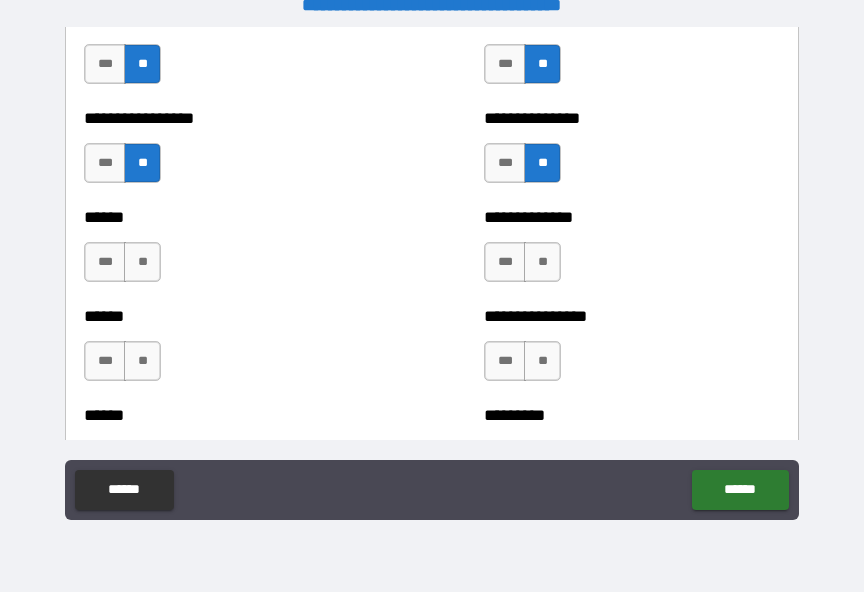 click on "**" at bounding box center [142, 262] 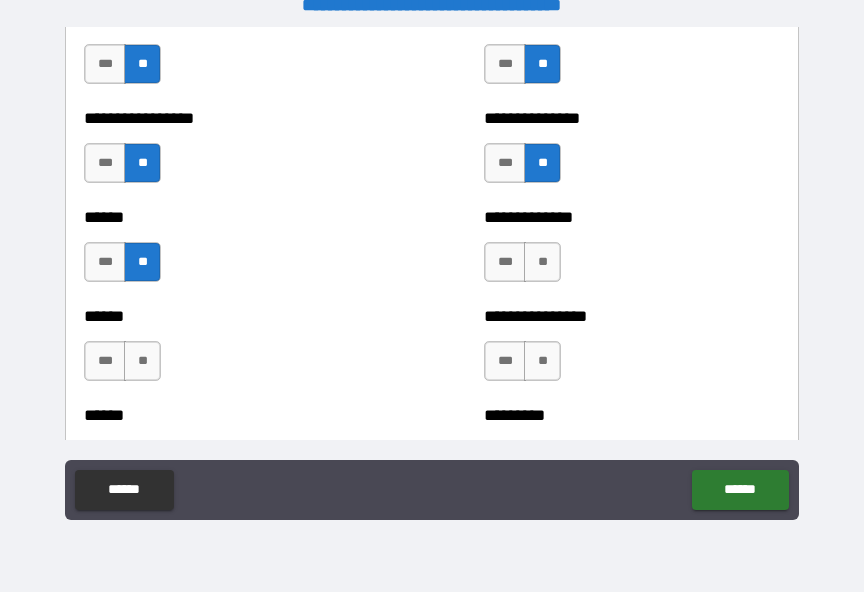 click on "**" at bounding box center (542, 262) 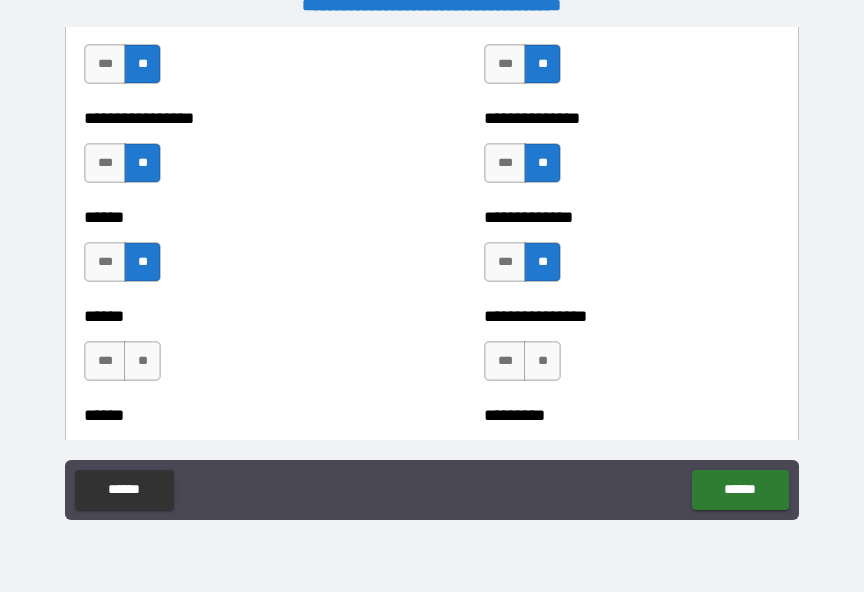 click on "**" at bounding box center [542, 361] 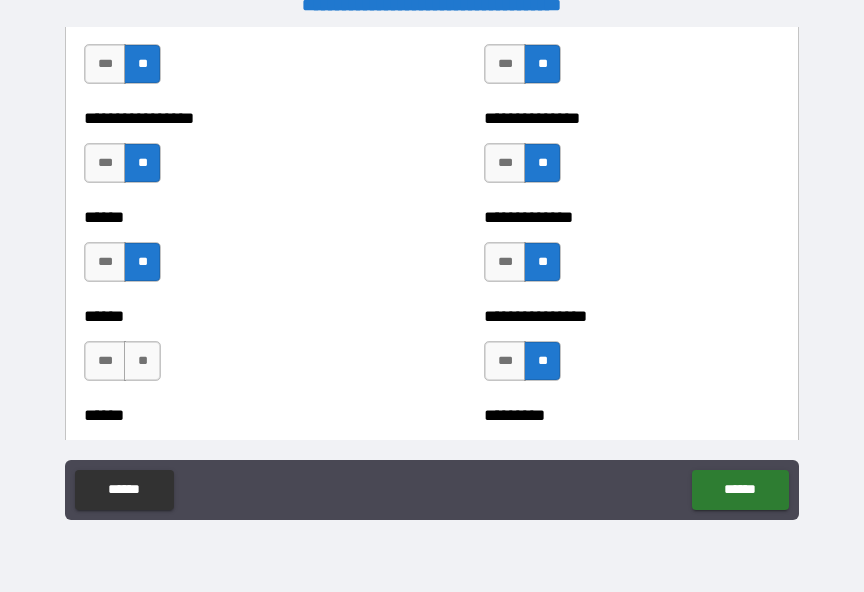 click on "**" at bounding box center [142, 361] 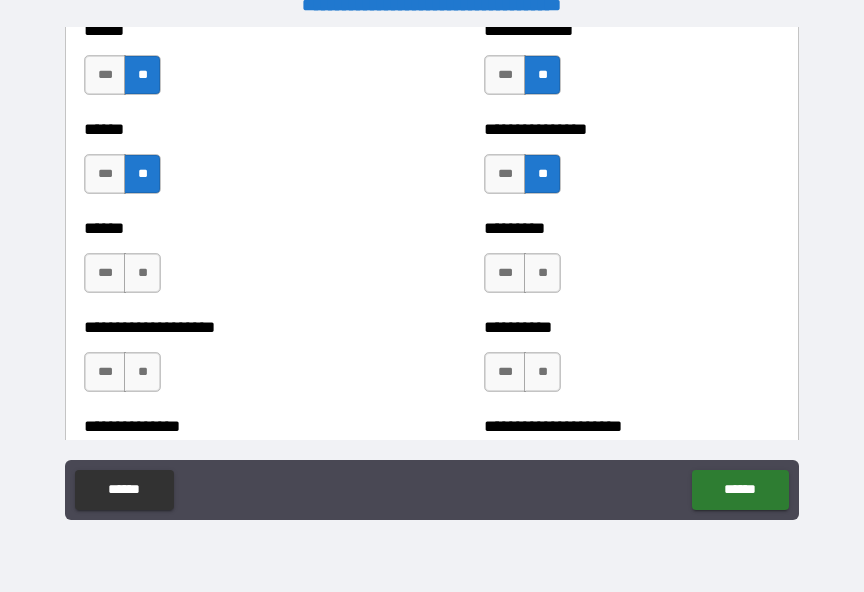scroll, scrollTop: 3179, scrollLeft: 0, axis: vertical 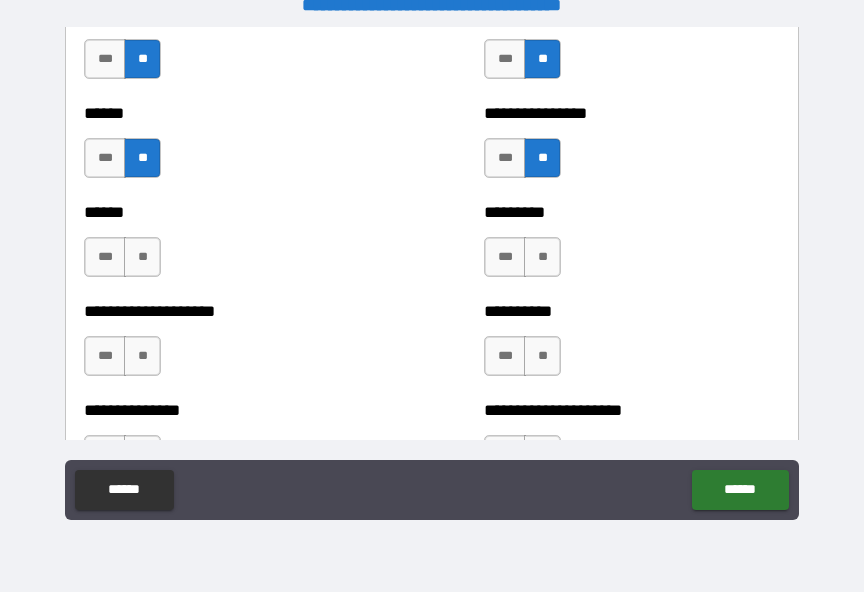 click on "**" at bounding box center [142, 257] 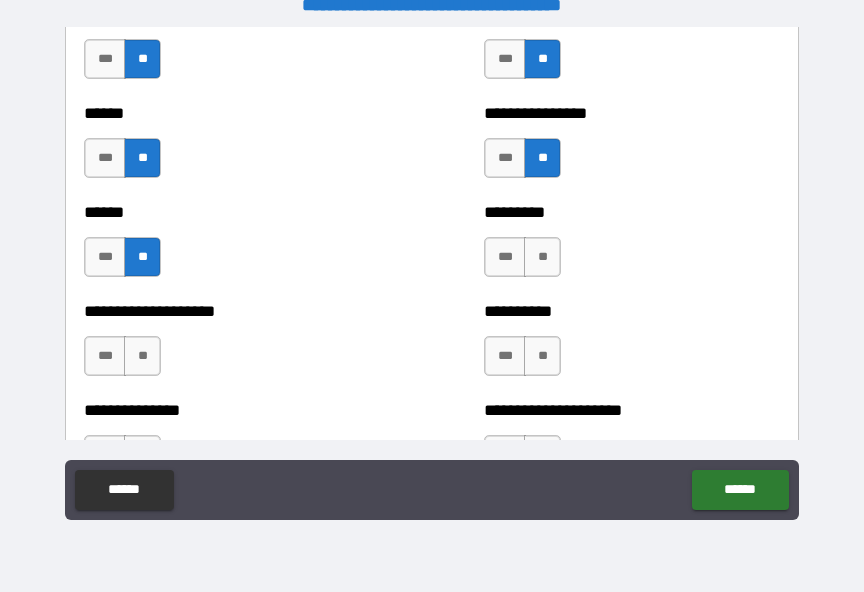 click on "**" at bounding box center [542, 257] 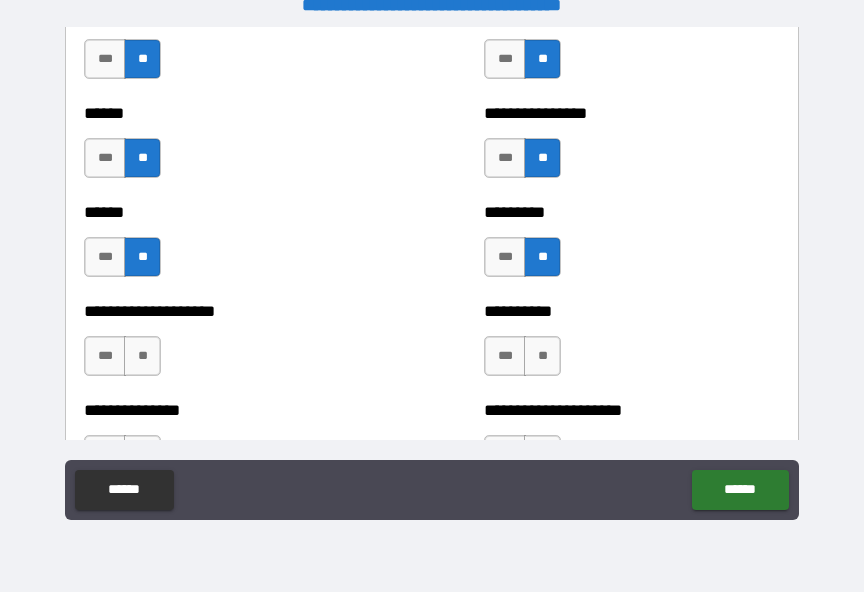 click on "**" at bounding box center [542, 356] 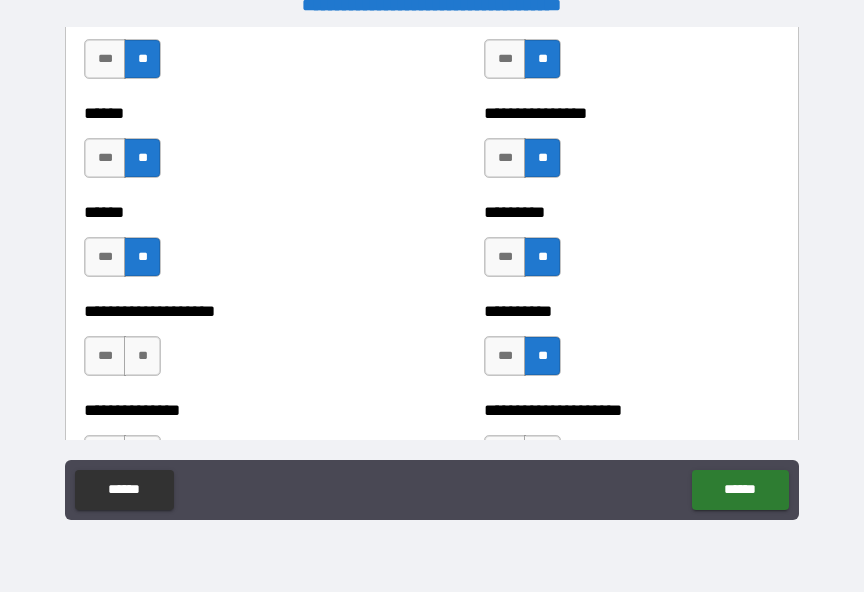 click on "**" at bounding box center (142, 356) 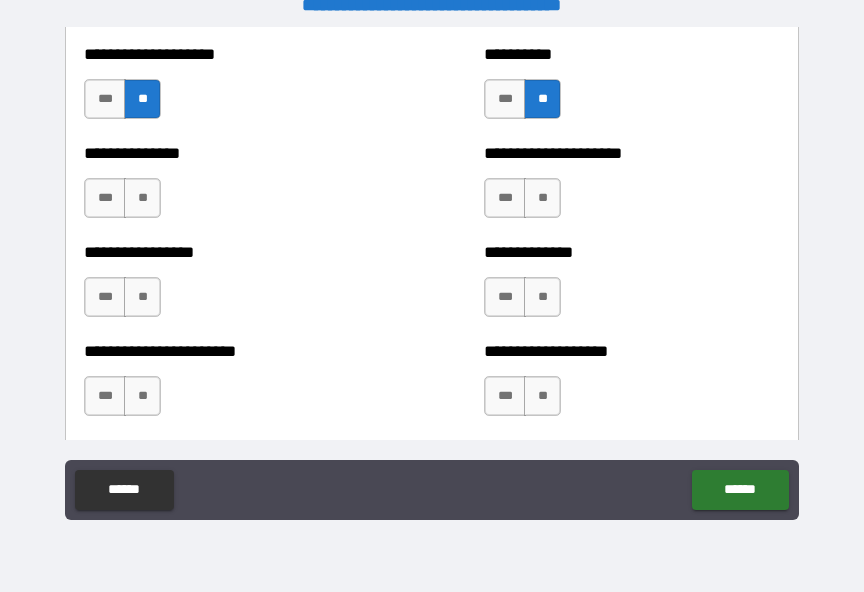 scroll, scrollTop: 3442, scrollLeft: 0, axis: vertical 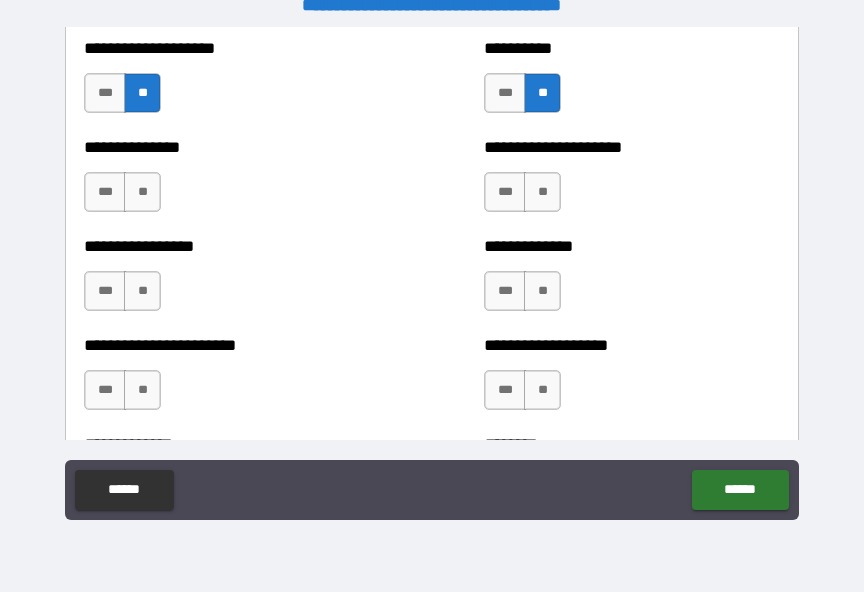 click on "**" at bounding box center (142, 192) 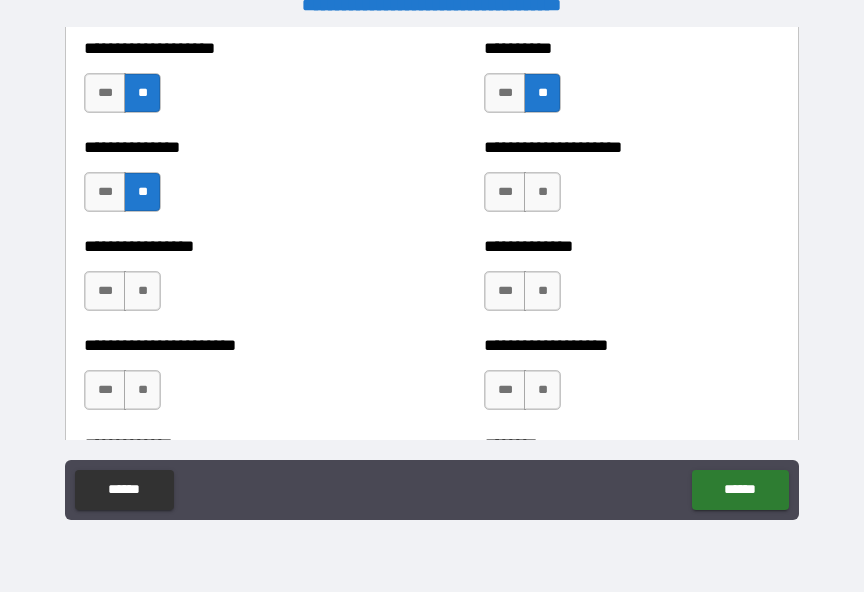 click on "**" at bounding box center (142, 291) 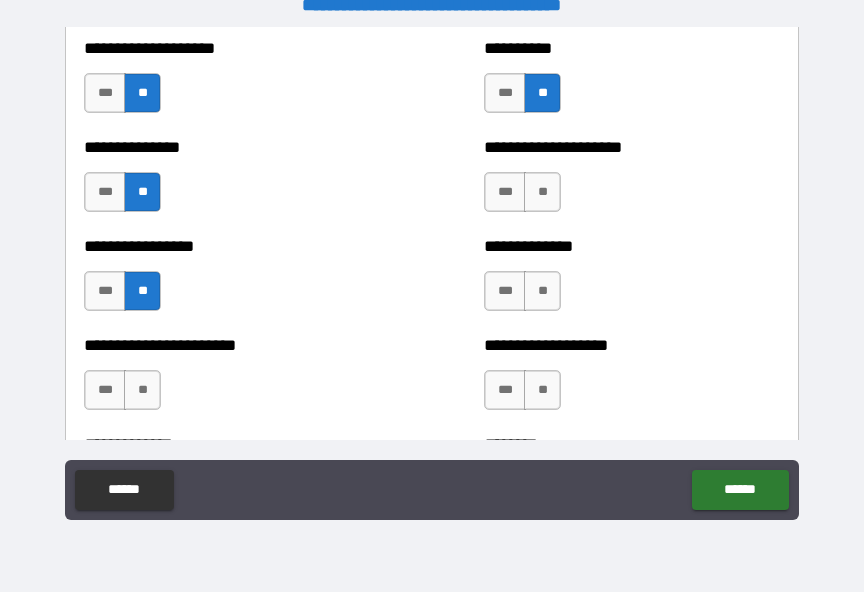 click on "**" at bounding box center [142, 390] 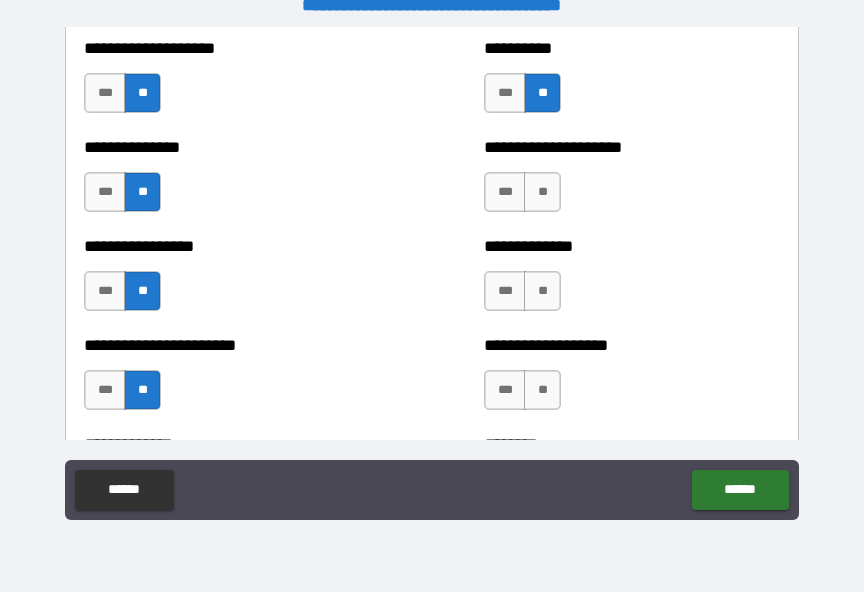 click on "**" at bounding box center [542, 192] 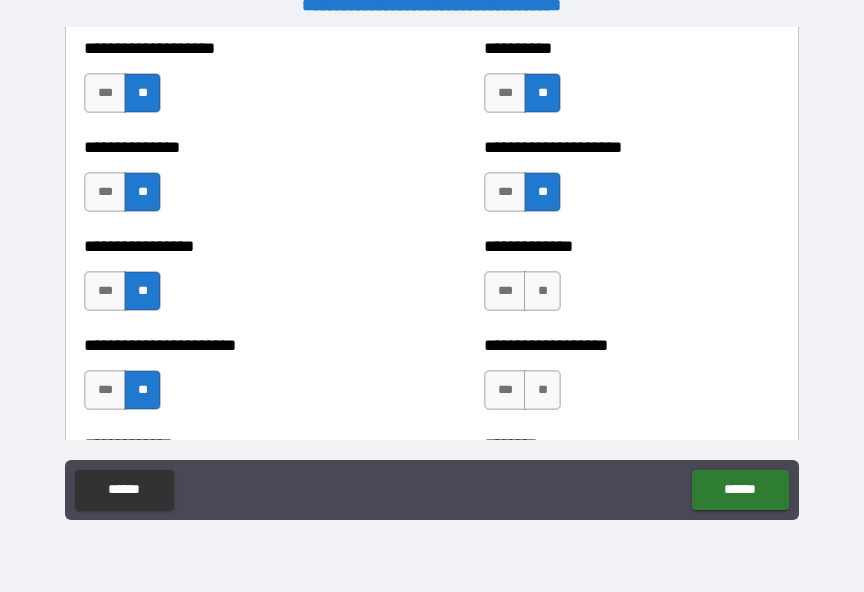 click on "**" at bounding box center [542, 291] 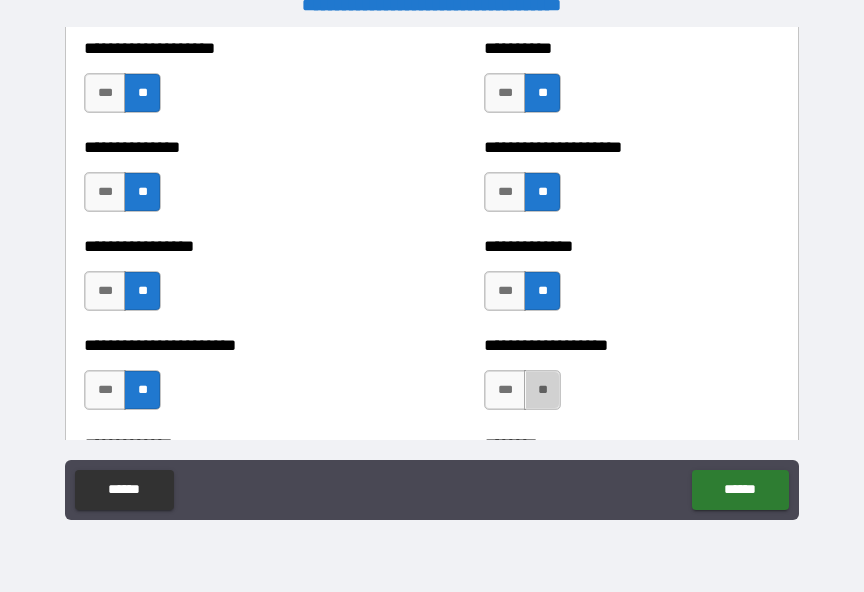click on "**" at bounding box center (542, 390) 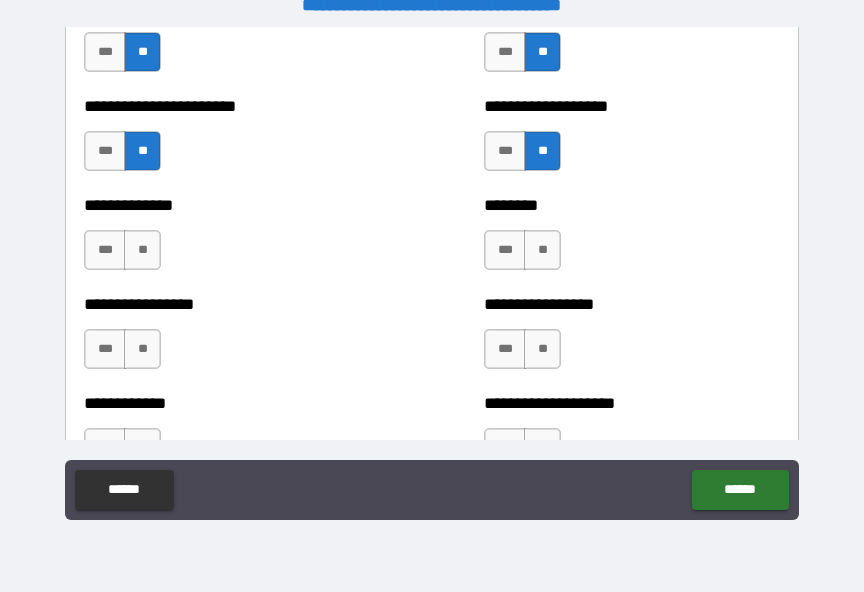 scroll, scrollTop: 3686, scrollLeft: 0, axis: vertical 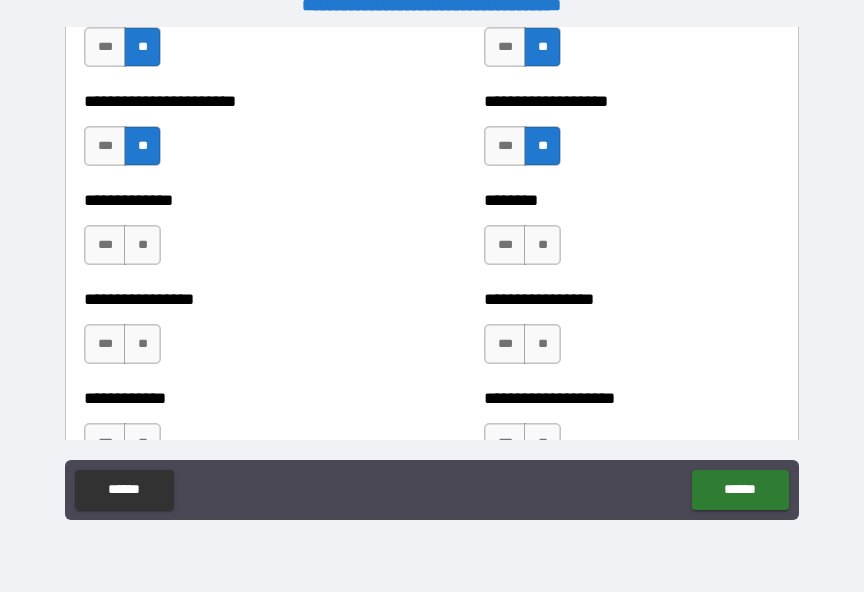 click on "**" at bounding box center (142, 245) 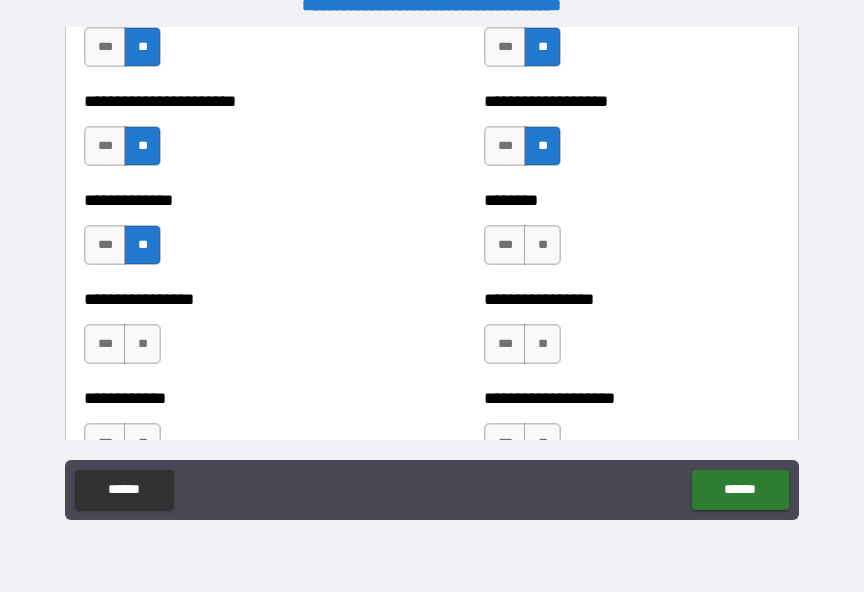 click on "**" at bounding box center [142, 344] 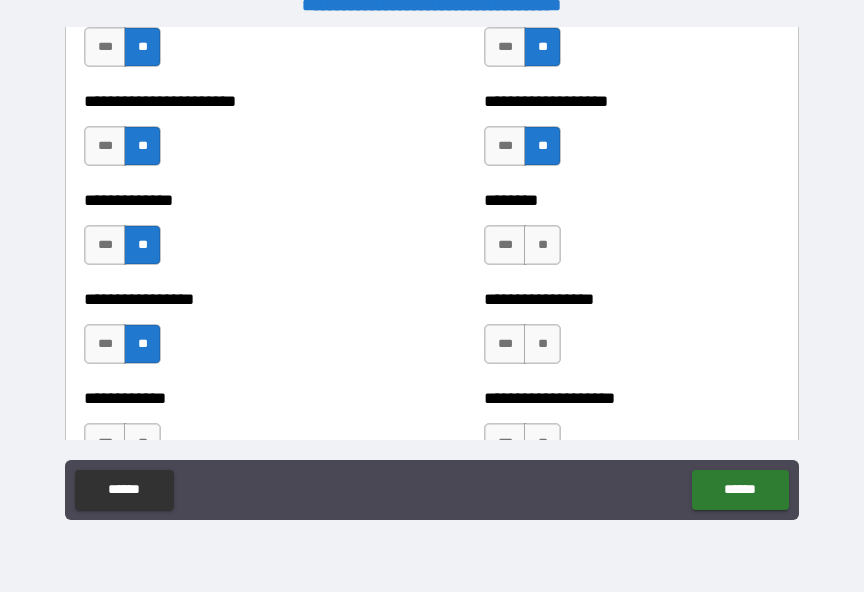 click on "**" at bounding box center (542, 245) 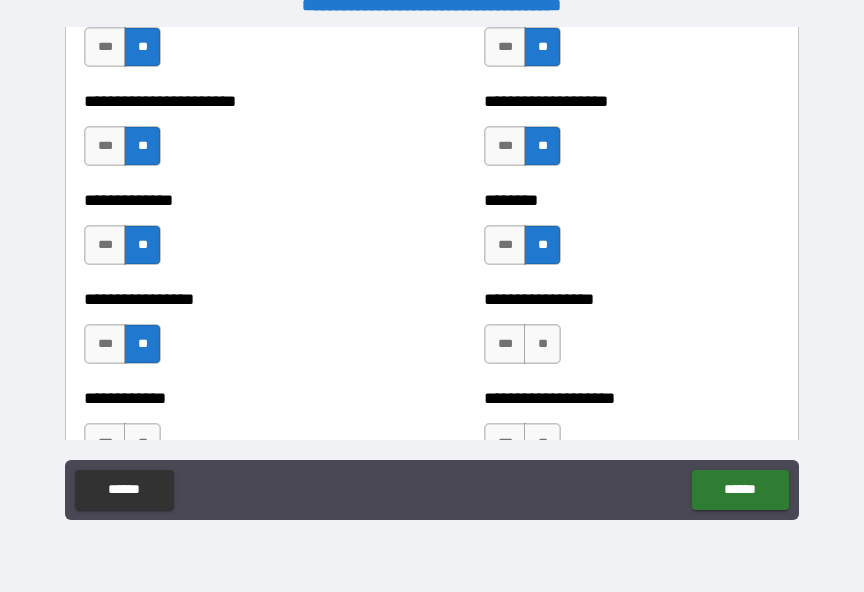 click on "**" at bounding box center [542, 344] 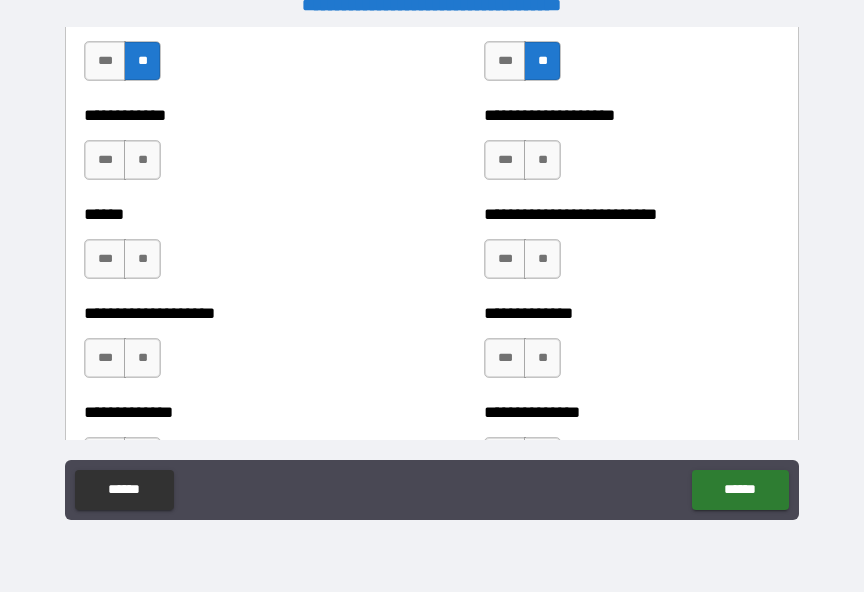 scroll, scrollTop: 3975, scrollLeft: 0, axis: vertical 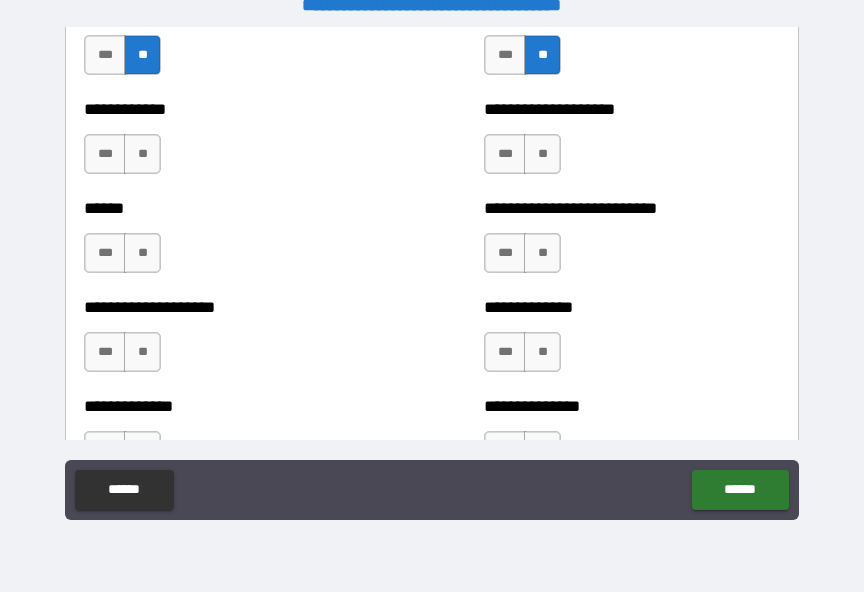 click on "**" at bounding box center [142, 154] 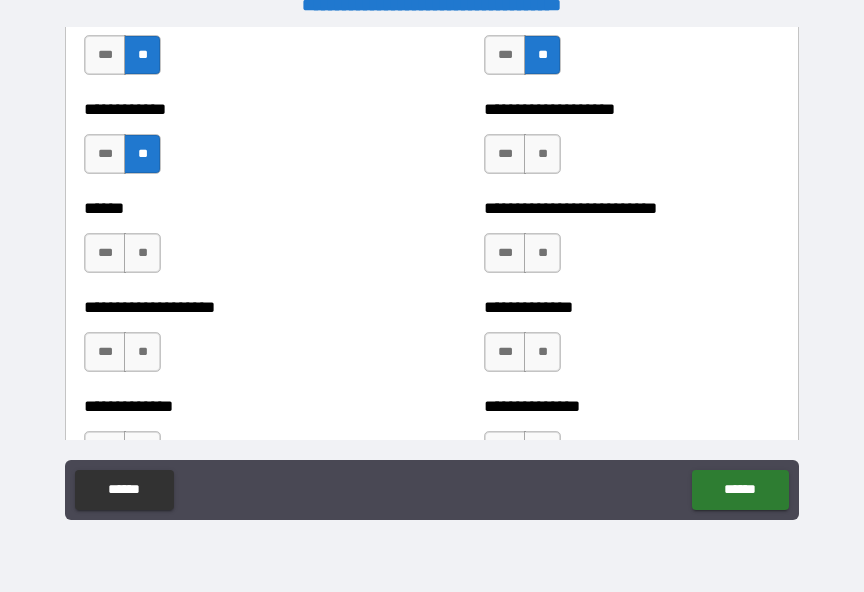 click on "**" at bounding box center (142, 253) 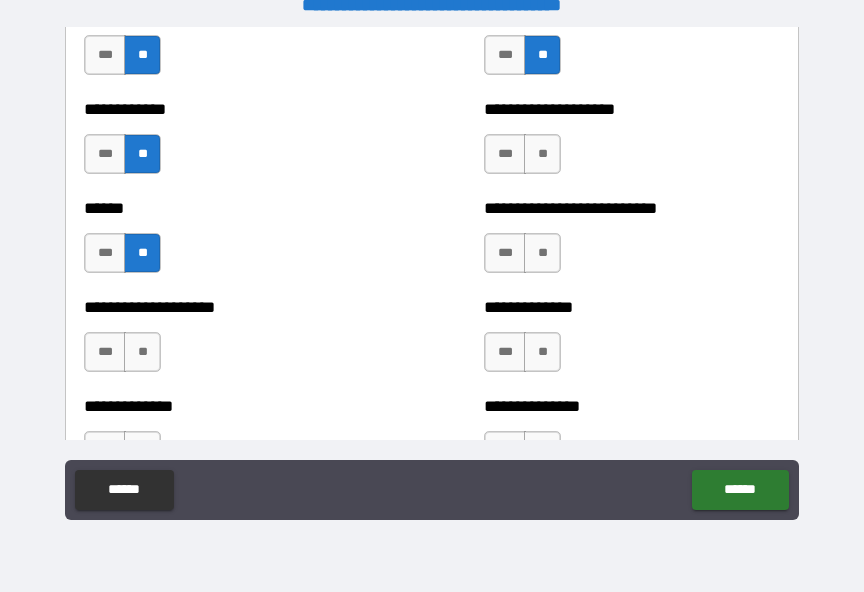 click on "**" at bounding box center (142, 352) 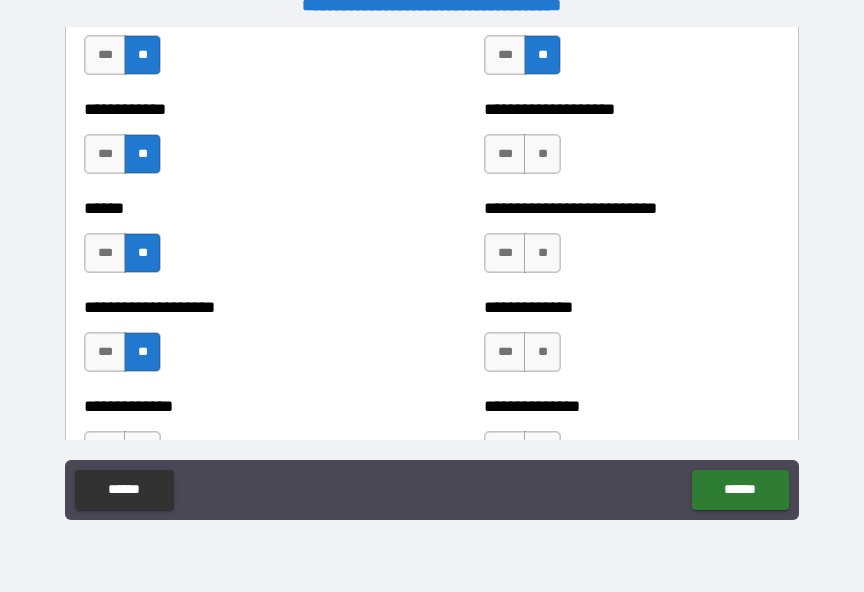 click on "**" at bounding box center [542, 154] 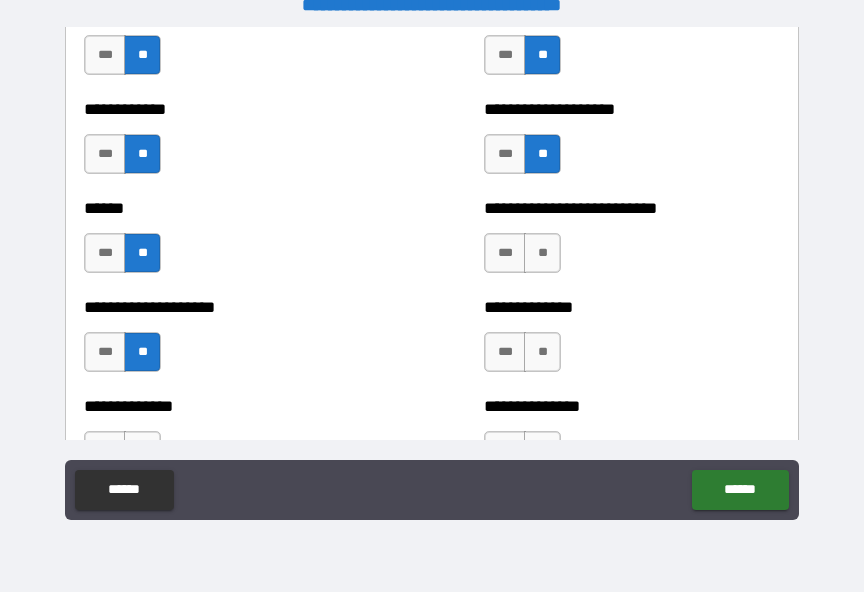 click on "**" at bounding box center [542, 253] 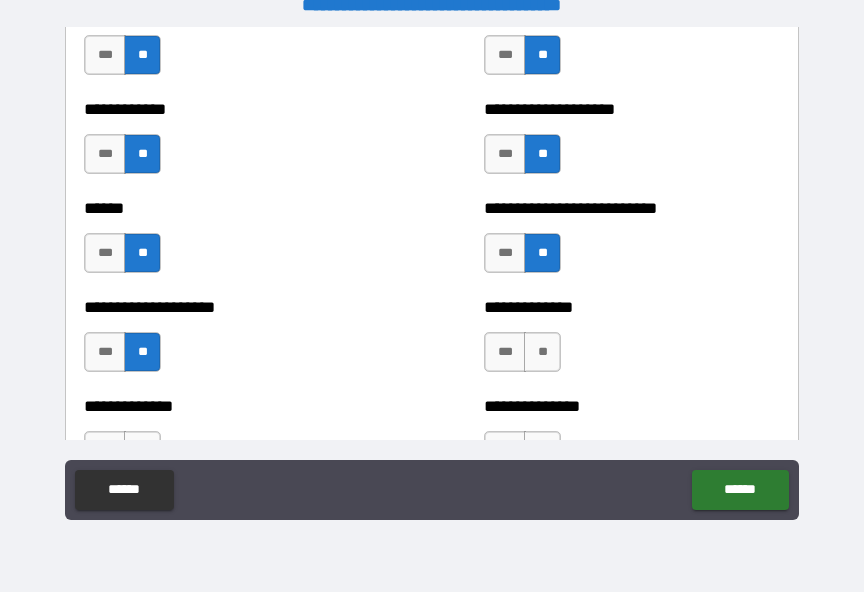 click on "**" at bounding box center [542, 352] 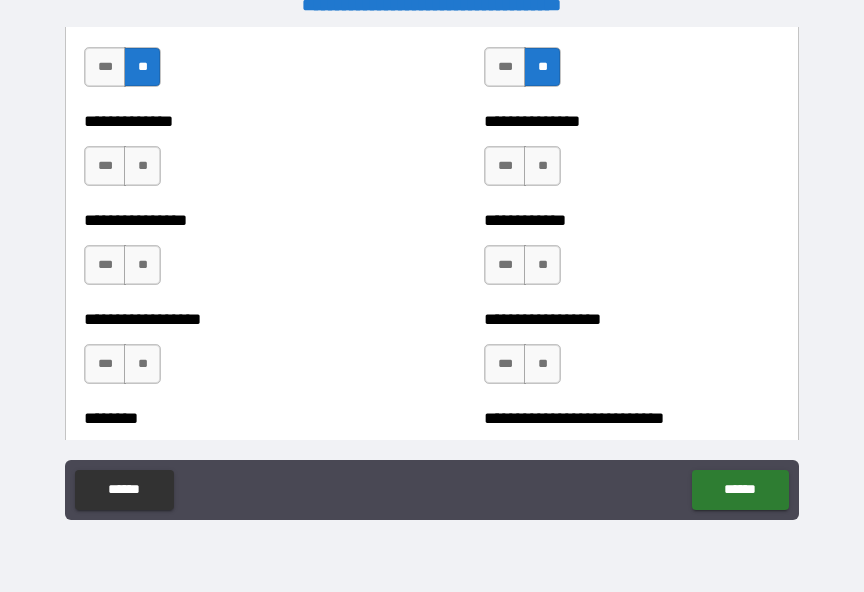 scroll, scrollTop: 4262, scrollLeft: 0, axis: vertical 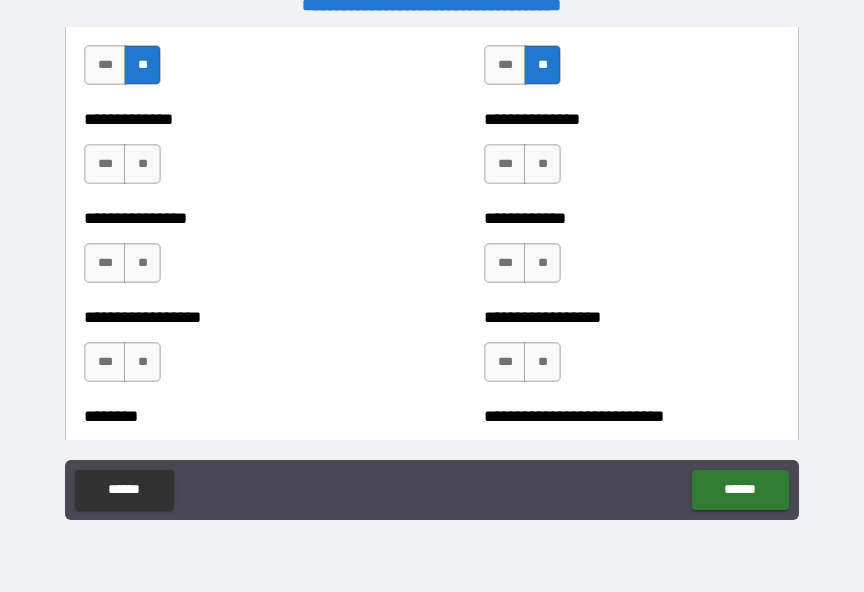 click on "**" at bounding box center [142, 164] 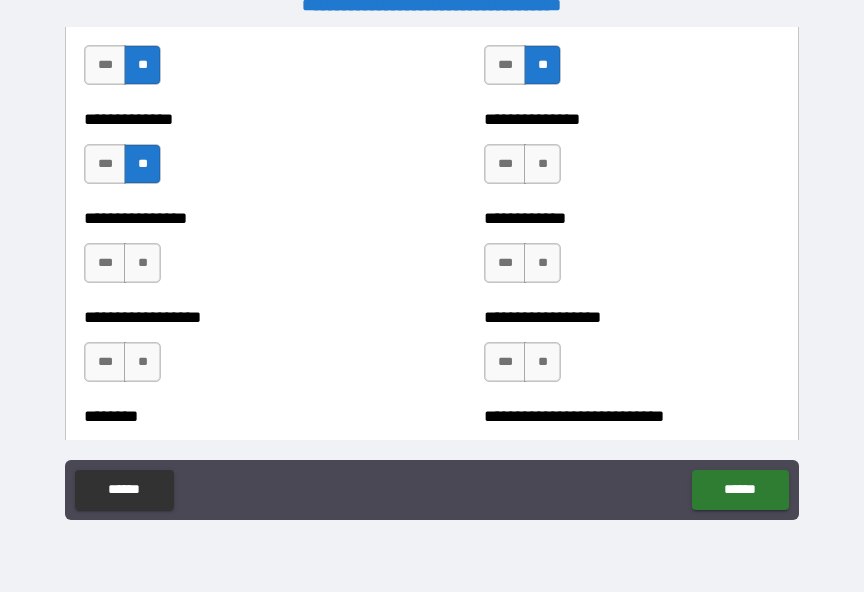 click on "**" at bounding box center (142, 263) 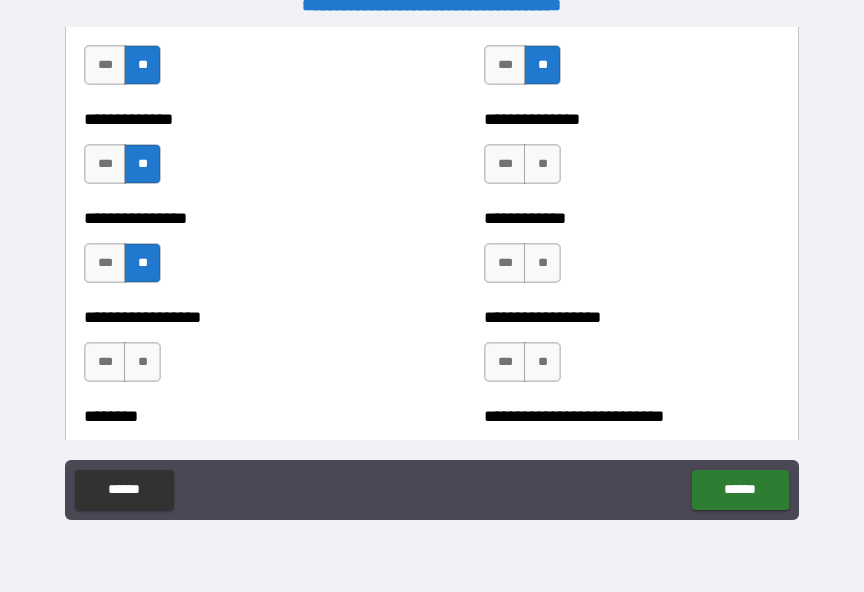 click on "**" at bounding box center [142, 362] 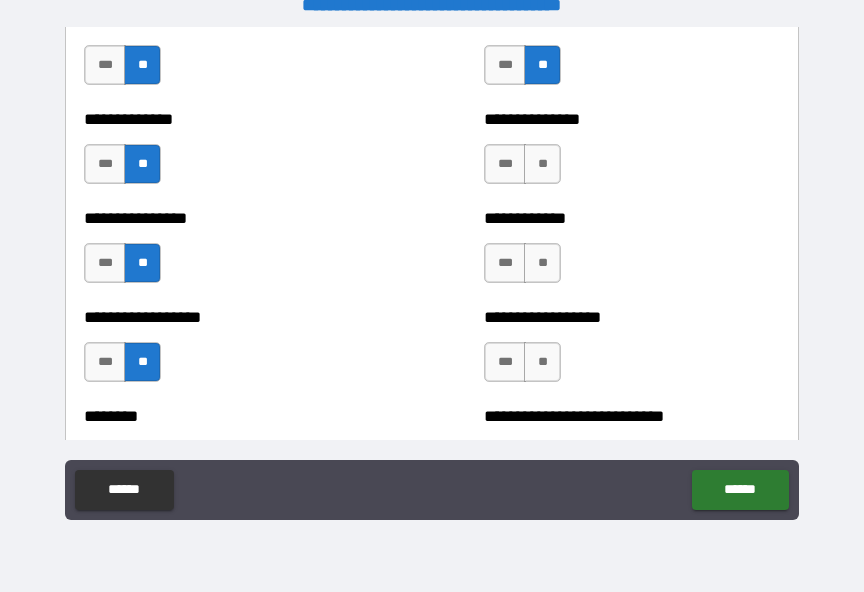click on "**" at bounding box center [542, 164] 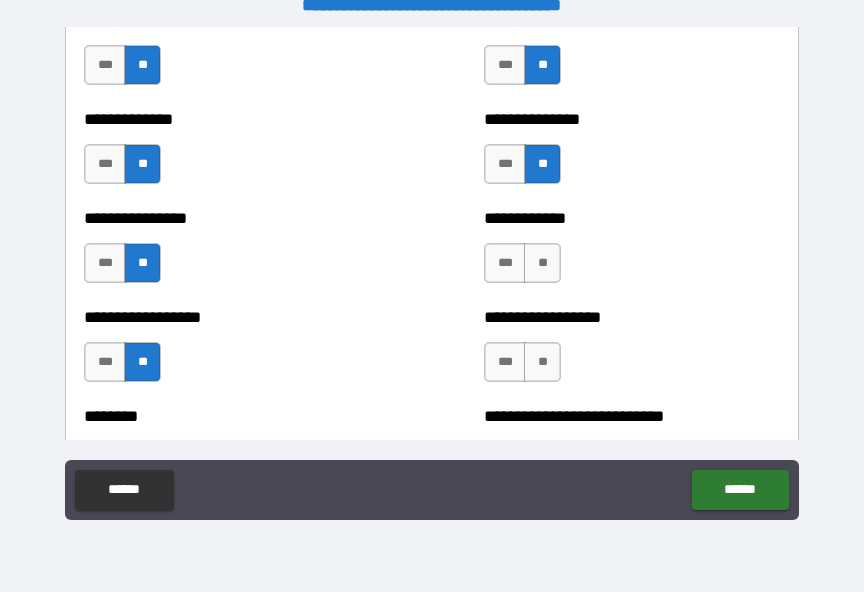 click on "**" at bounding box center (542, 263) 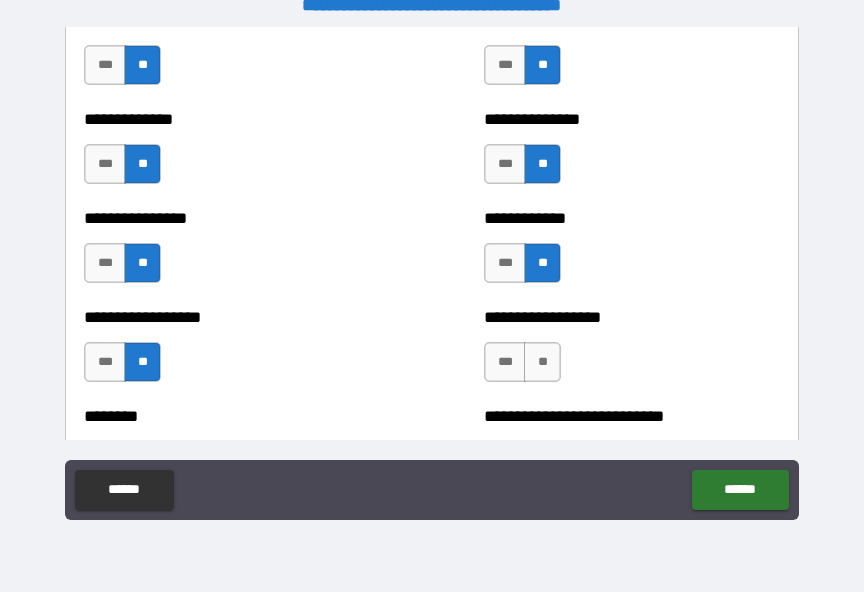click on "**" at bounding box center (542, 362) 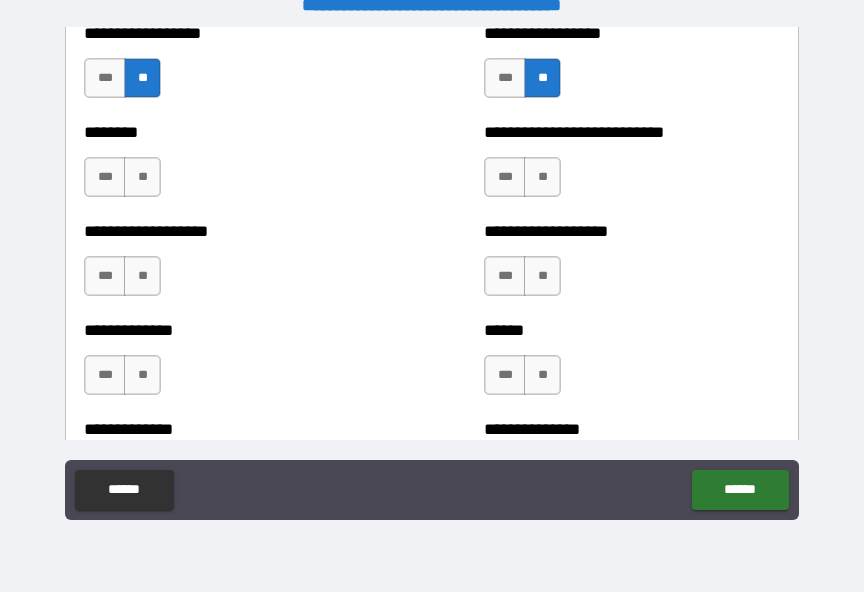 scroll, scrollTop: 4548, scrollLeft: 0, axis: vertical 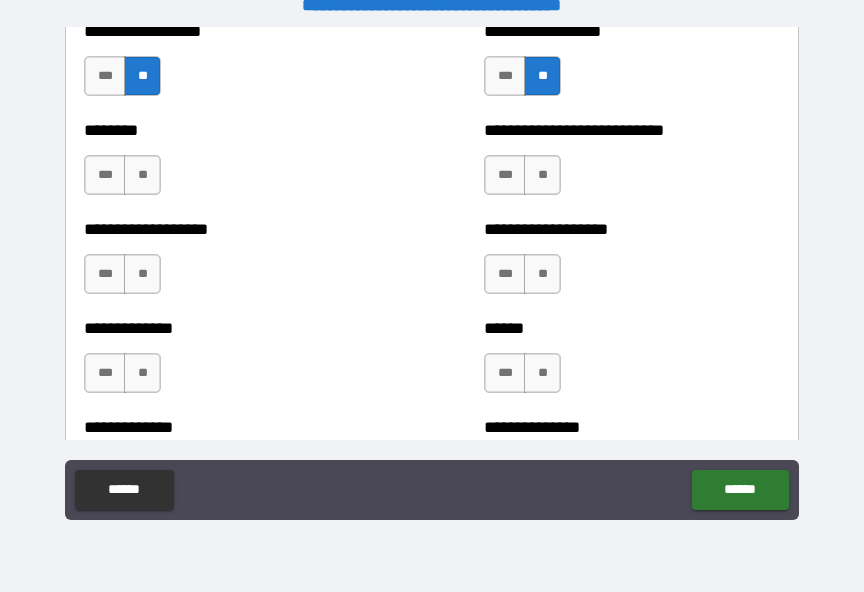 click on "**" at bounding box center (142, 175) 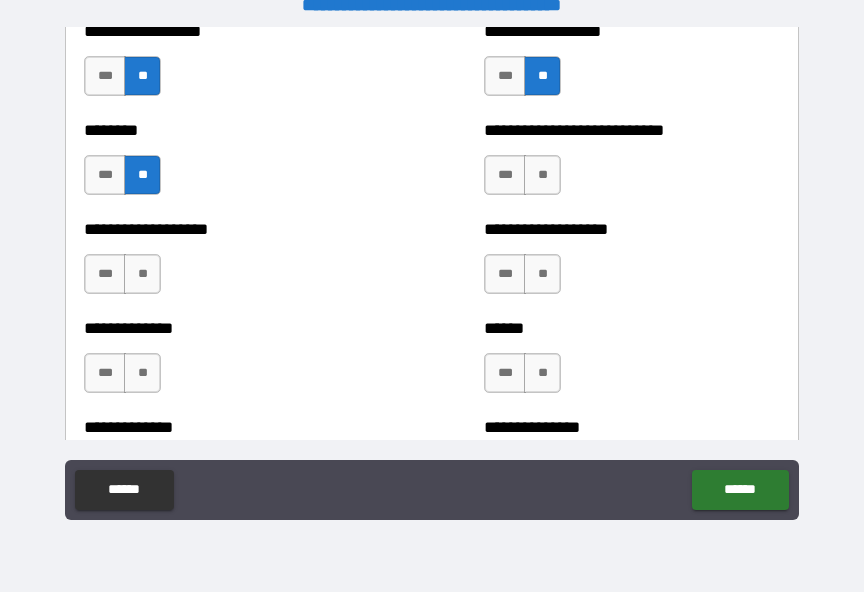 click on "**" at bounding box center [142, 274] 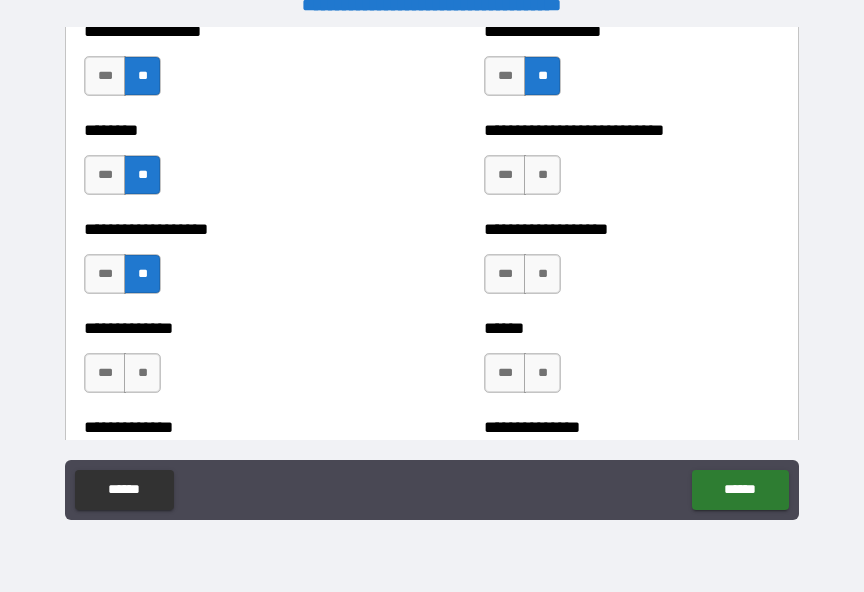click on "**" at bounding box center (142, 373) 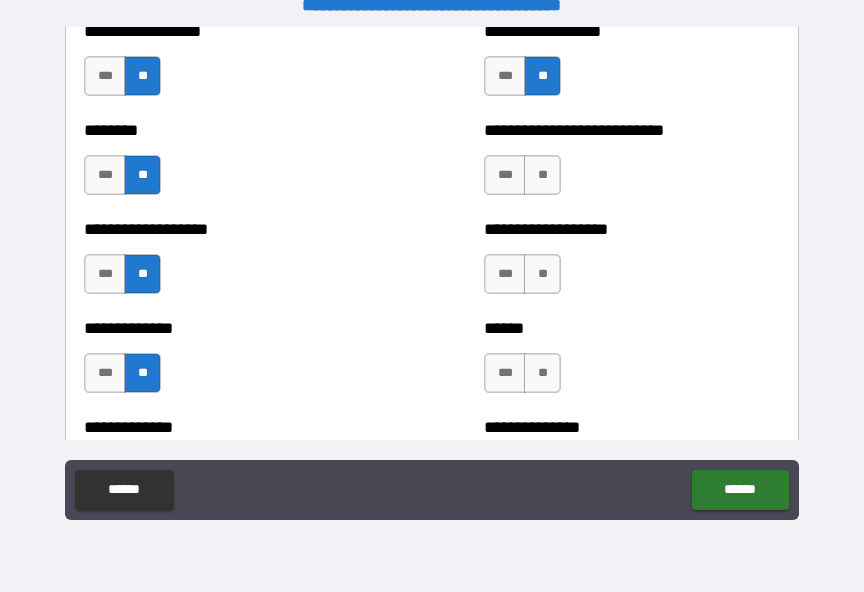 click on "**" at bounding box center (542, 175) 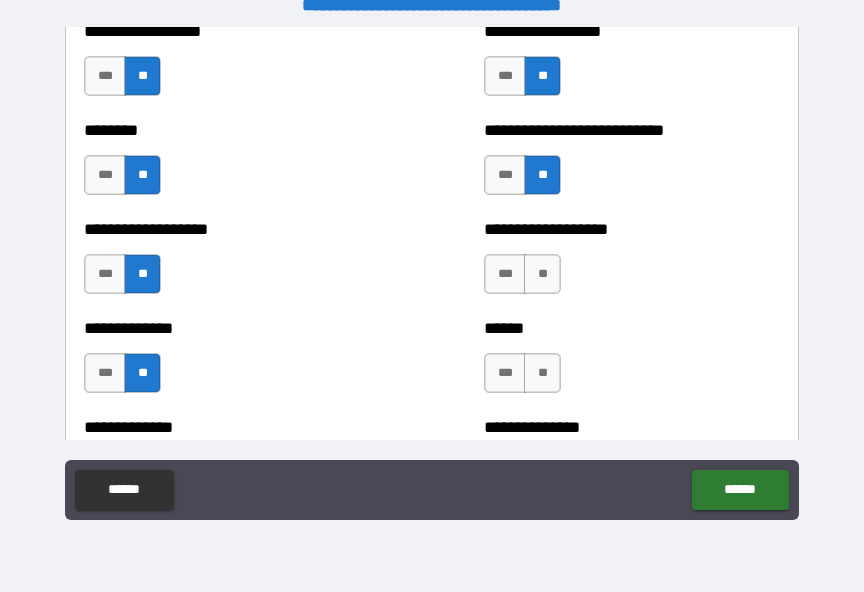click on "**" at bounding box center (542, 274) 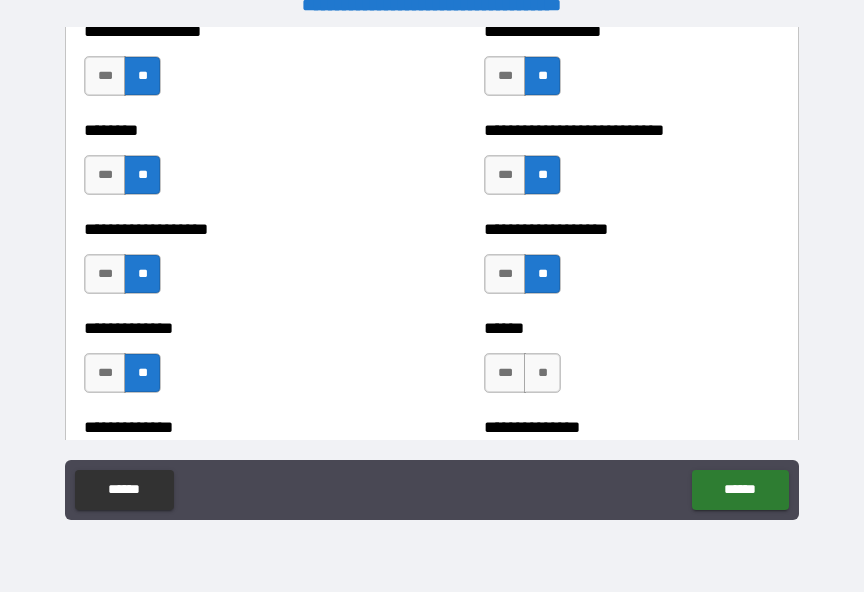 click on "**" at bounding box center [542, 373] 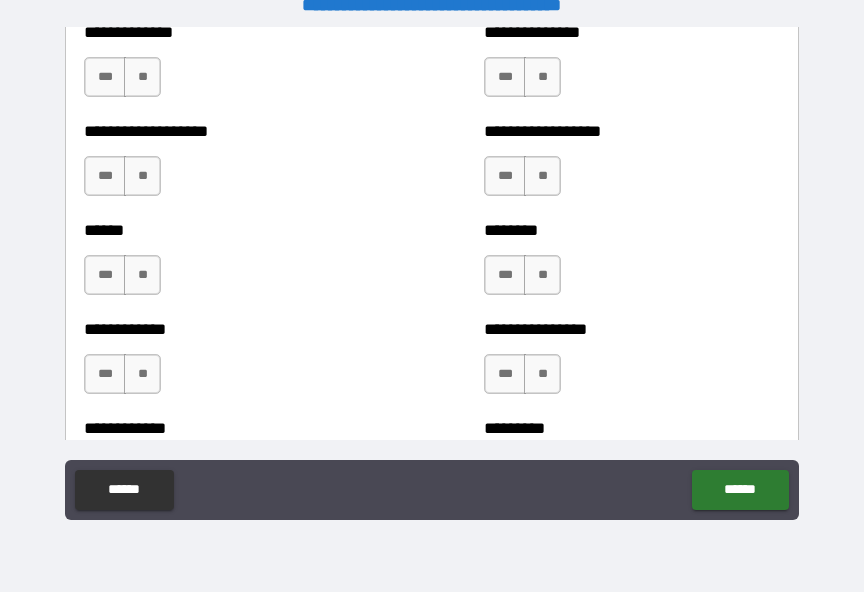 scroll, scrollTop: 4951, scrollLeft: 0, axis: vertical 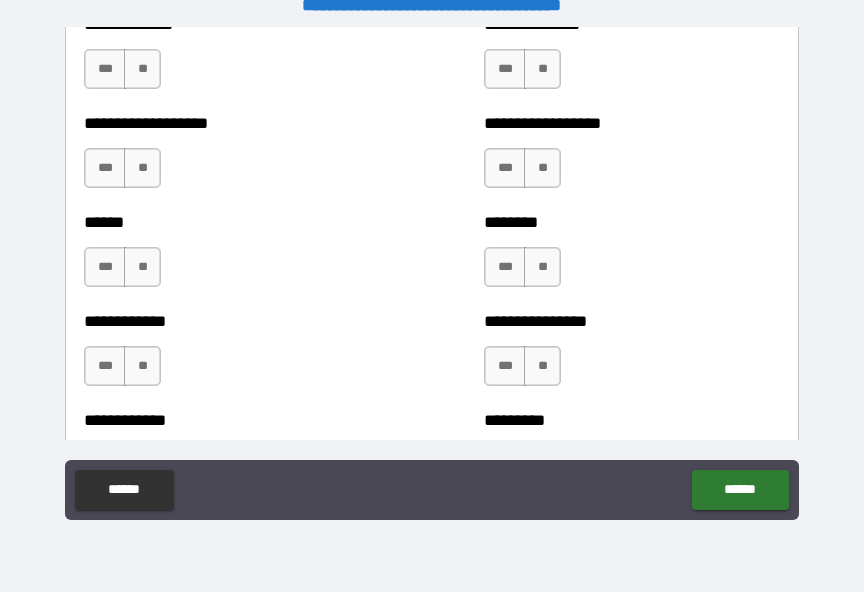 click on "**" at bounding box center (142, 69) 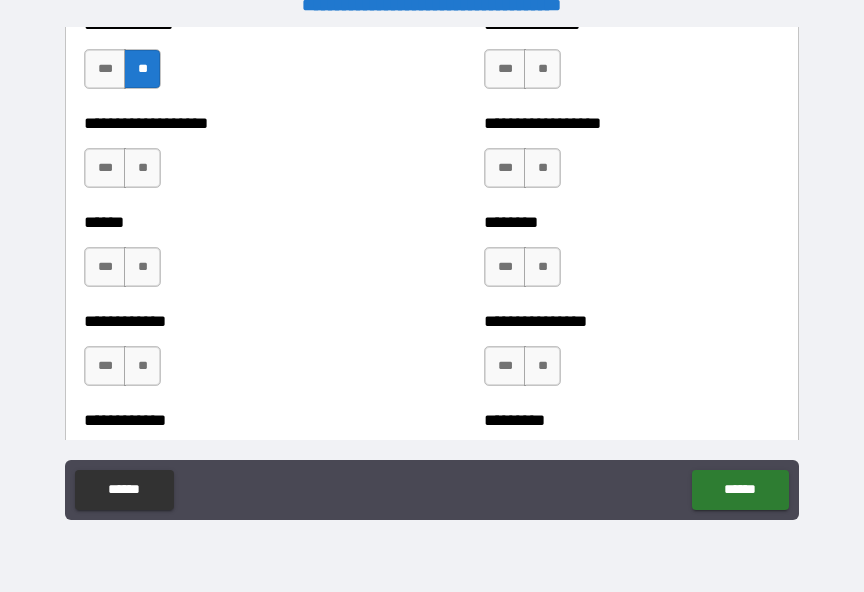 click on "**" at bounding box center [142, 168] 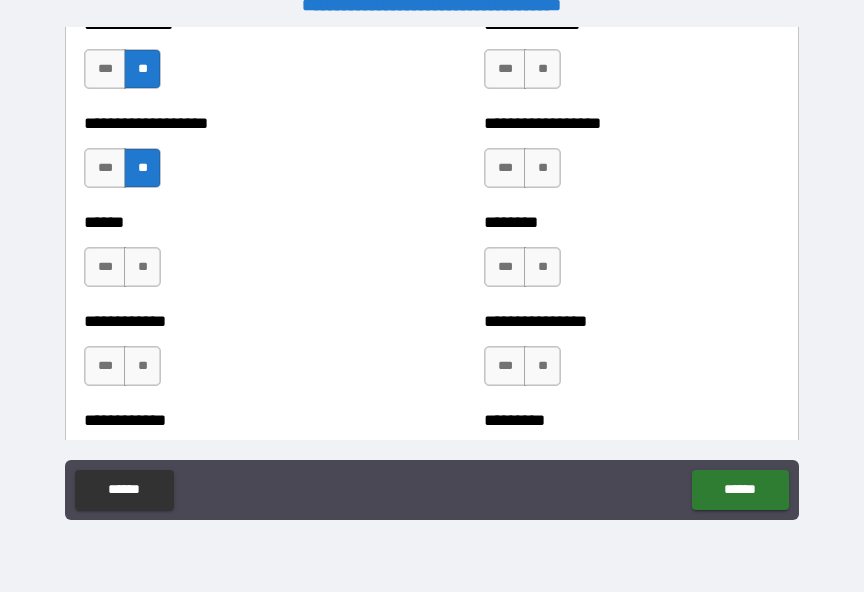click on "**" at bounding box center [142, 267] 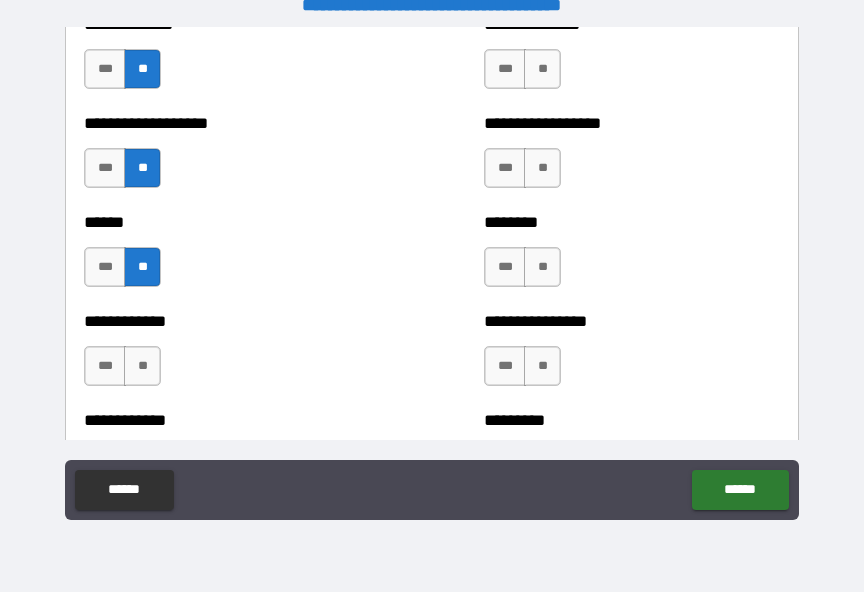 click on "**" at bounding box center (142, 366) 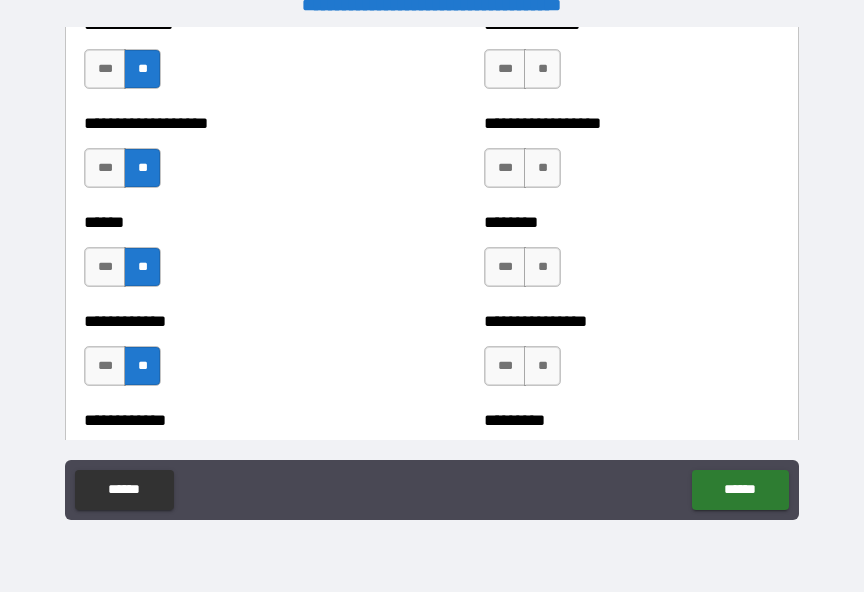 click on "**" at bounding box center [542, 69] 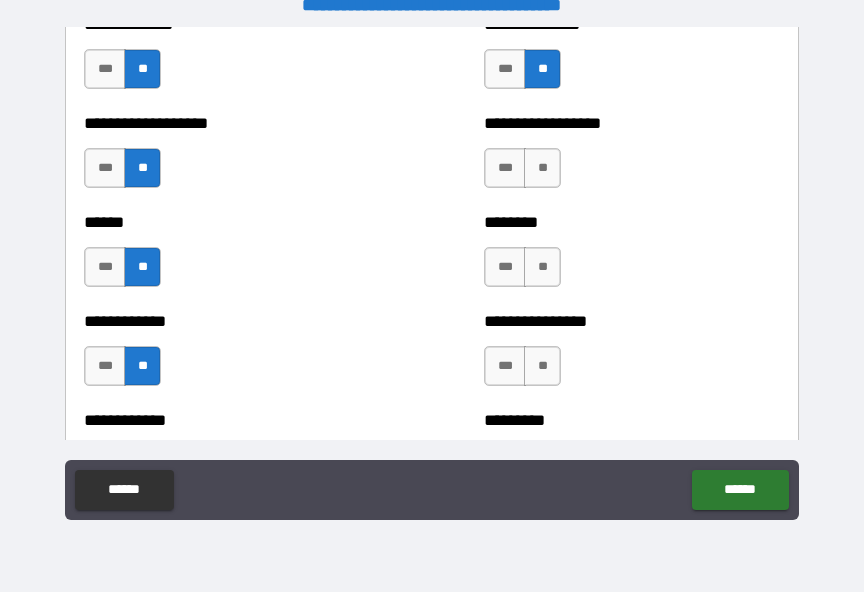 click on "**" at bounding box center [542, 168] 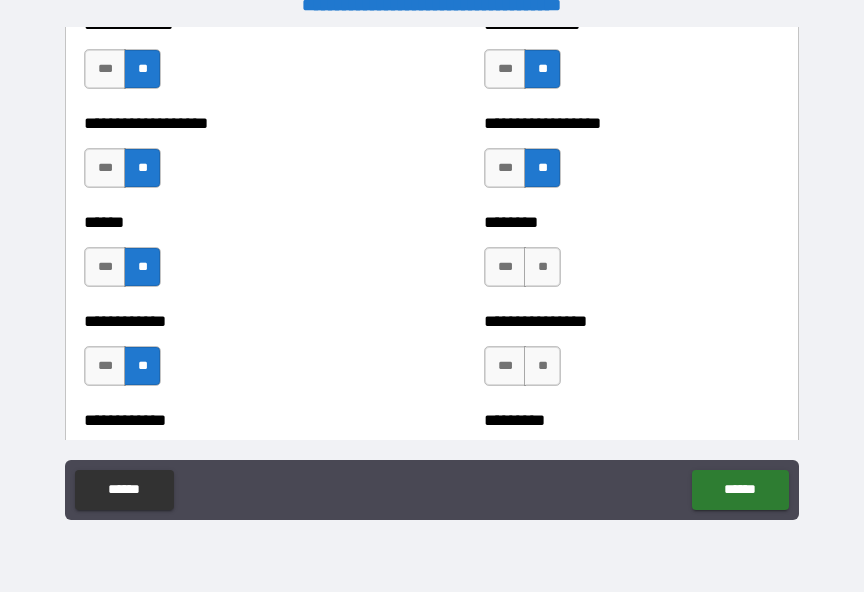 click on "**" at bounding box center [542, 267] 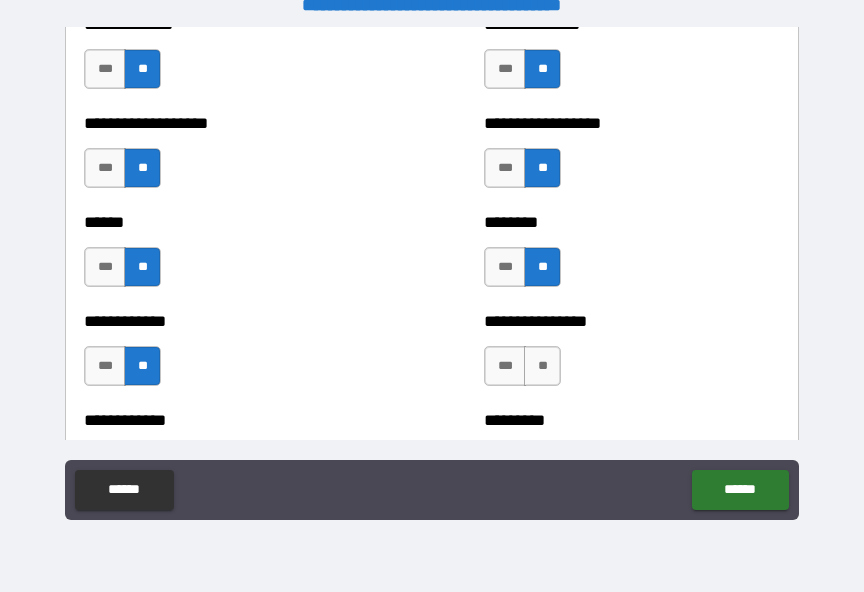 click on "**" at bounding box center (542, 366) 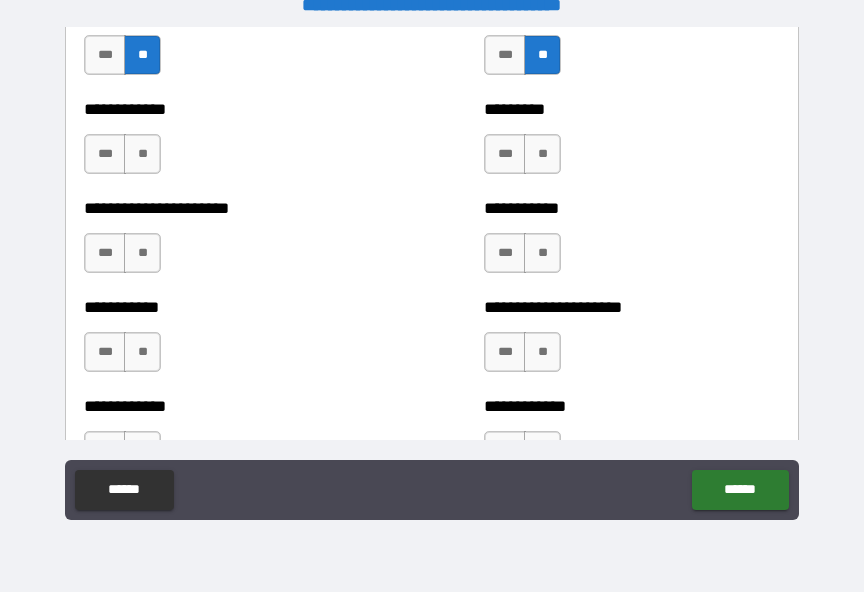 scroll, scrollTop: 5269, scrollLeft: 0, axis: vertical 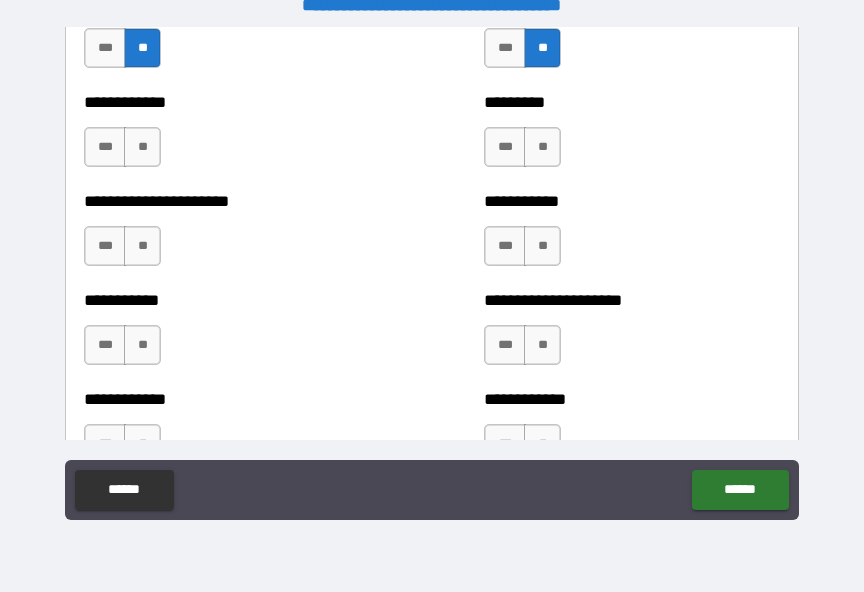 click on "**" at bounding box center [142, 147] 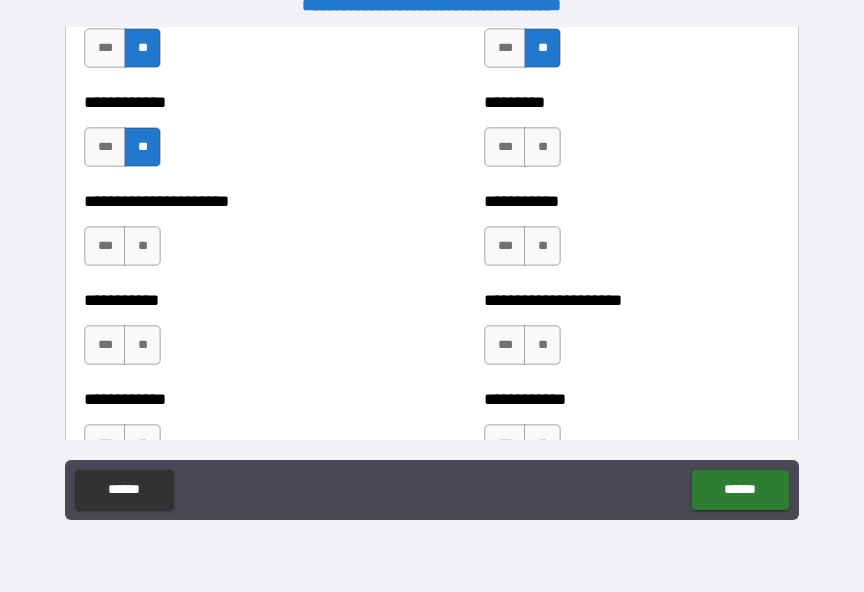 click on "**" at bounding box center [142, 246] 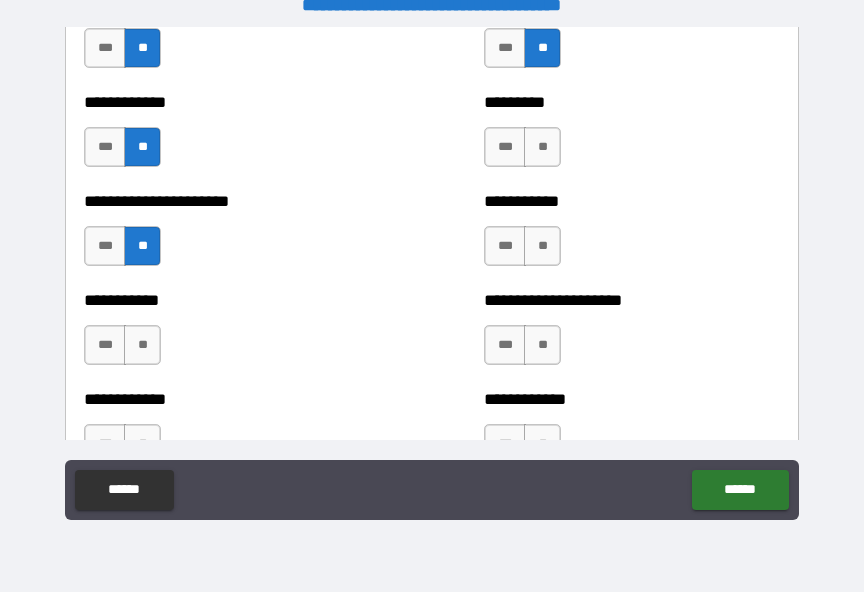 click on "**" at bounding box center (142, 345) 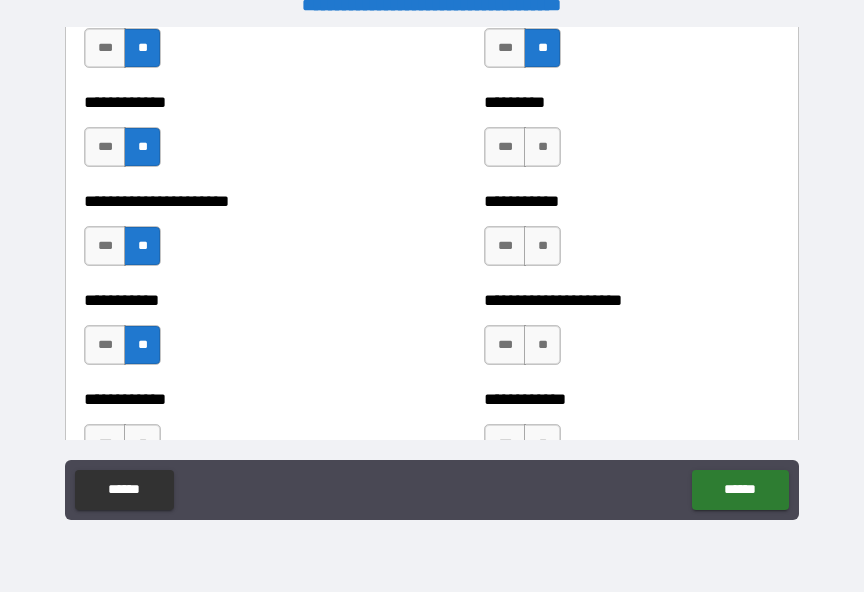 click on "**" at bounding box center (142, 444) 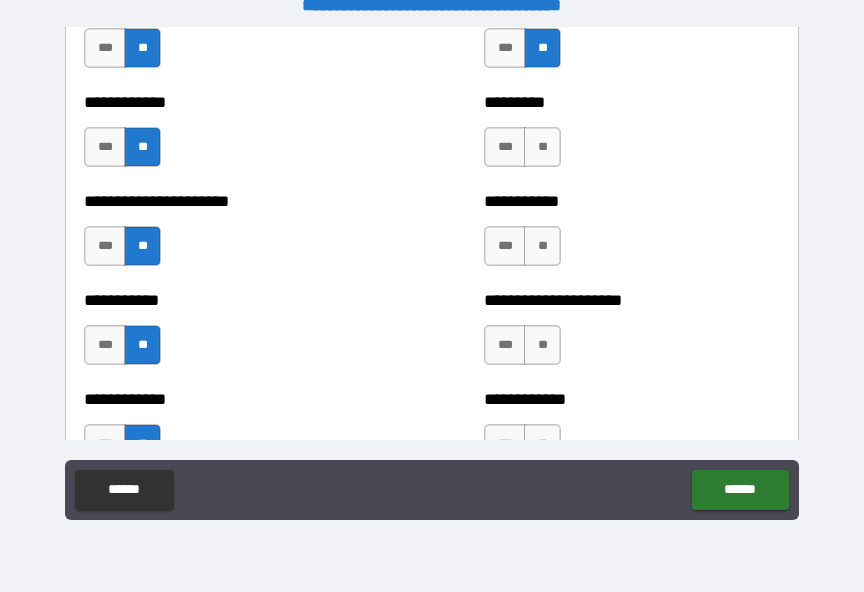 click on "**" at bounding box center [542, 147] 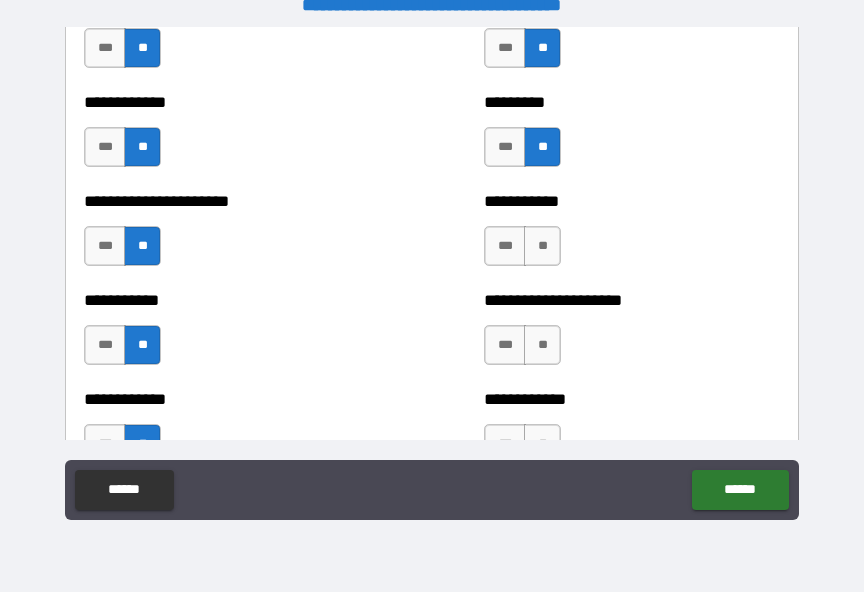 click on "**" at bounding box center [542, 246] 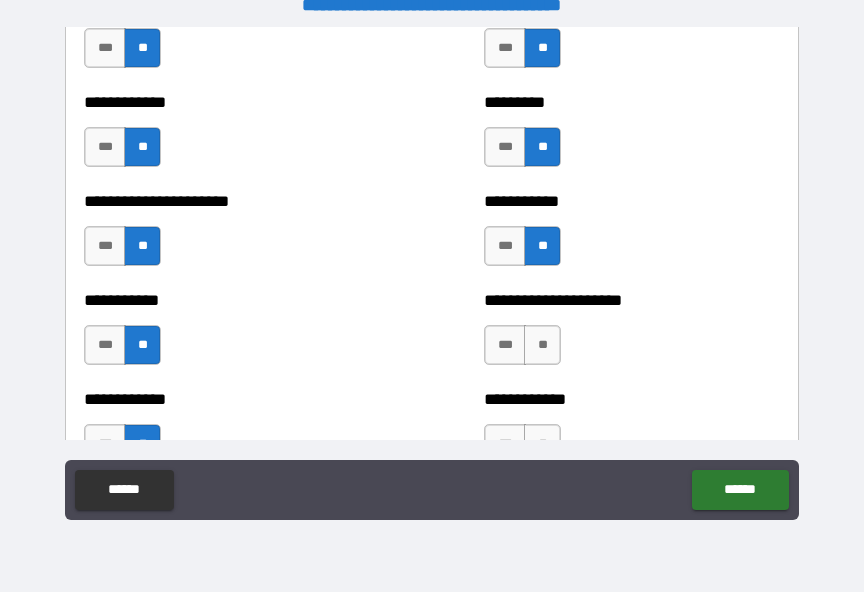 click on "**" at bounding box center [542, 345] 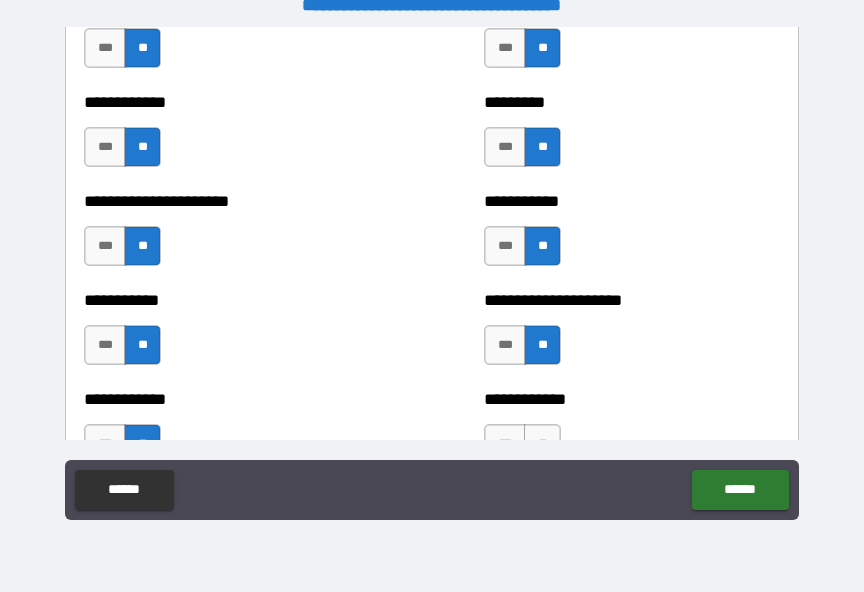 click on "**" at bounding box center [542, 444] 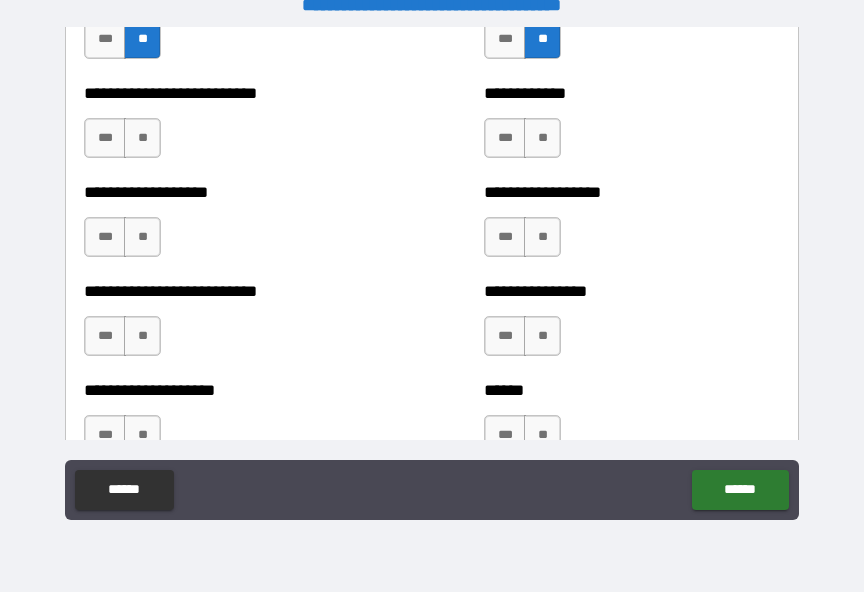 scroll, scrollTop: 5677, scrollLeft: 0, axis: vertical 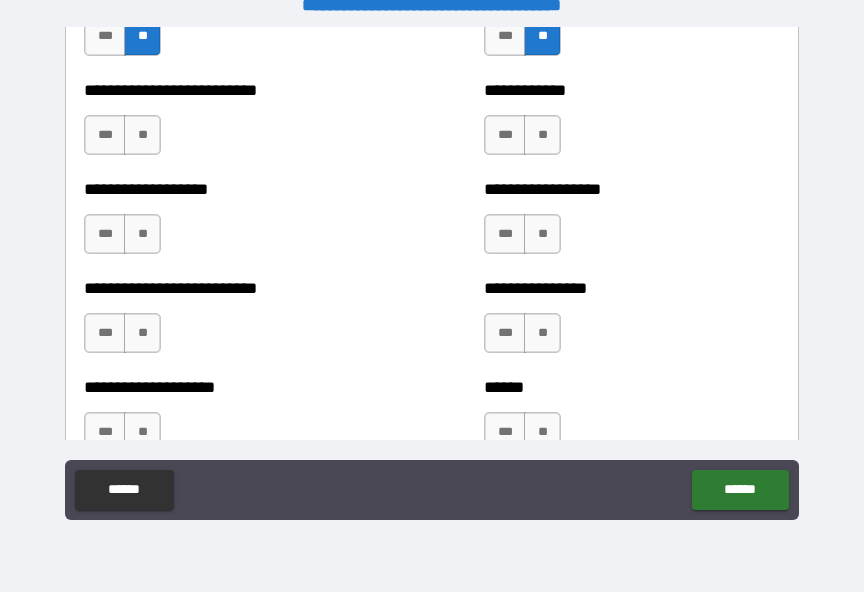 click on "**" at bounding box center [142, 135] 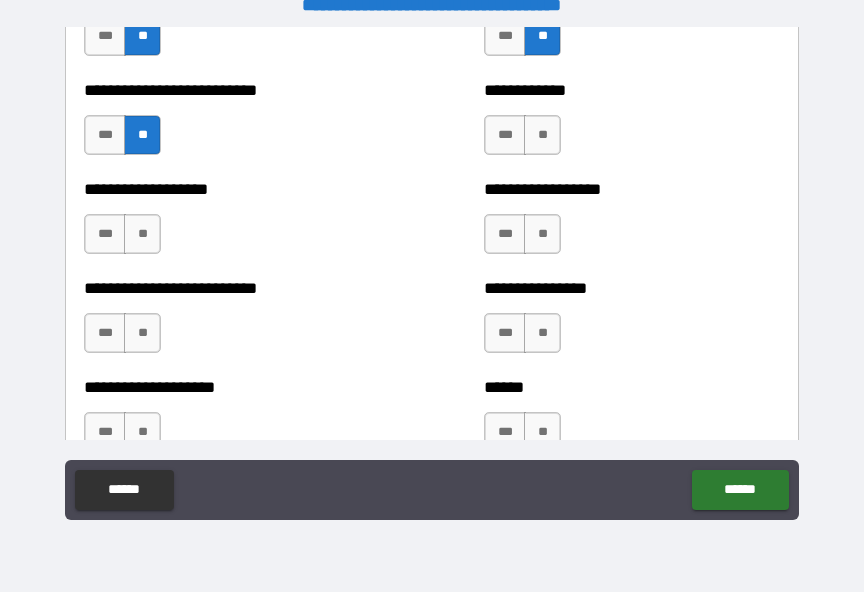 click on "**" at bounding box center [142, 234] 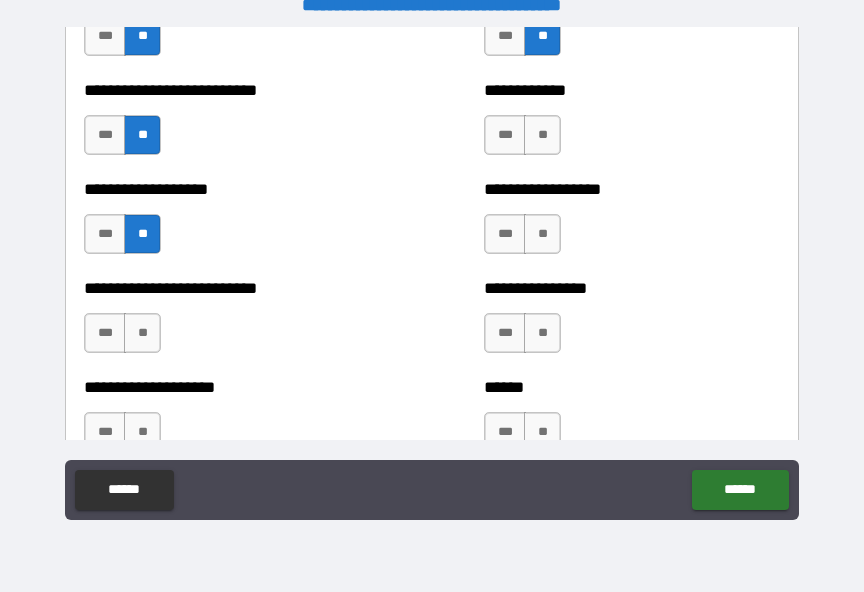 click on "**" at bounding box center [142, 333] 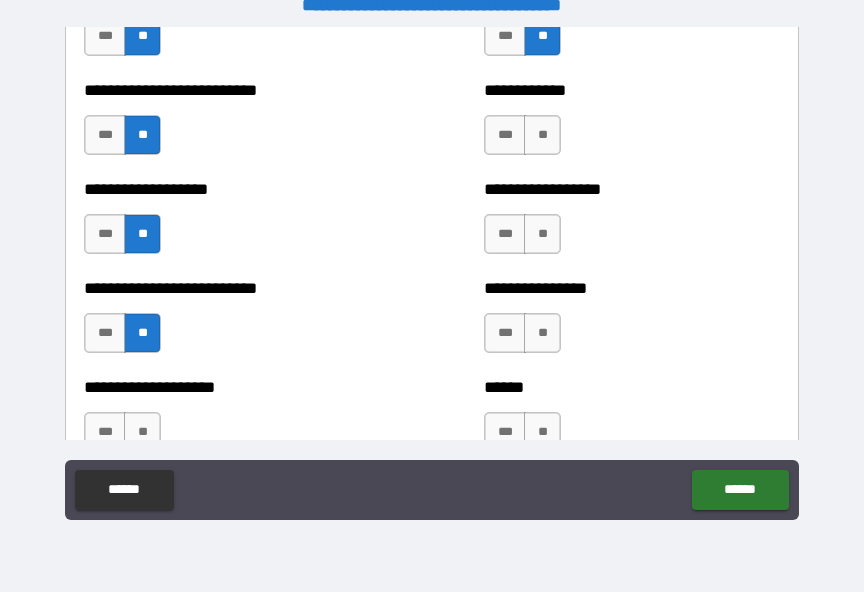 click on "**" at bounding box center (142, 432) 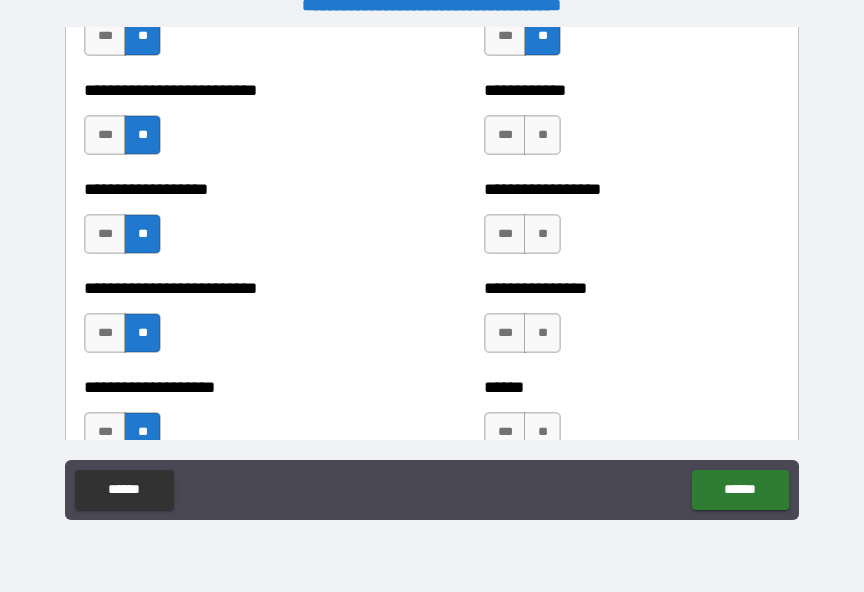 click on "**" at bounding box center [542, 135] 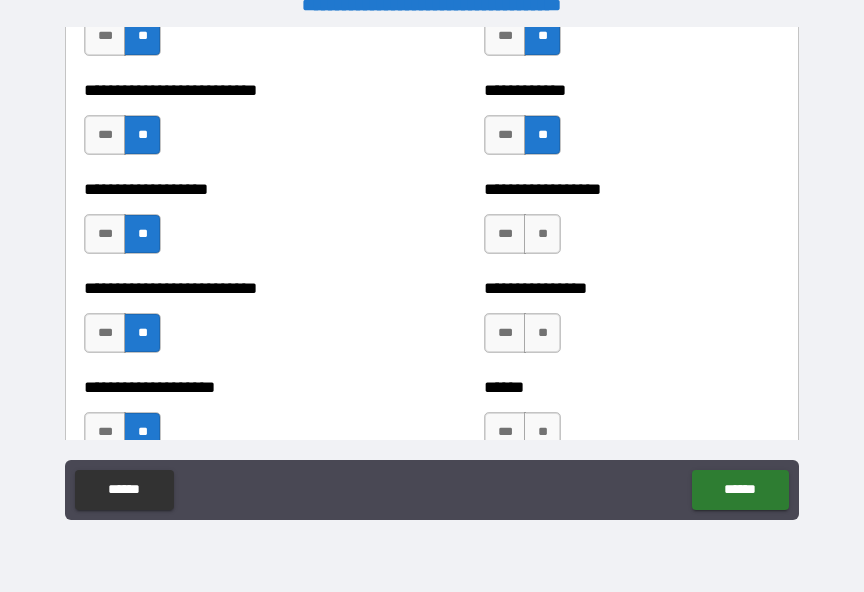 click on "**" at bounding box center [542, 234] 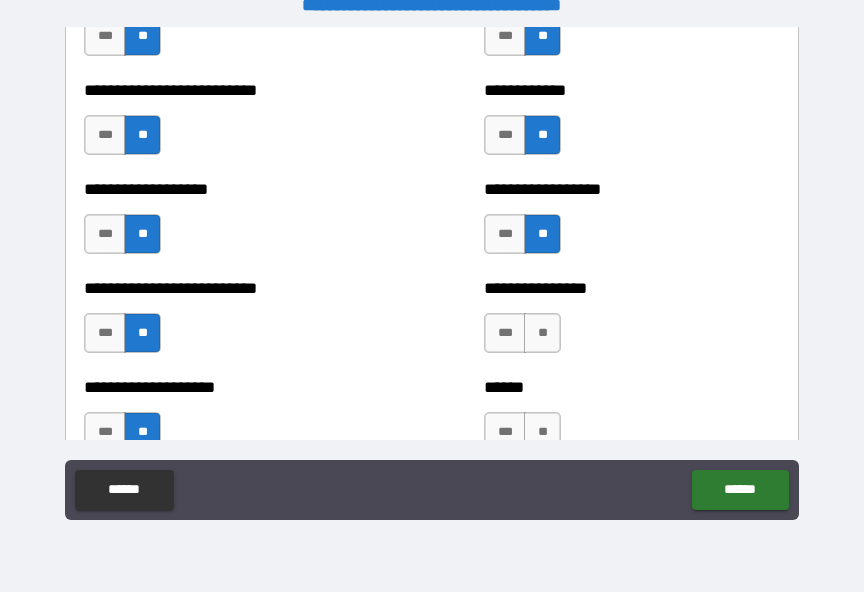 click on "**" at bounding box center (542, 333) 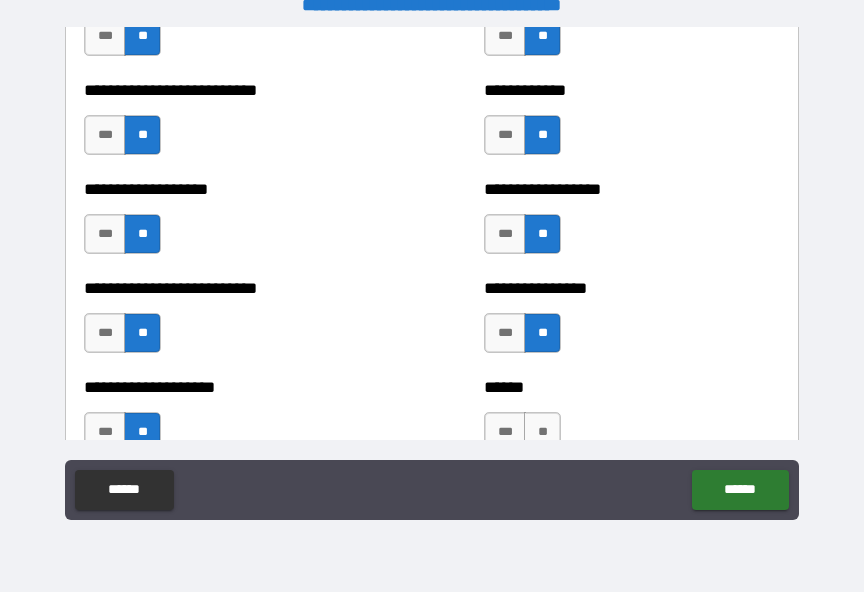 click on "**" at bounding box center (542, 432) 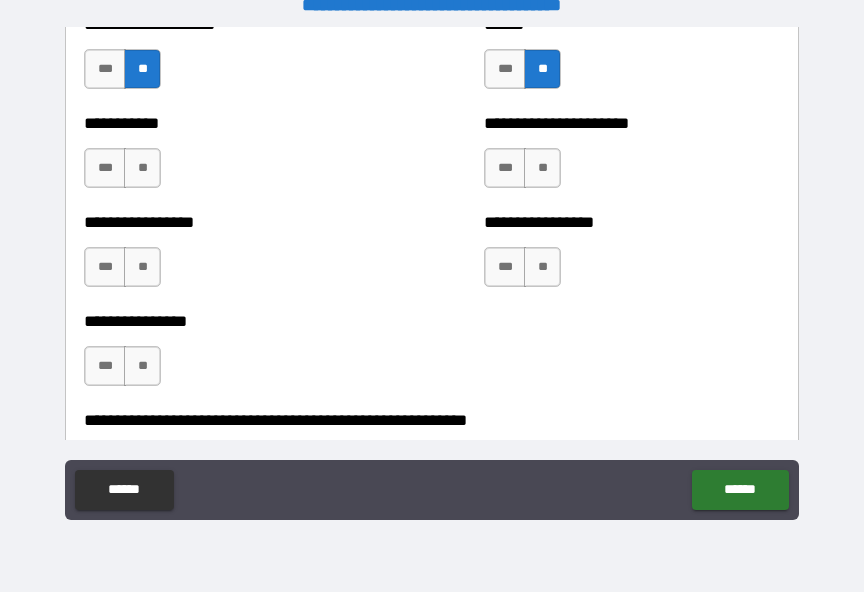 scroll, scrollTop: 6098, scrollLeft: 0, axis: vertical 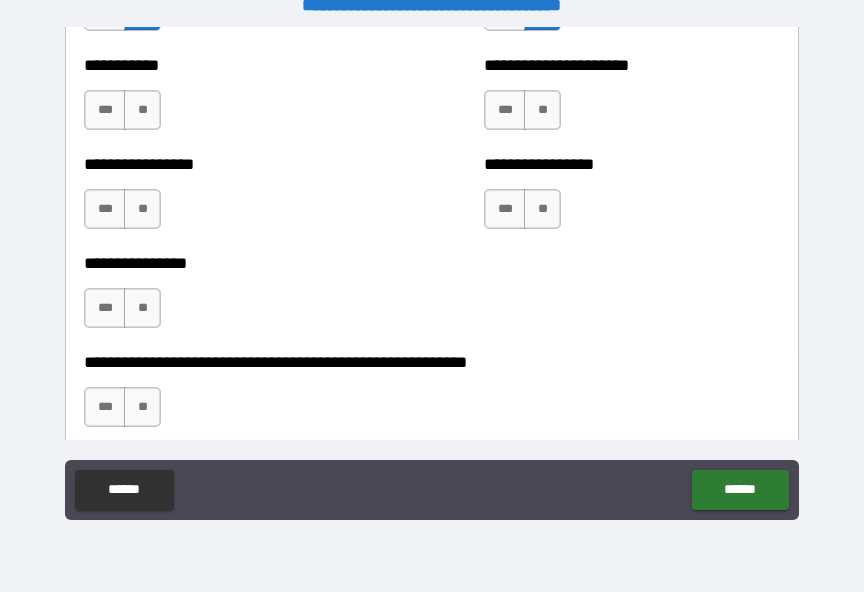 click on "**" at bounding box center (142, 110) 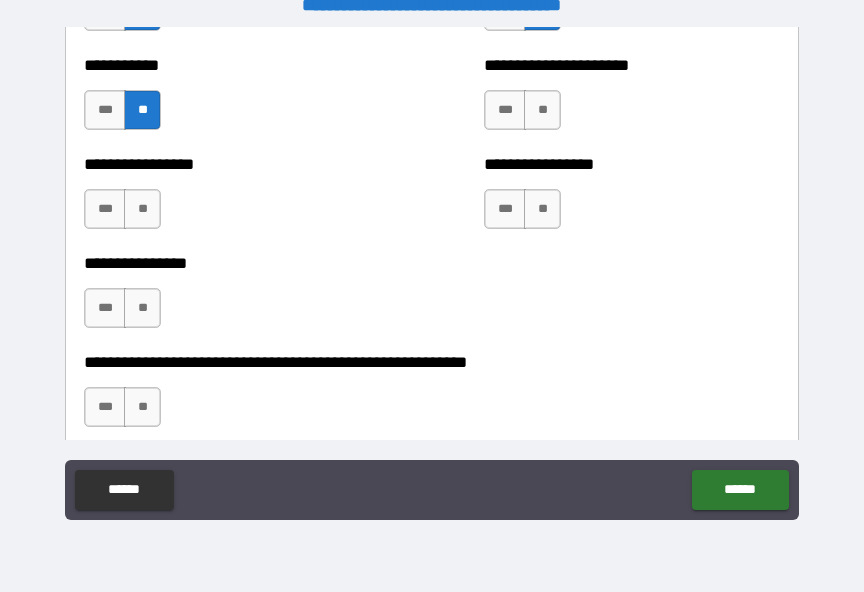 click on "**" at bounding box center [142, 209] 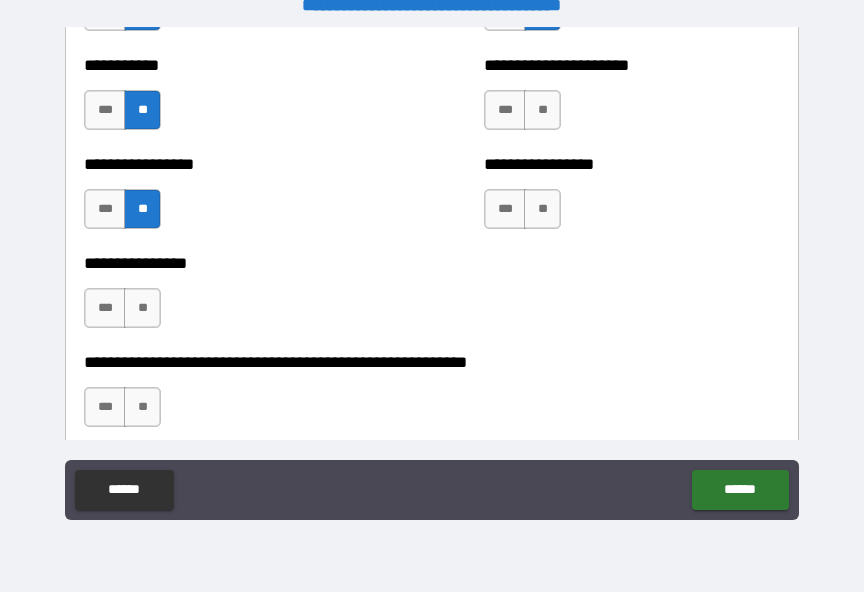 click on "**" at bounding box center (142, 308) 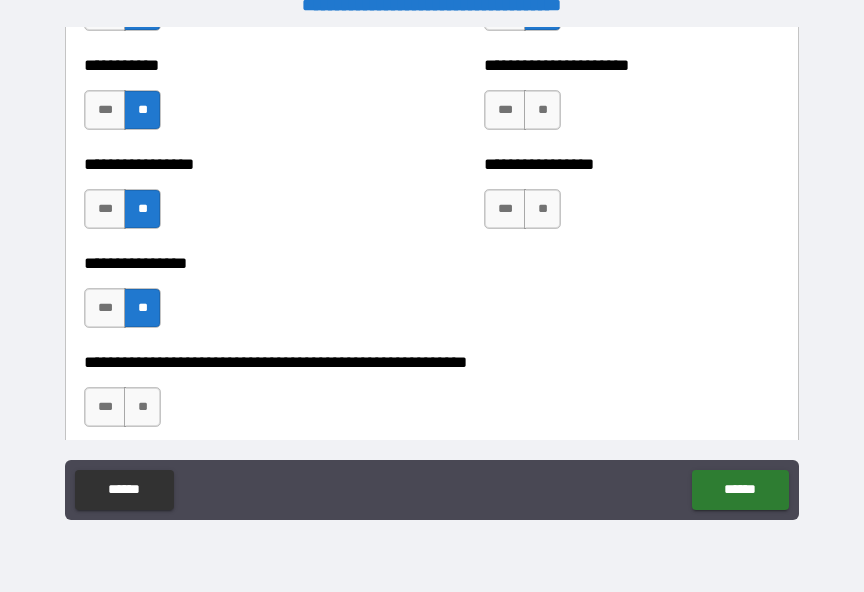 click on "**" at bounding box center [142, 407] 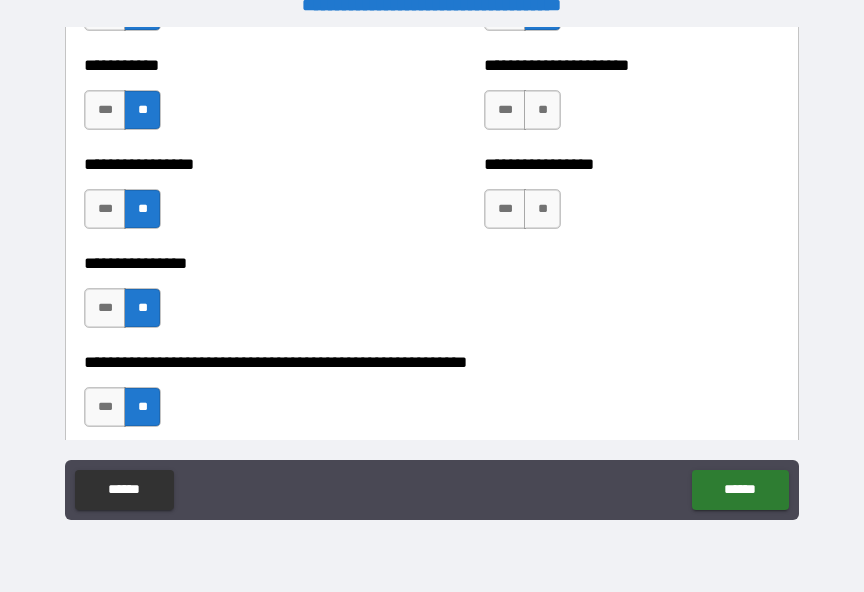 click on "**" at bounding box center (542, 110) 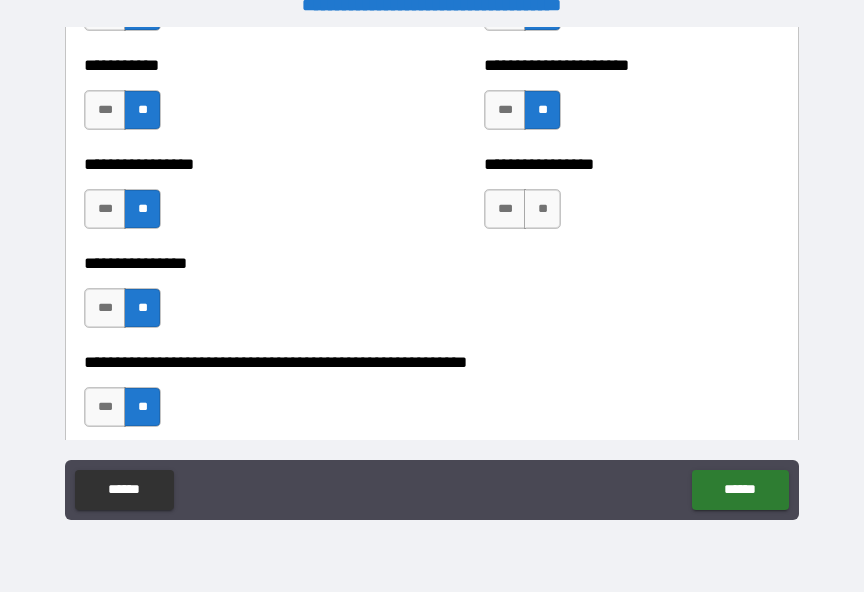 click on "**" at bounding box center (542, 209) 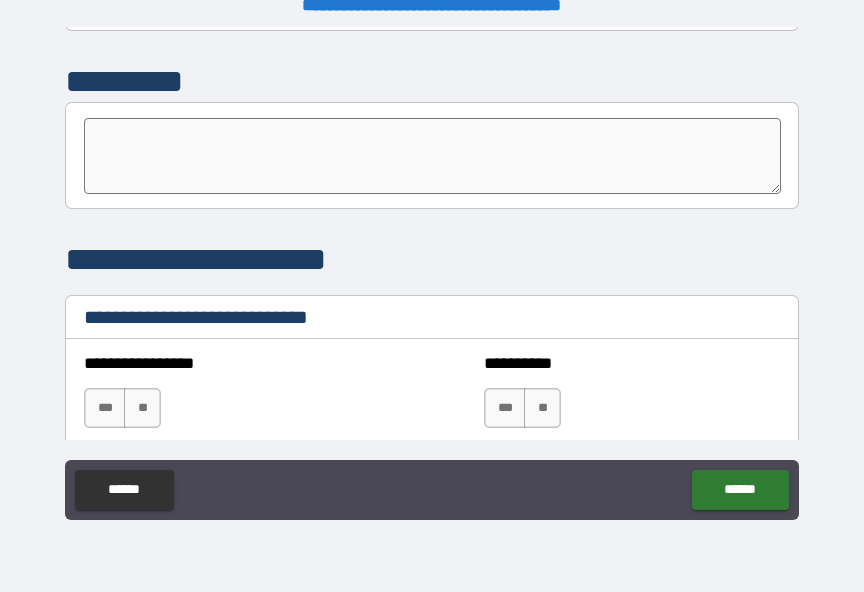 scroll, scrollTop: 6536, scrollLeft: 0, axis: vertical 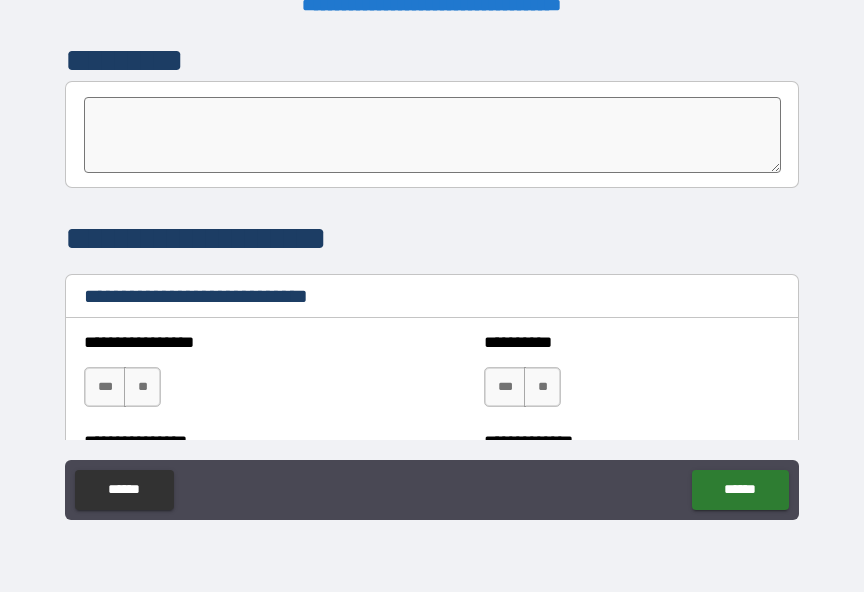 click on "***" at bounding box center [105, 387] 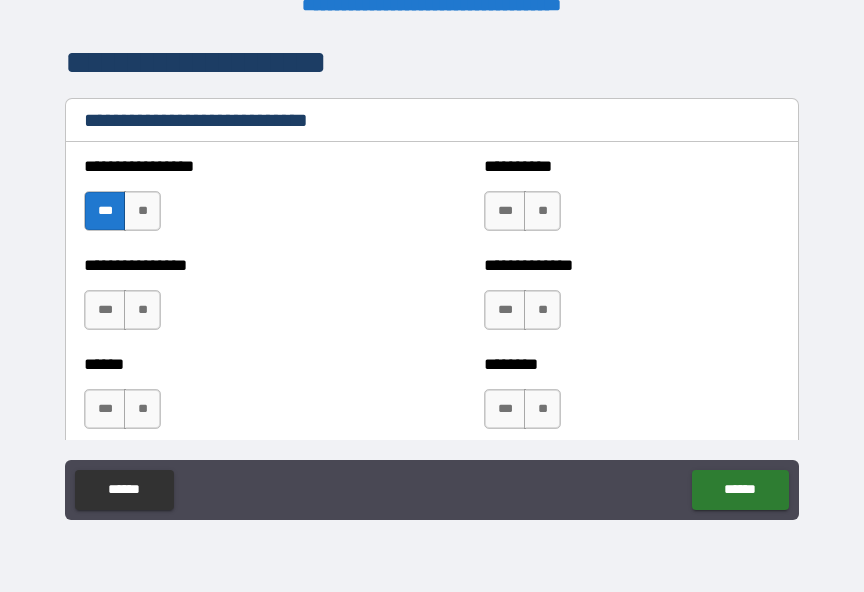 scroll, scrollTop: 6711, scrollLeft: 0, axis: vertical 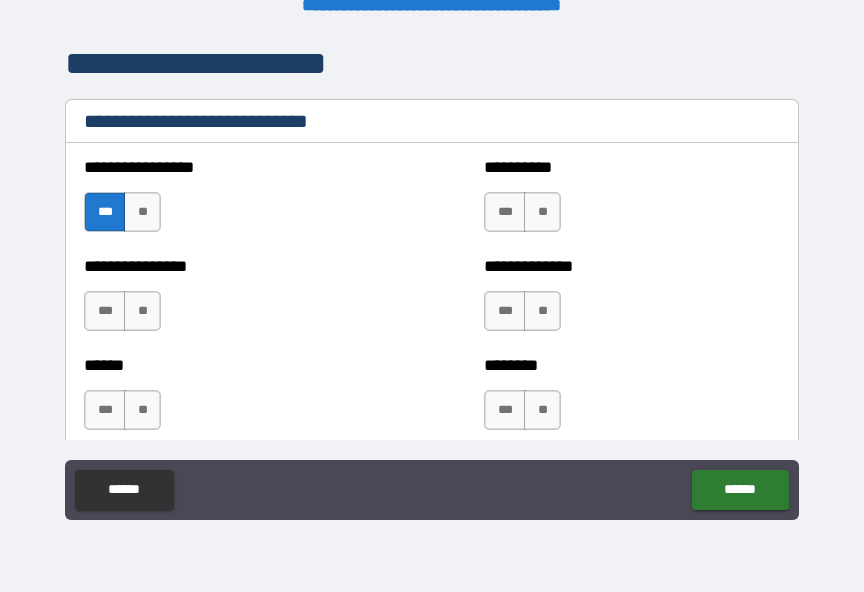 click on "***" at bounding box center (105, 410) 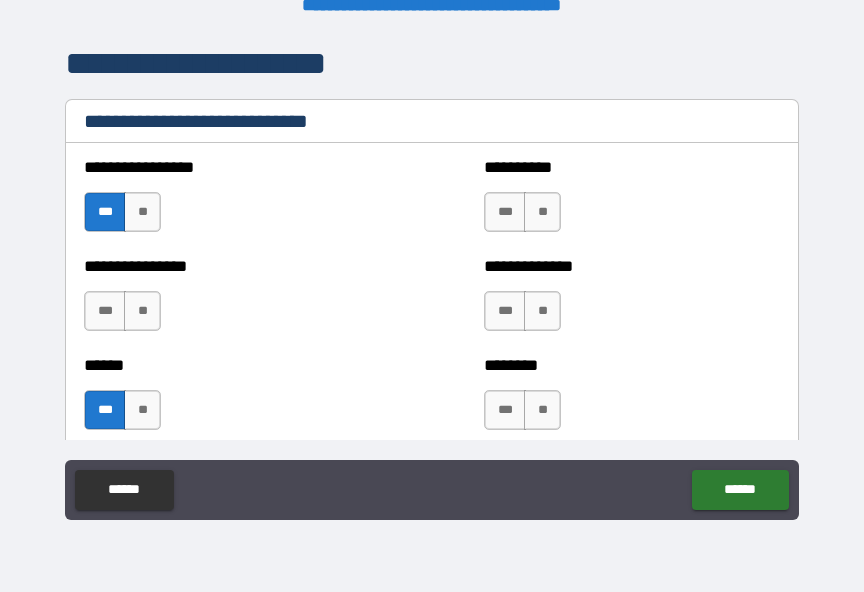 click on "**" at bounding box center [542, 410] 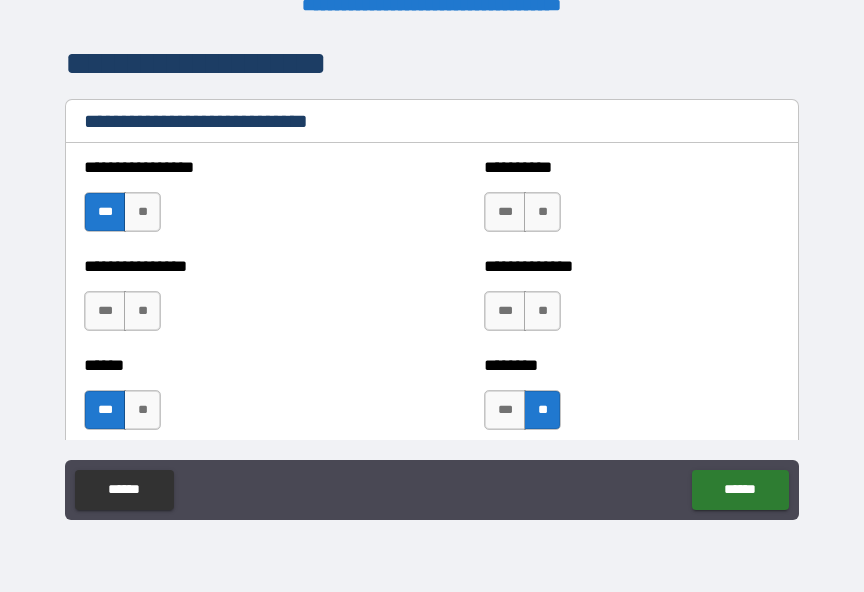 click on "***" at bounding box center [505, 311] 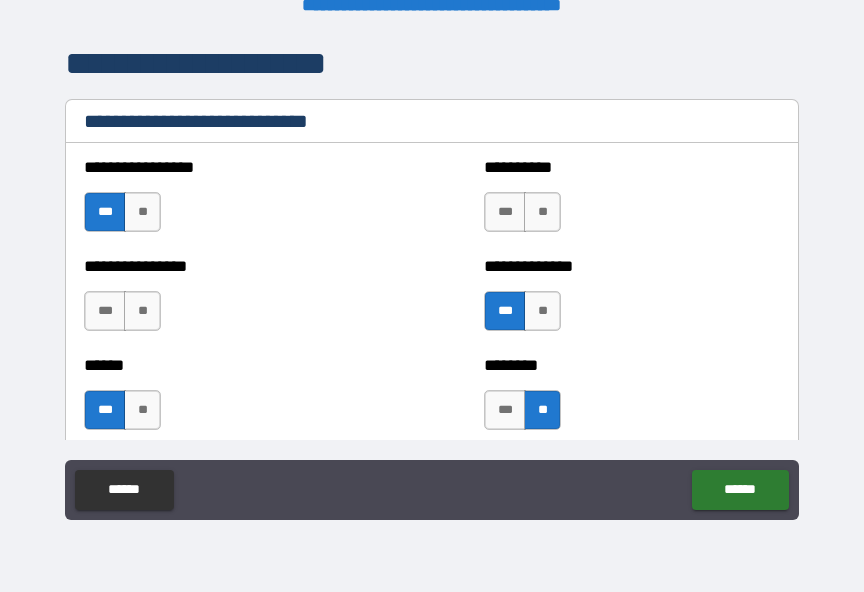 click on "***" at bounding box center (505, 212) 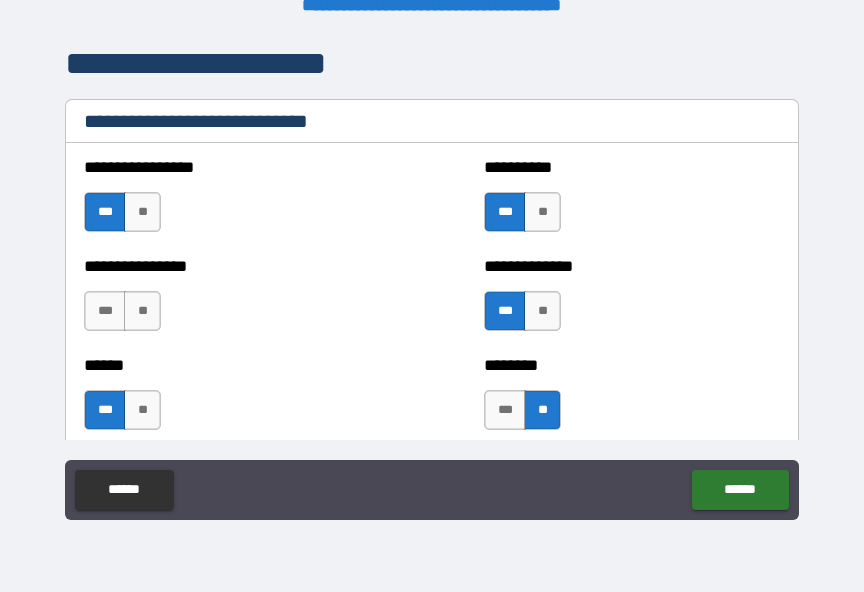click on "**" at bounding box center (142, 311) 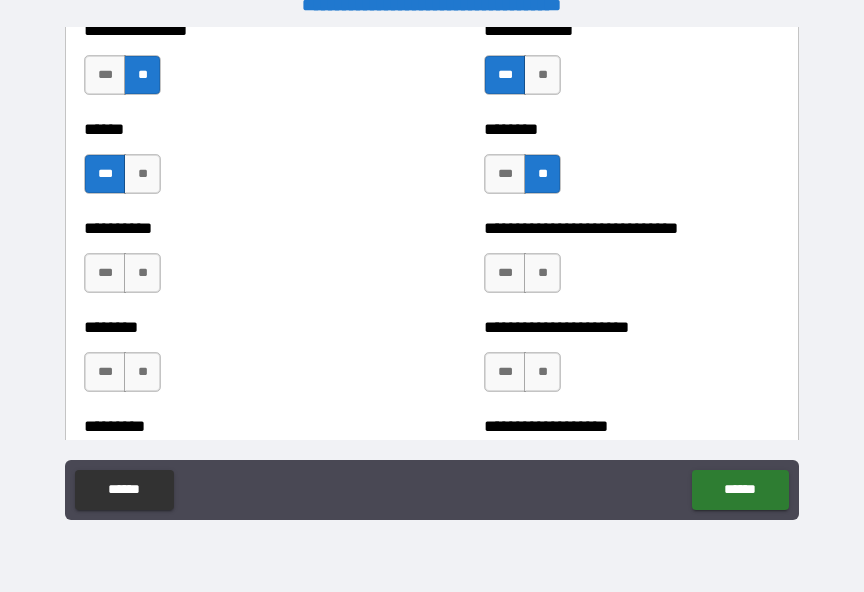 scroll, scrollTop: 7017, scrollLeft: 0, axis: vertical 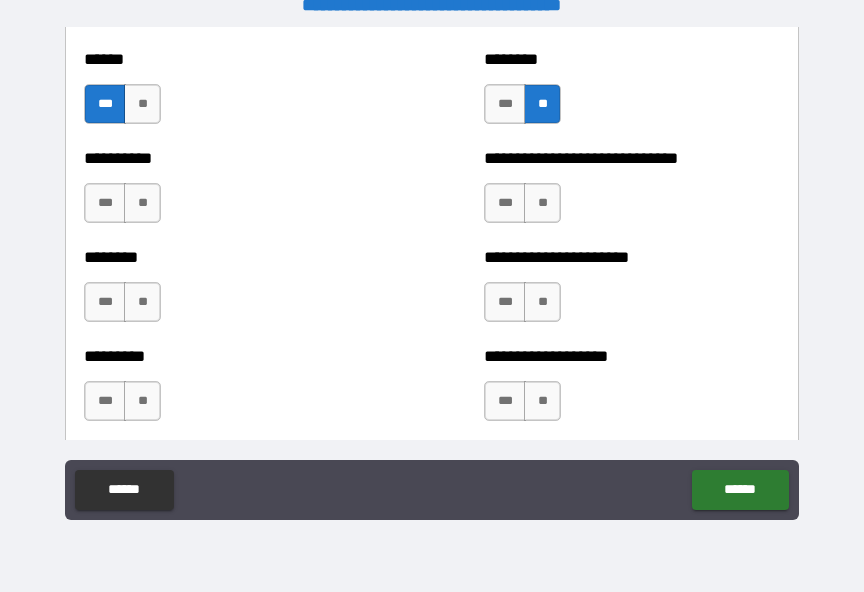 click on "***" at bounding box center (505, 203) 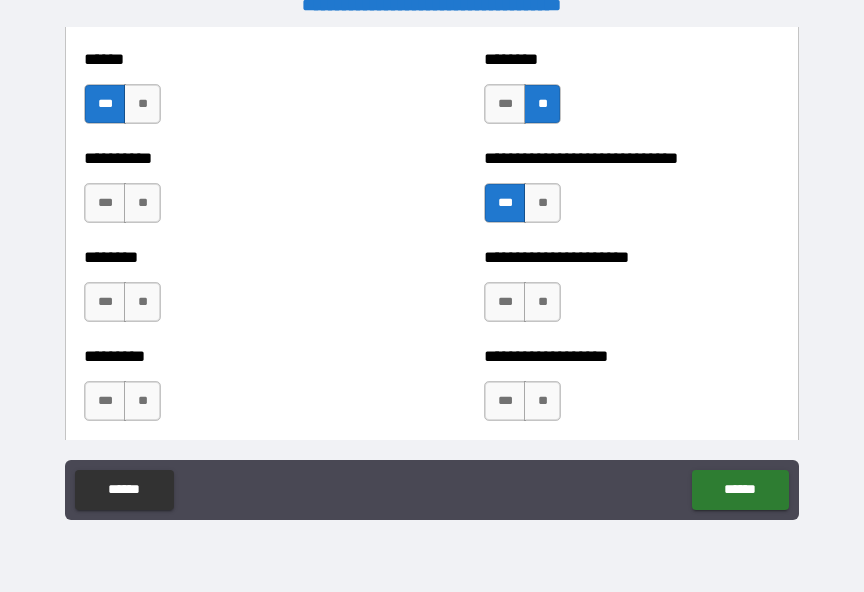 click on "**" at bounding box center (142, 203) 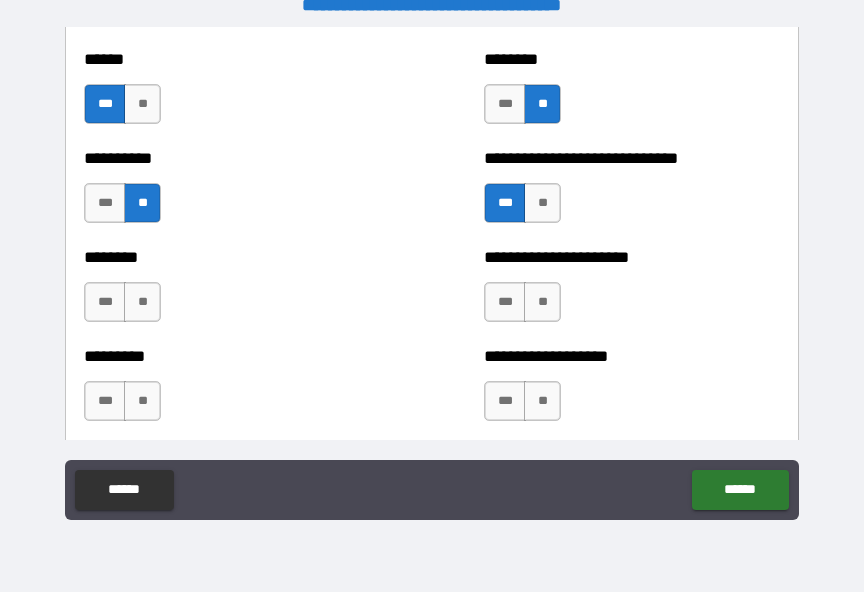 click on "**" at bounding box center [142, 302] 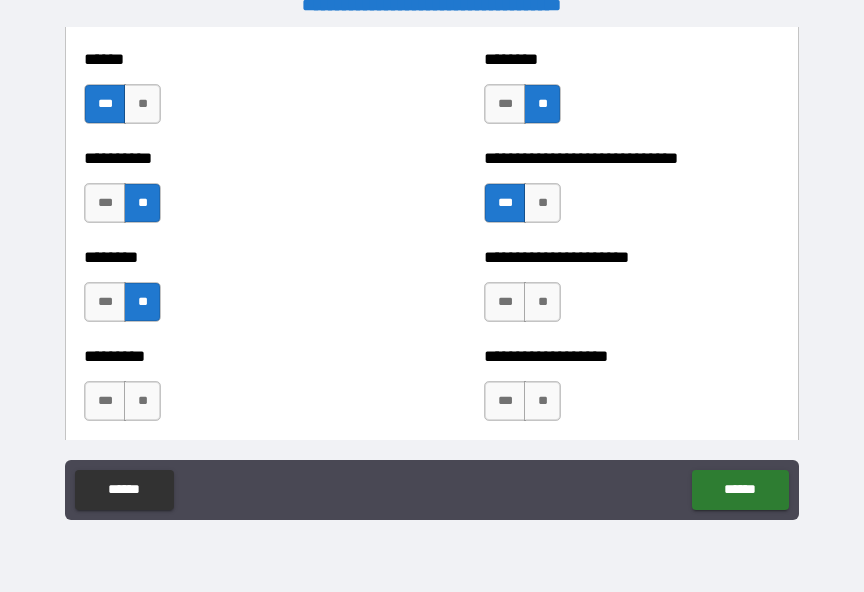 click on "**" at bounding box center [142, 401] 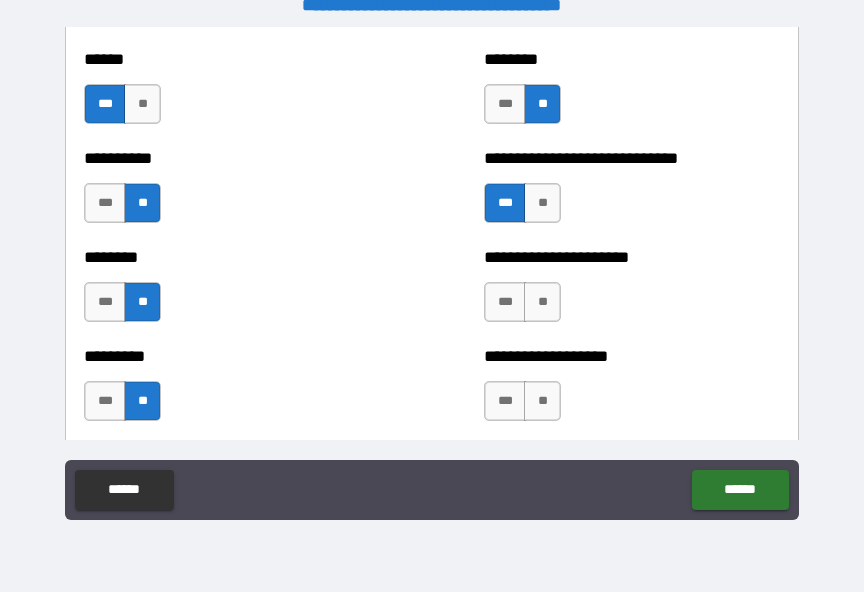 click on "***" at bounding box center [105, 401] 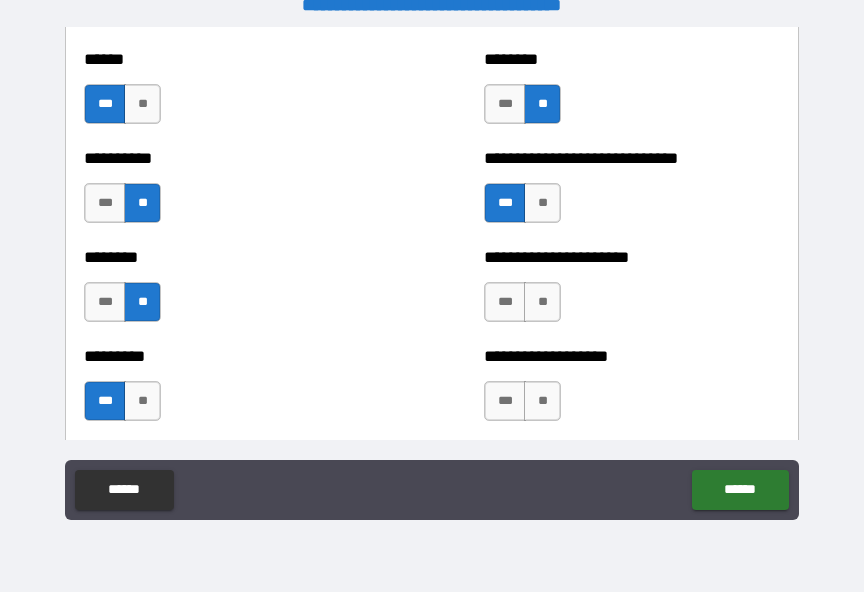 click on "**" at bounding box center (542, 302) 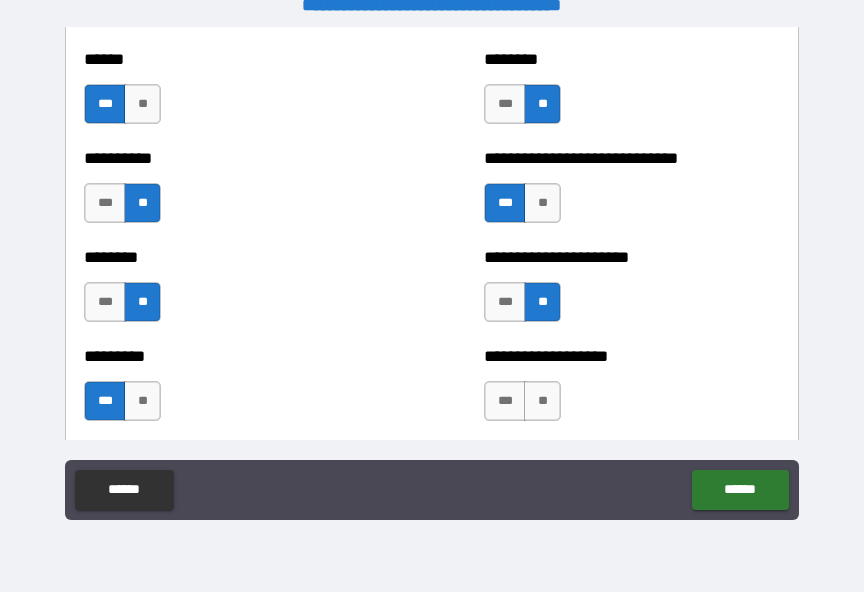 click on "**" at bounding box center [542, 401] 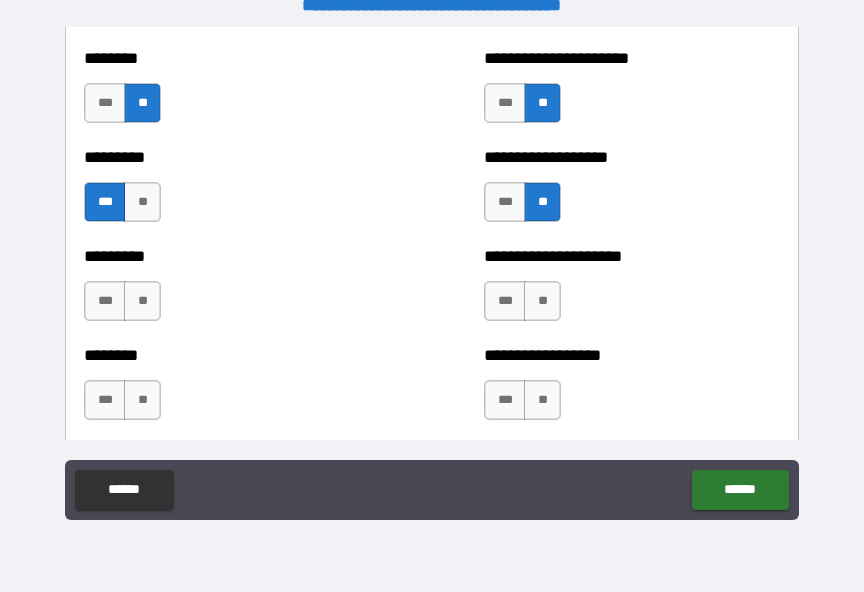 scroll, scrollTop: 7221, scrollLeft: 0, axis: vertical 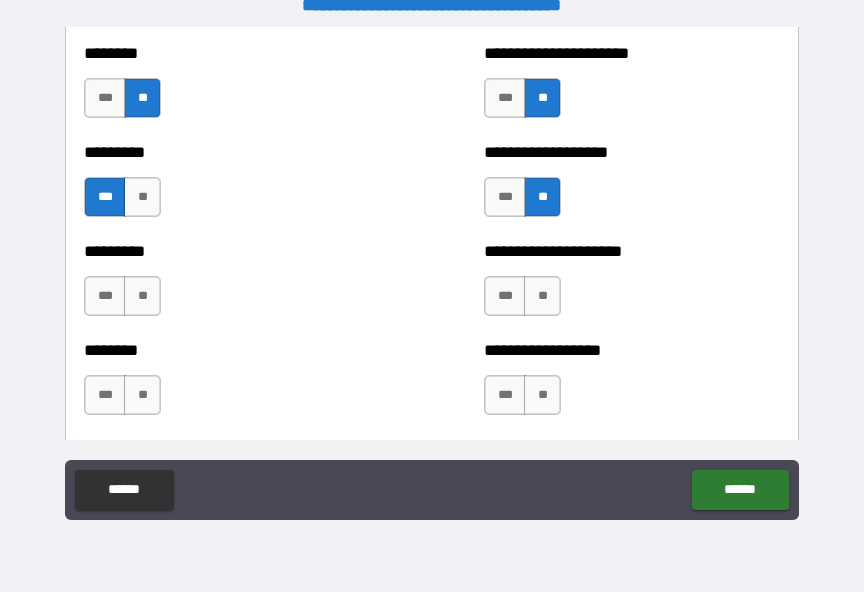 click on "**" at bounding box center [542, 296] 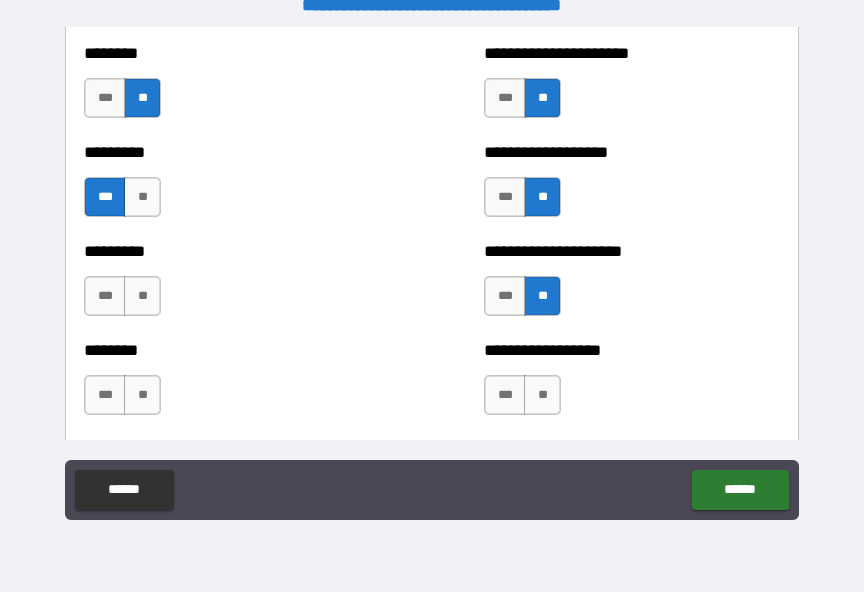 click on "**" at bounding box center [542, 395] 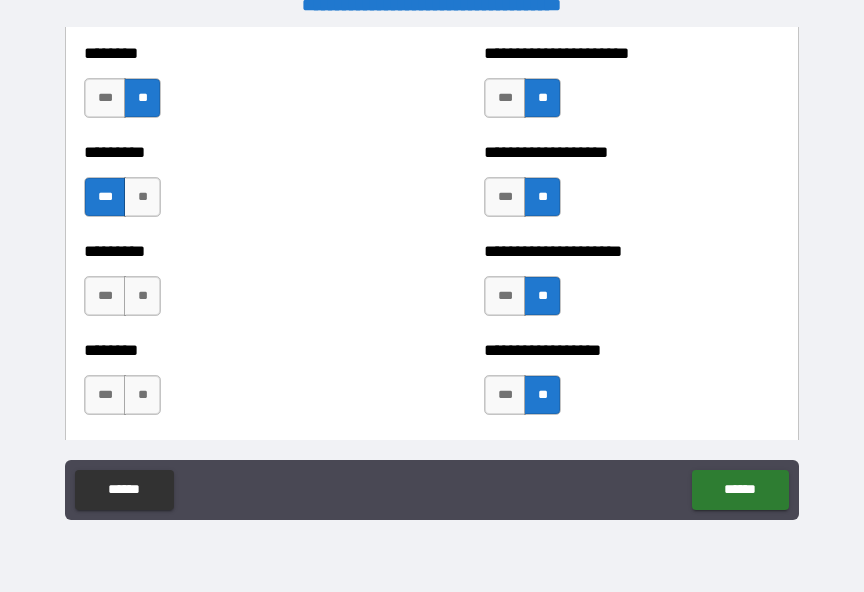 click on "**" at bounding box center [142, 395] 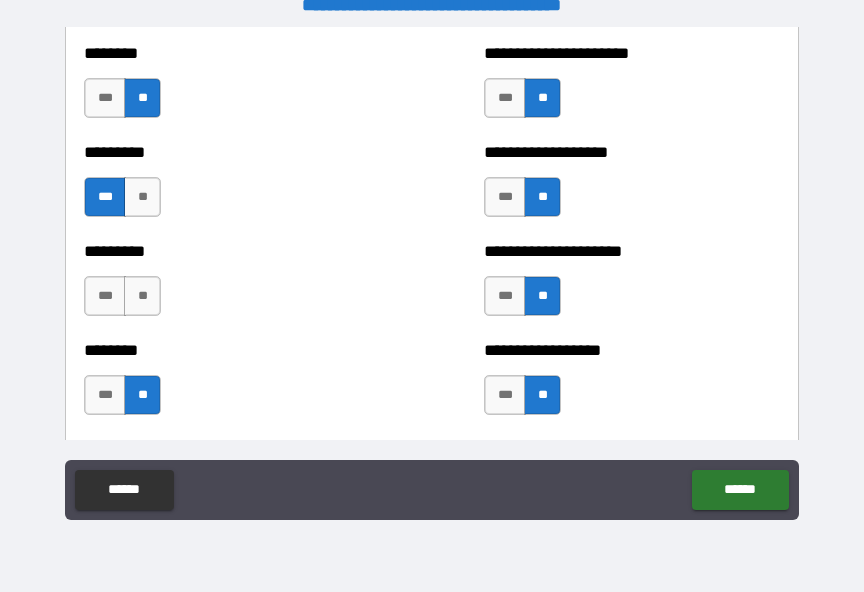 click on "**" at bounding box center (142, 296) 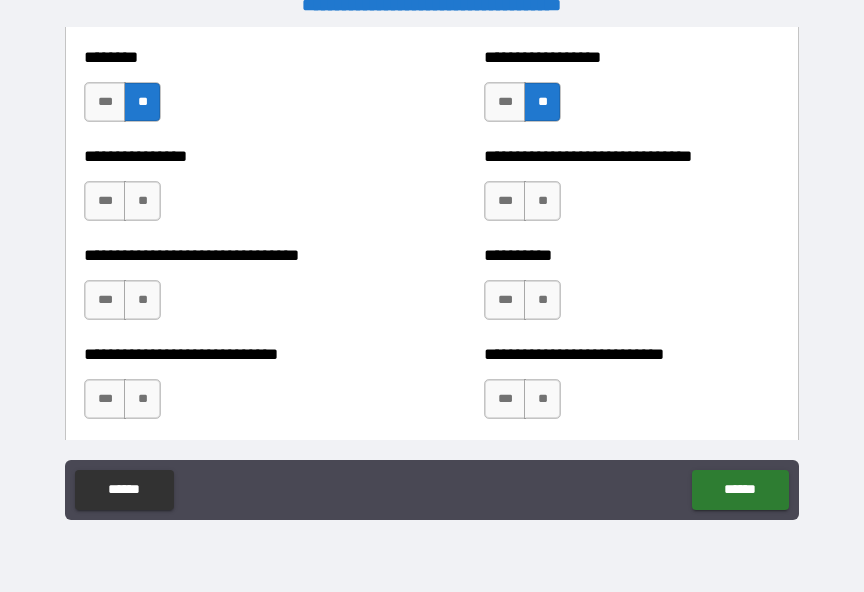 scroll, scrollTop: 7538, scrollLeft: 0, axis: vertical 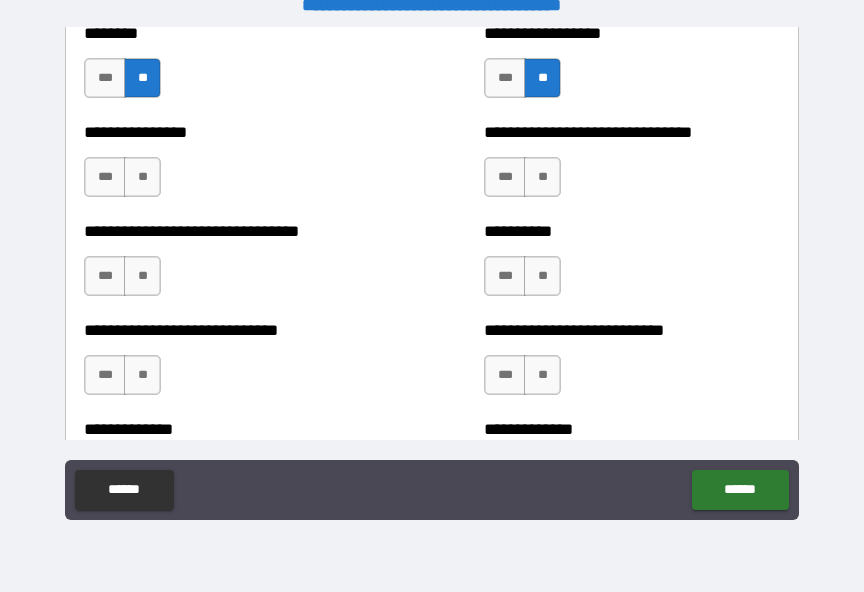 click on "**" at bounding box center [542, 177] 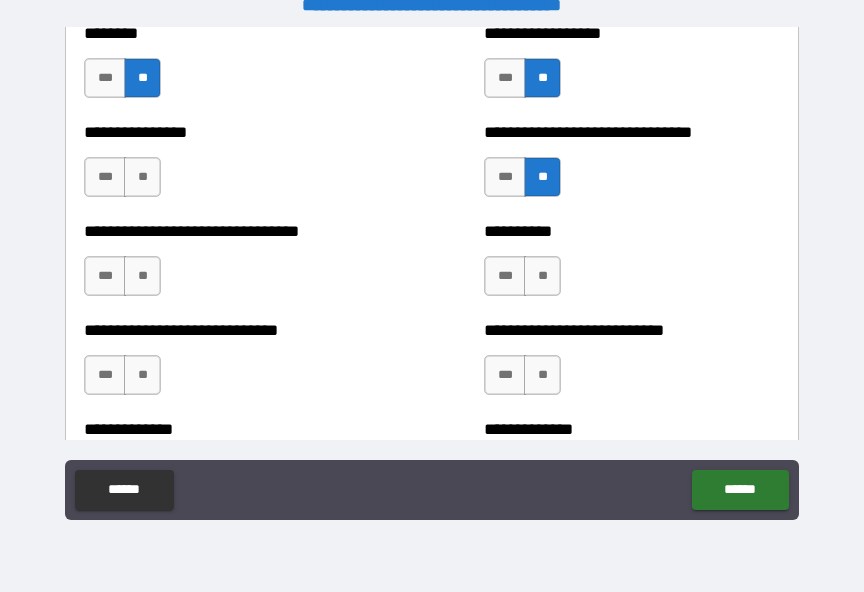 click on "**" at bounding box center (542, 276) 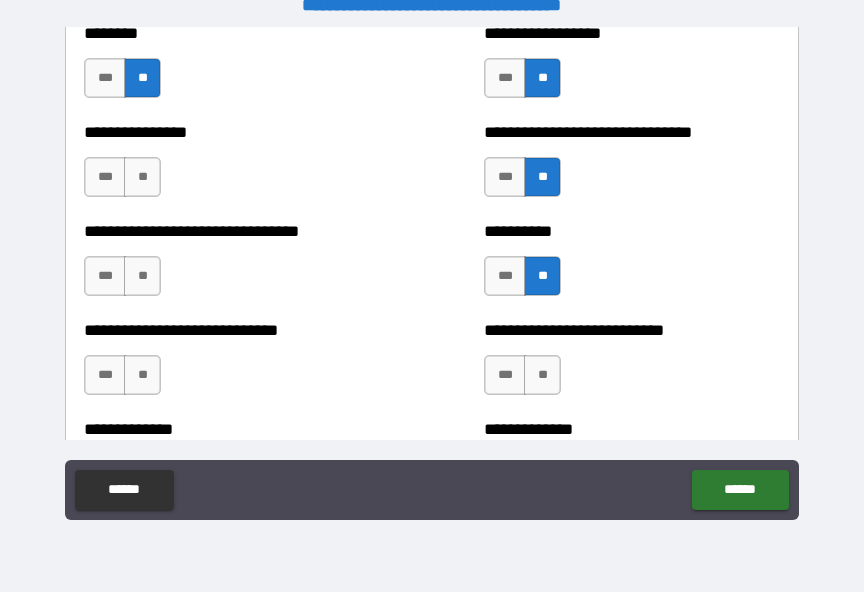 click on "**" at bounding box center [542, 375] 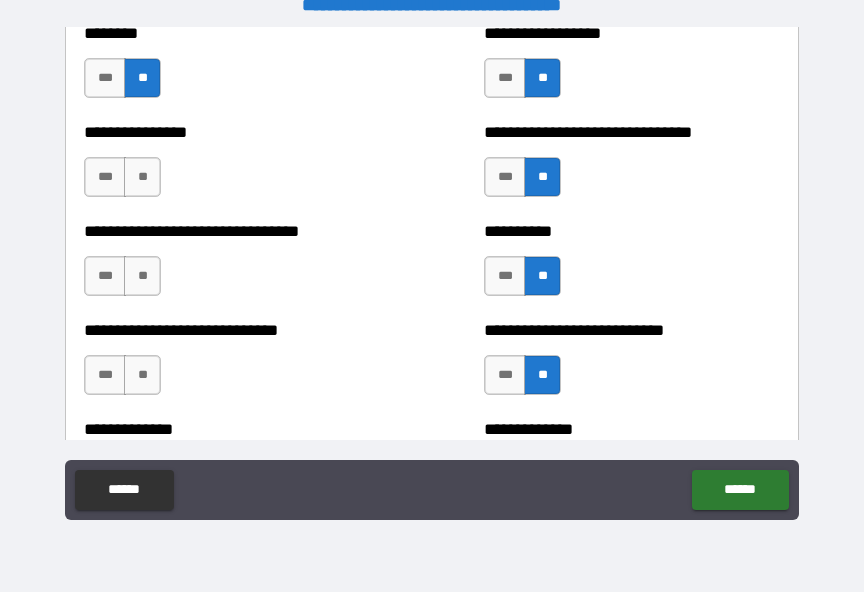 click on "**" at bounding box center (142, 375) 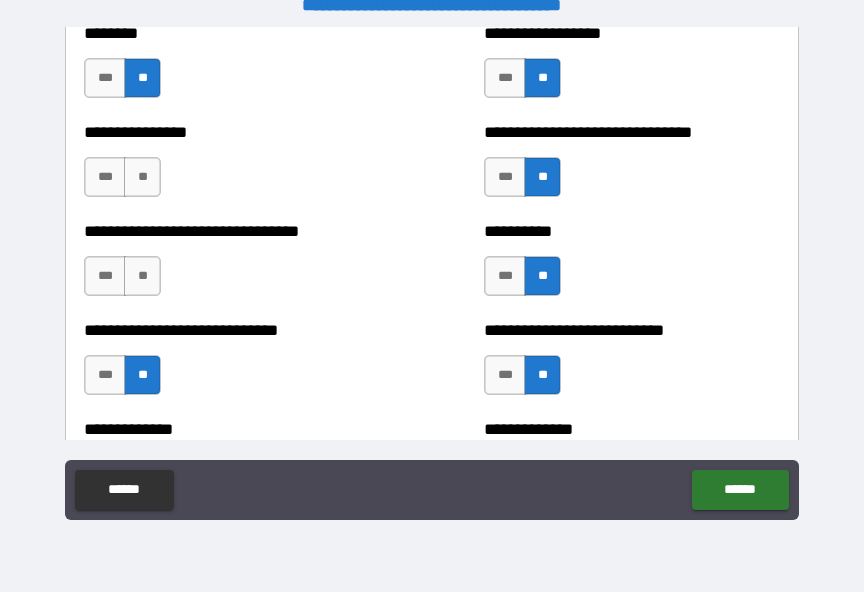 click on "**" at bounding box center (142, 276) 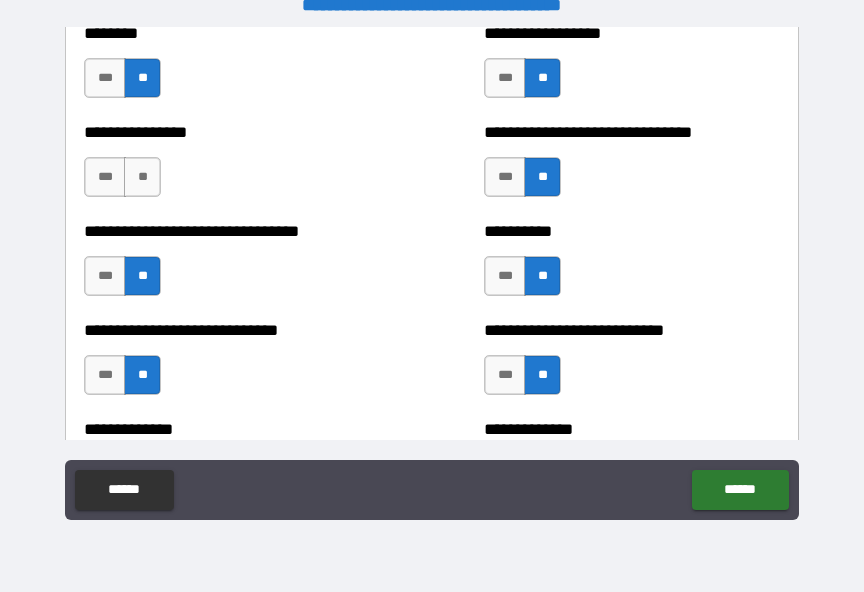 click on "**" at bounding box center [142, 177] 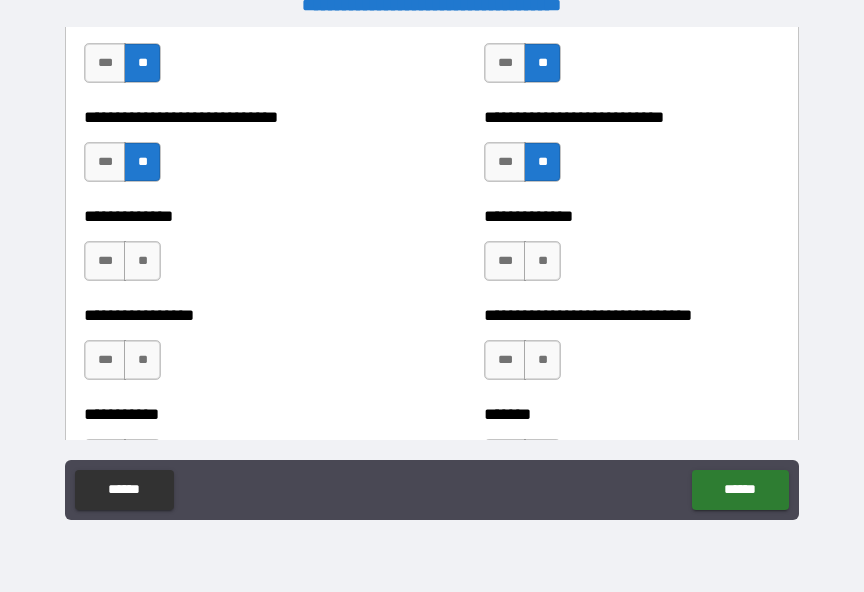 scroll, scrollTop: 7755, scrollLeft: 0, axis: vertical 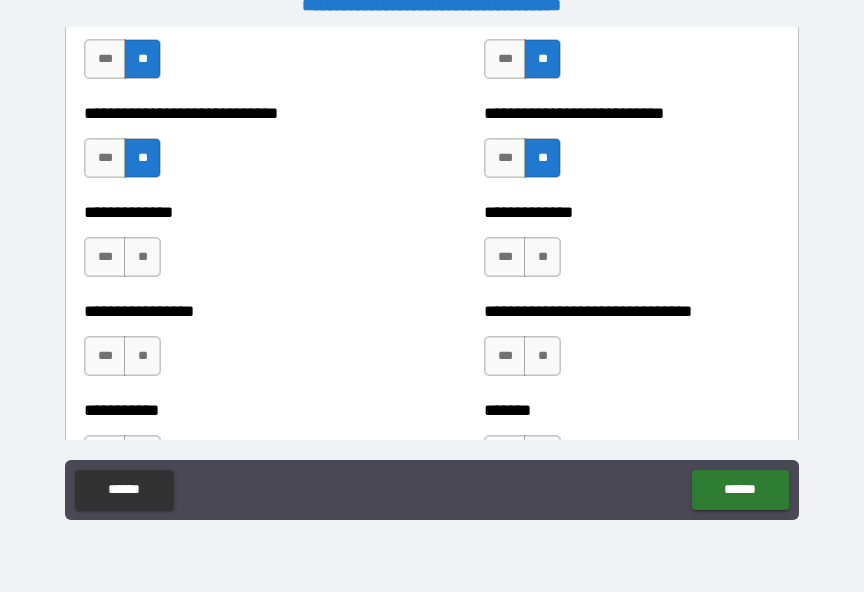 click on "**" at bounding box center [542, 257] 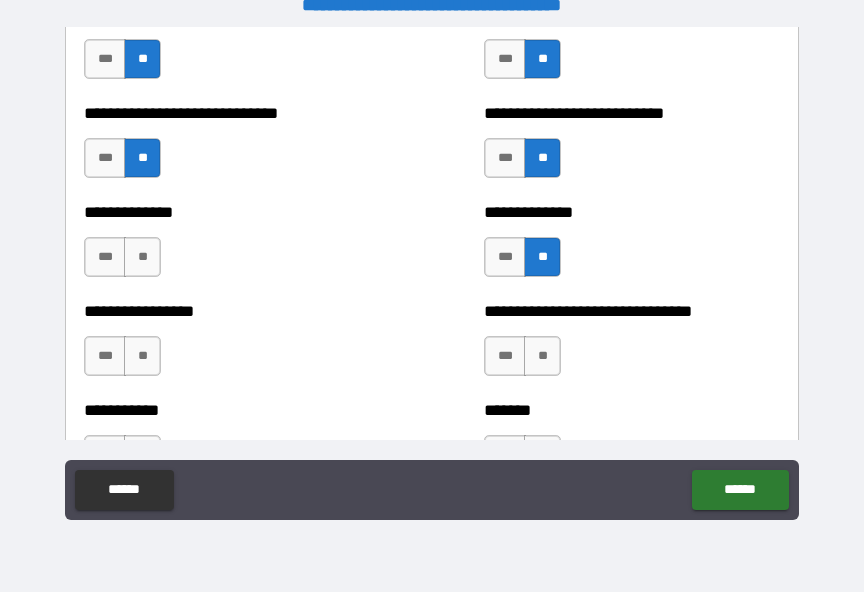 click on "***" at bounding box center (505, 257) 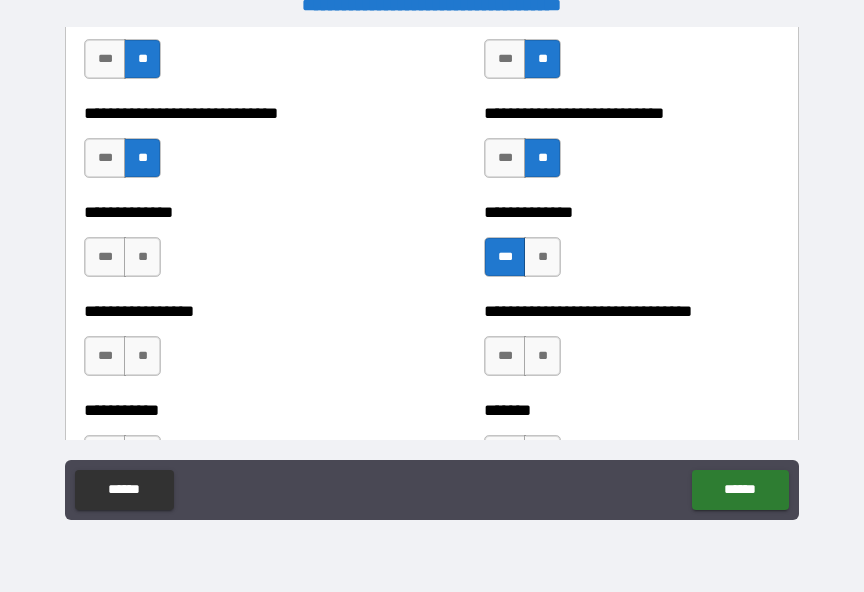 click on "**" at bounding box center [142, 257] 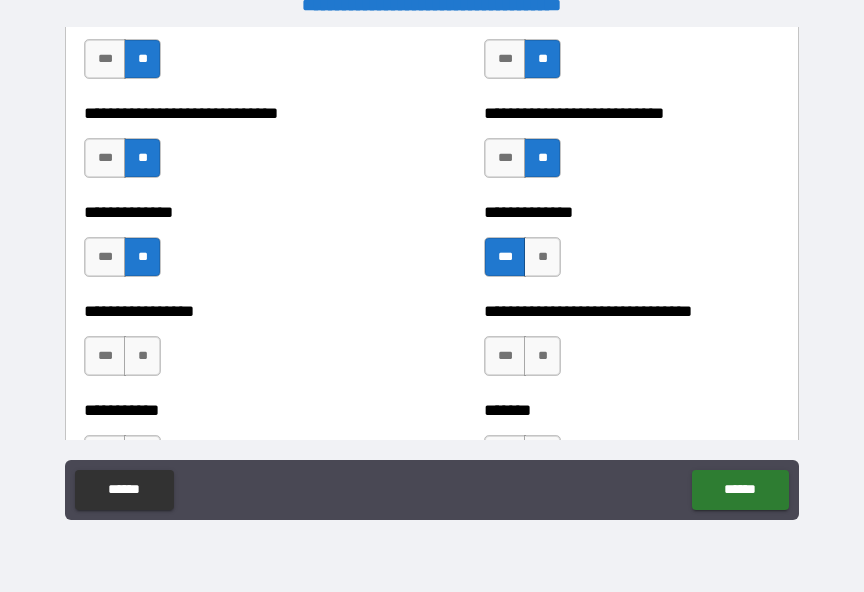 click on "**" at bounding box center [142, 356] 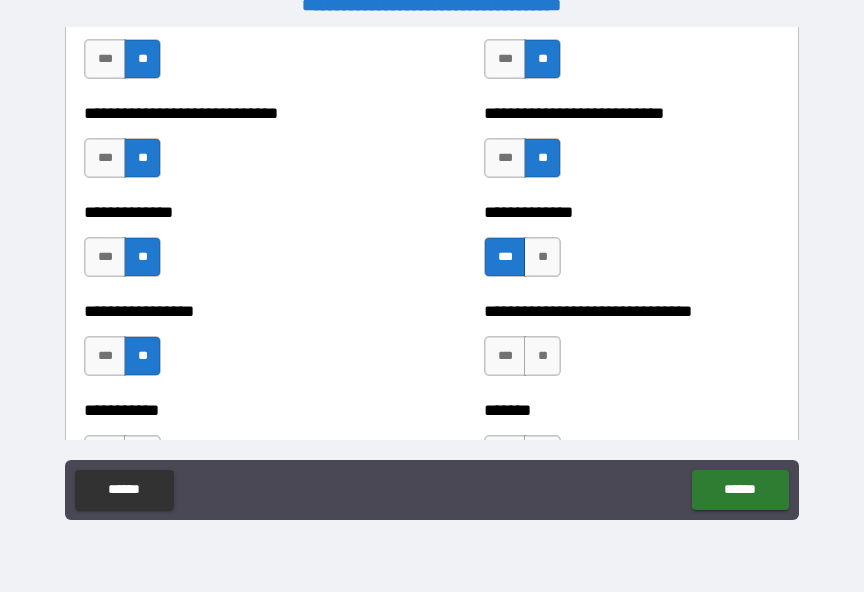 click on "**" at bounding box center (542, 356) 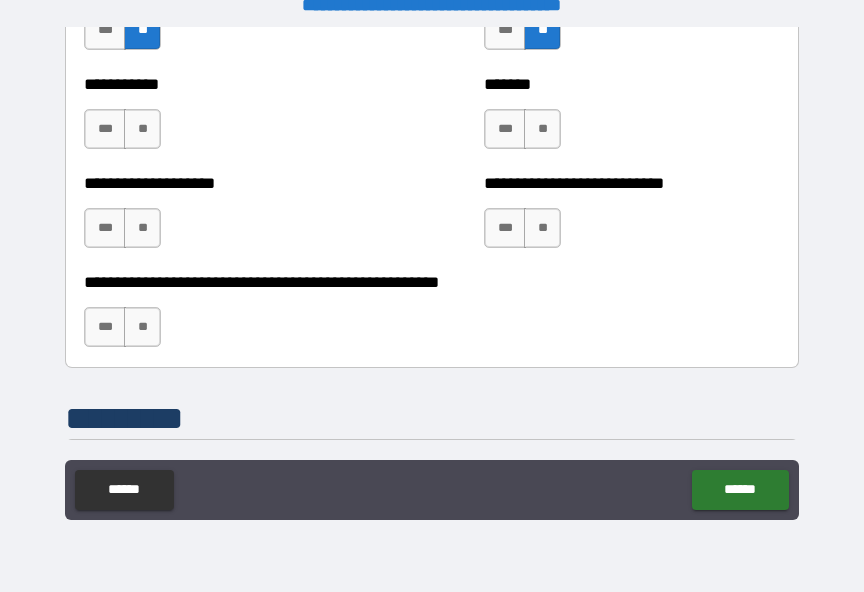 scroll, scrollTop: 8068, scrollLeft: 0, axis: vertical 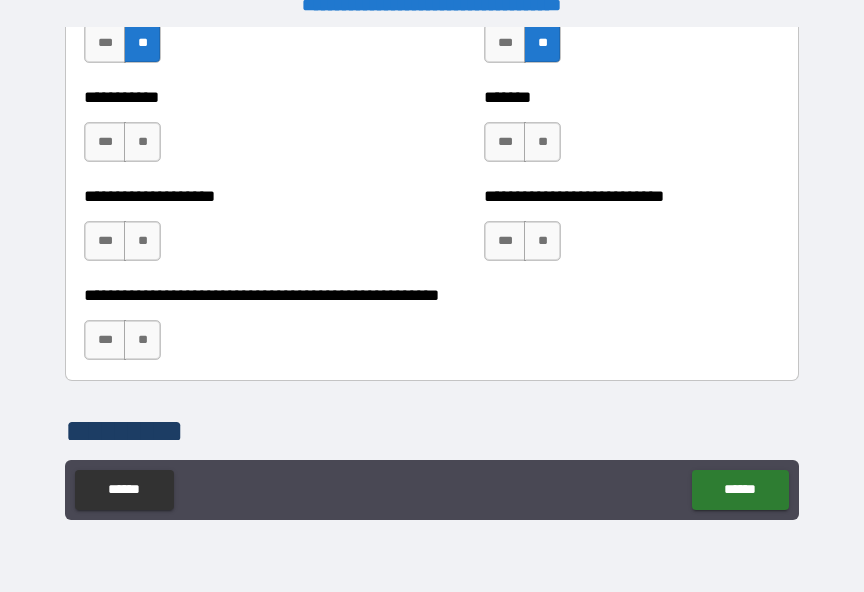 click on "**" at bounding box center (142, 142) 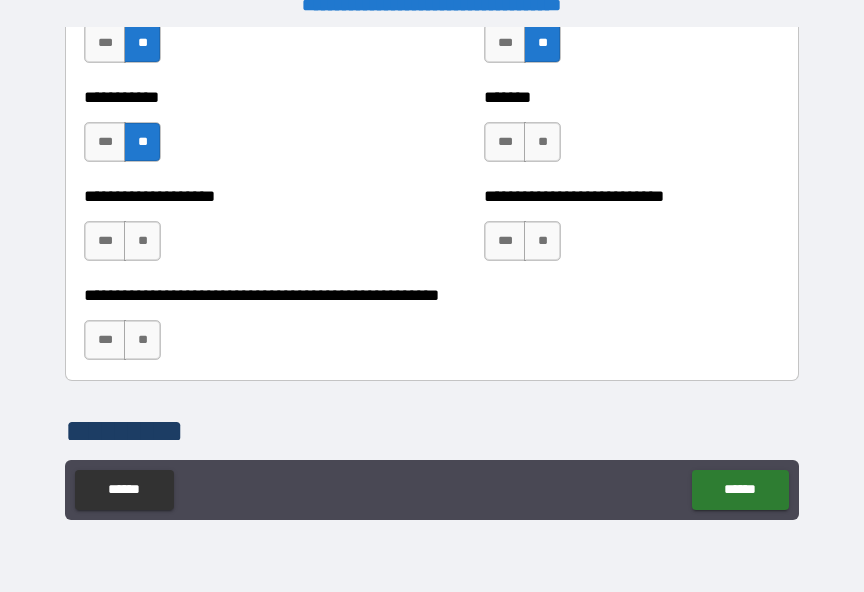 click on "**" at bounding box center (142, 241) 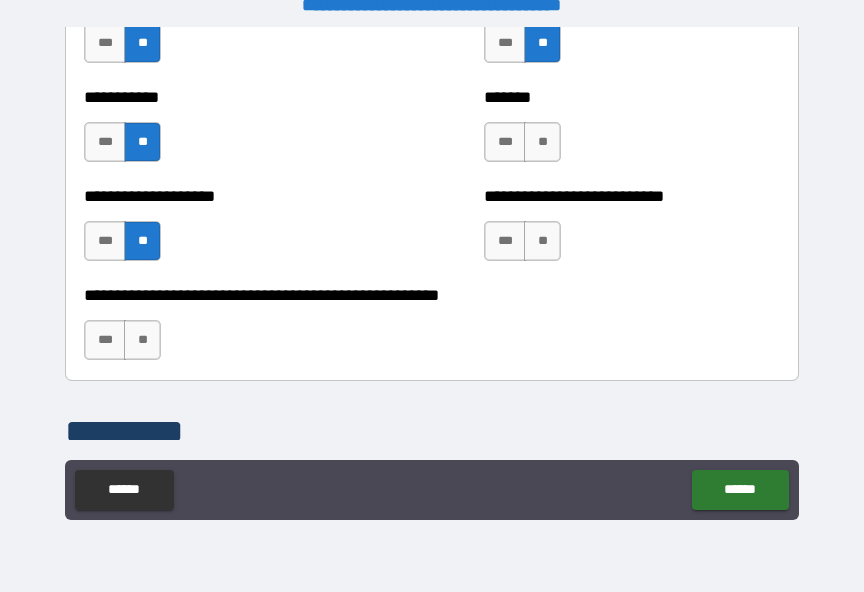 click on "**" at bounding box center (142, 340) 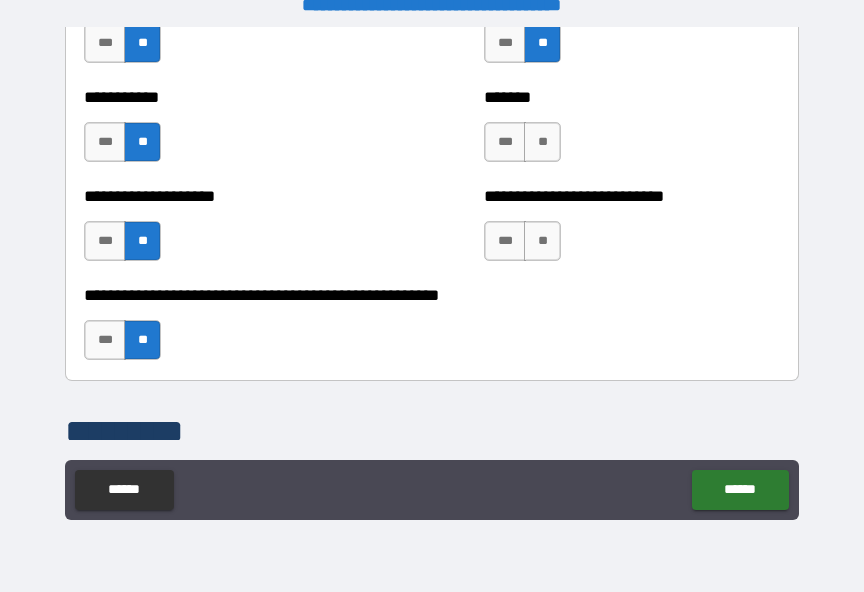 click on "**" at bounding box center [542, 142] 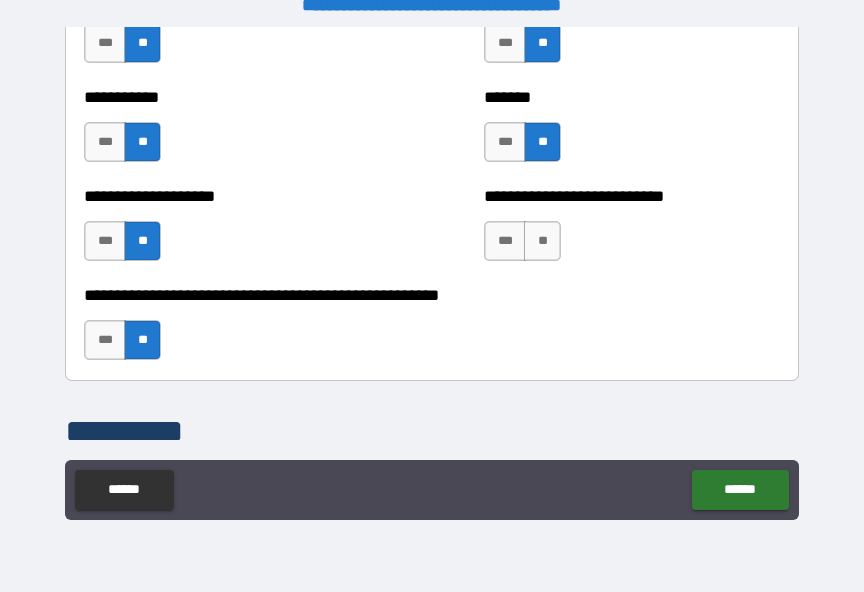 click on "**" at bounding box center [542, 241] 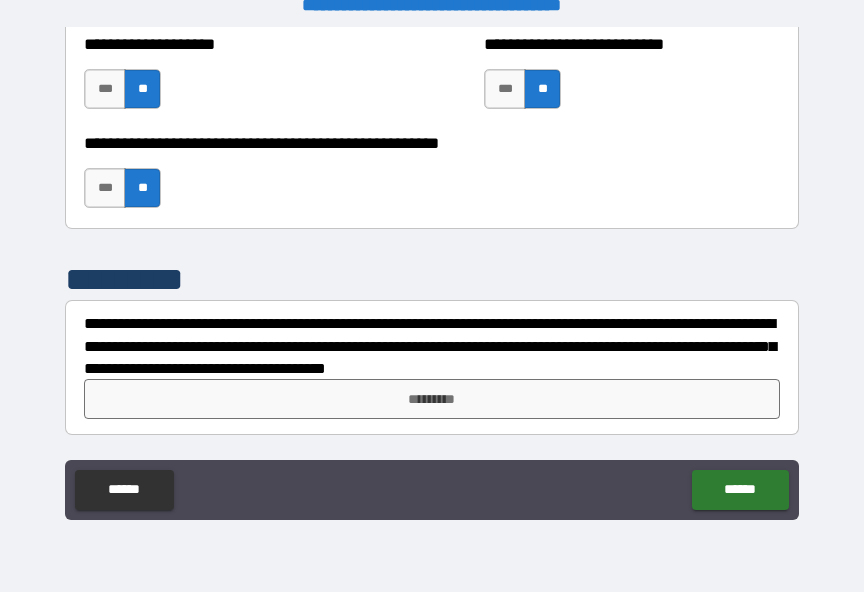 scroll, scrollTop: 8220, scrollLeft: 0, axis: vertical 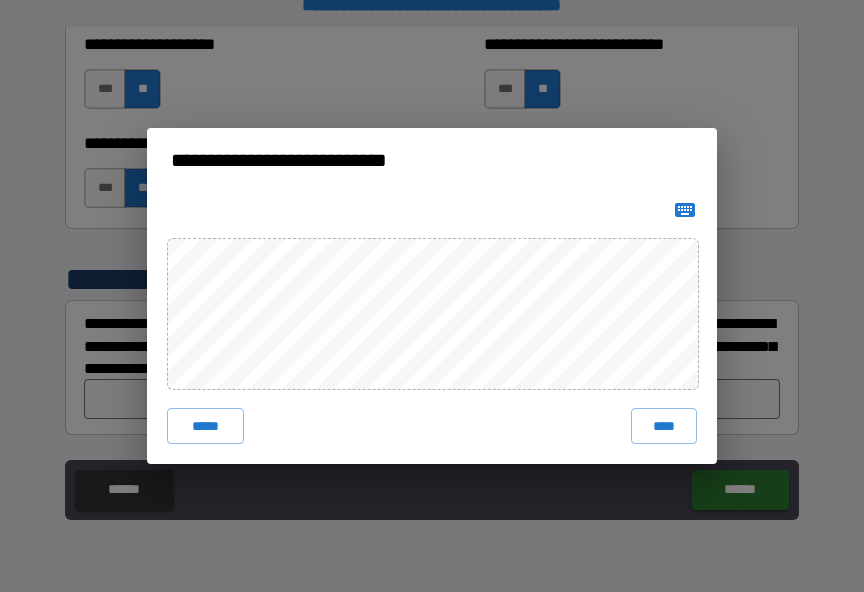 click on "****" at bounding box center [664, 426] 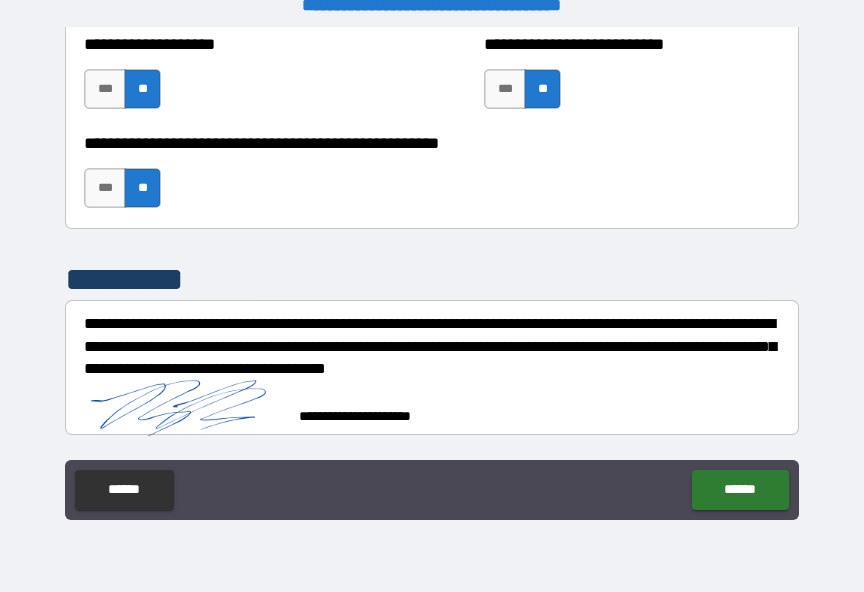 scroll, scrollTop: 8210, scrollLeft: 0, axis: vertical 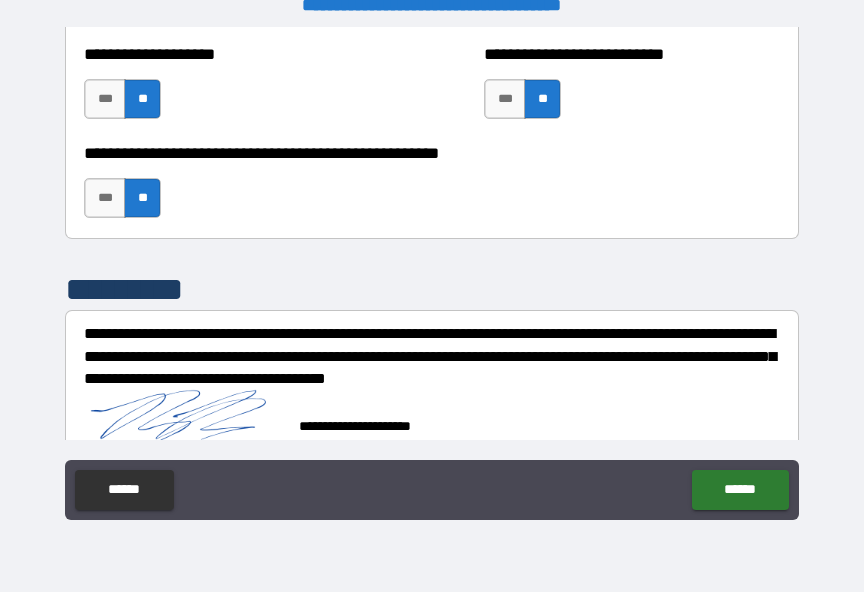 click on "******" at bounding box center [740, 490] 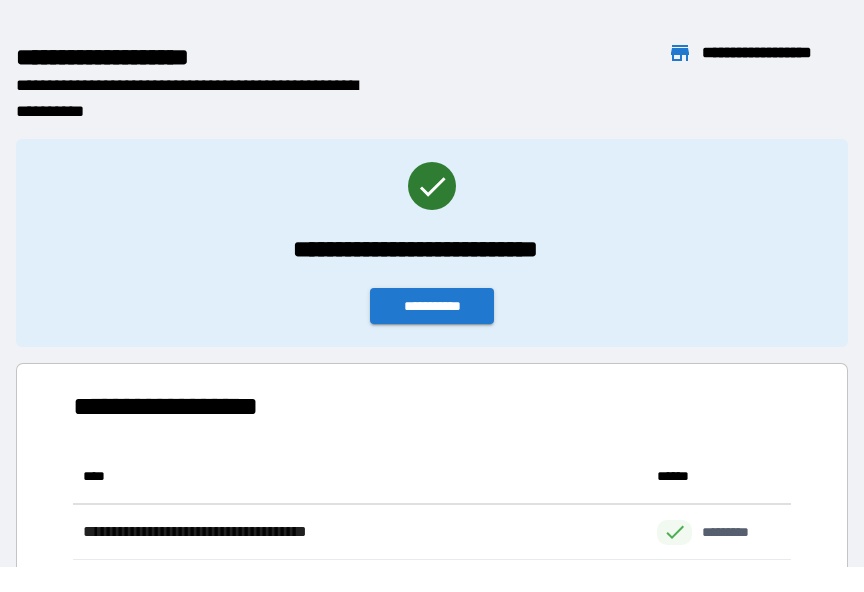 scroll, scrollTop: 386, scrollLeft: 718, axis: both 